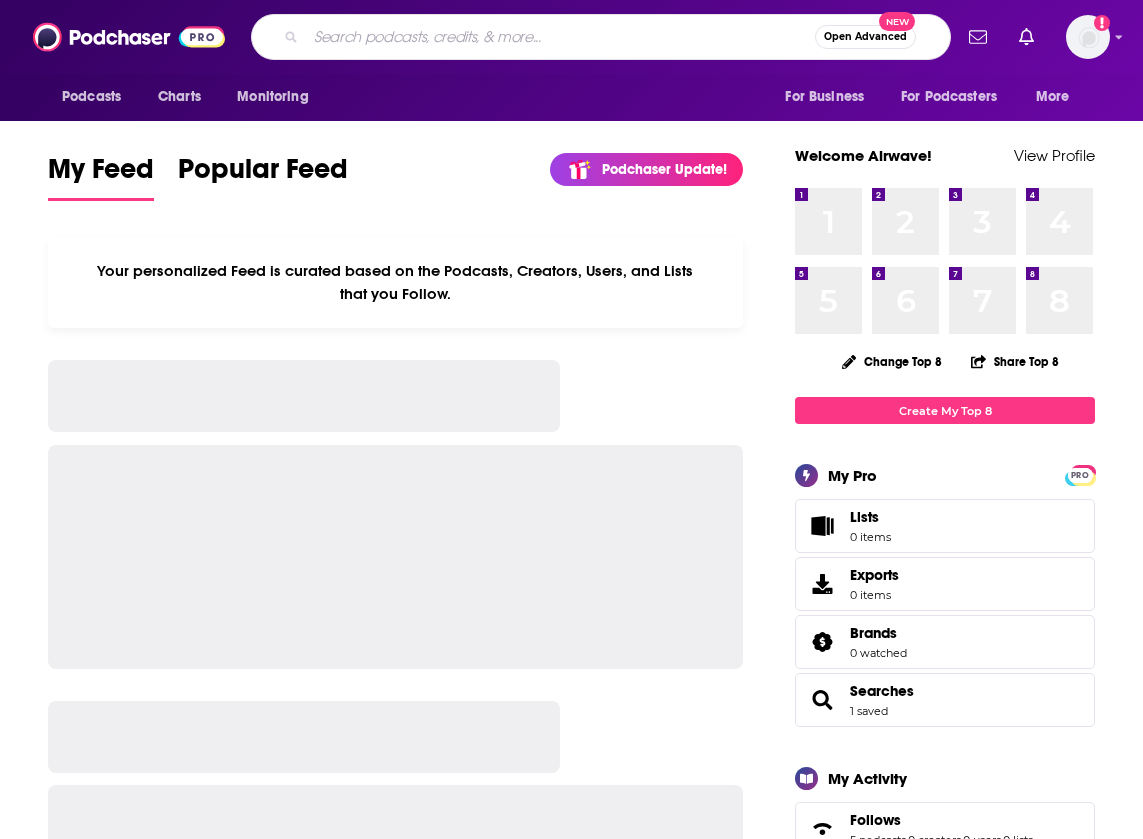 click at bounding box center (560, 37) 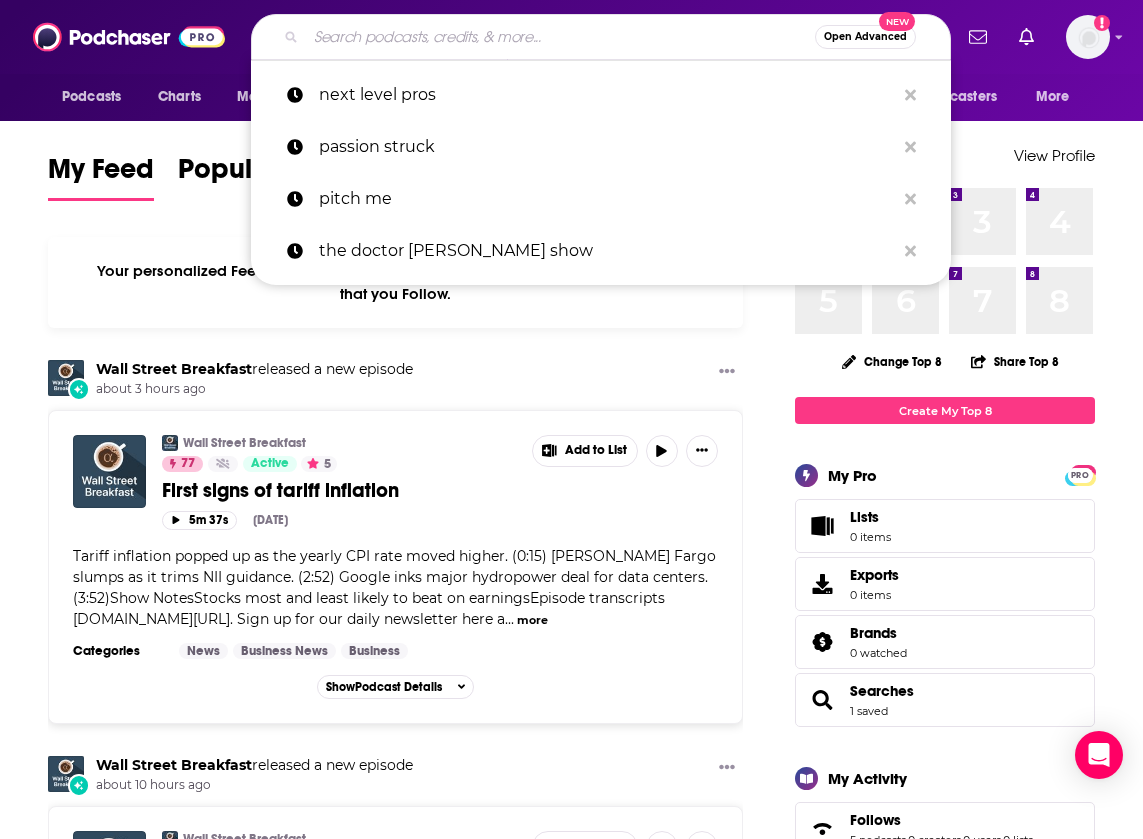 scroll, scrollTop: 3, scrollLeft: 0, axis: vertical 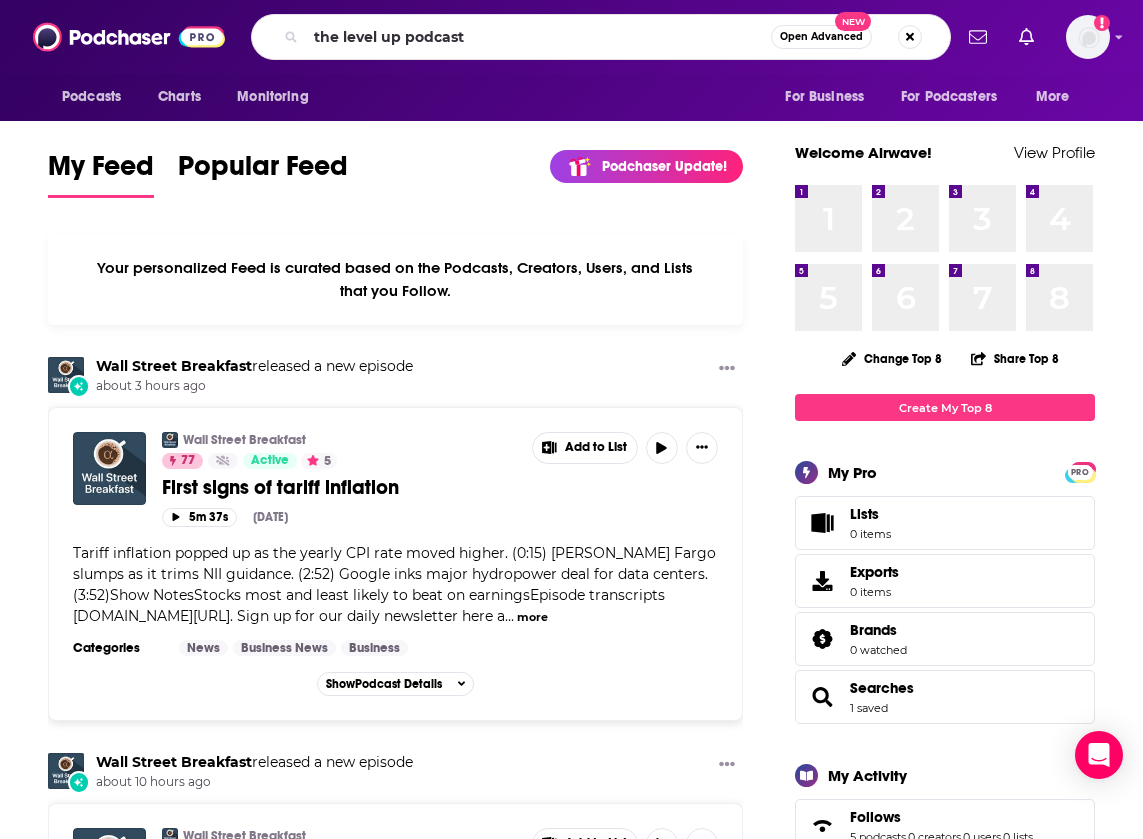 type on "the level up podcast" 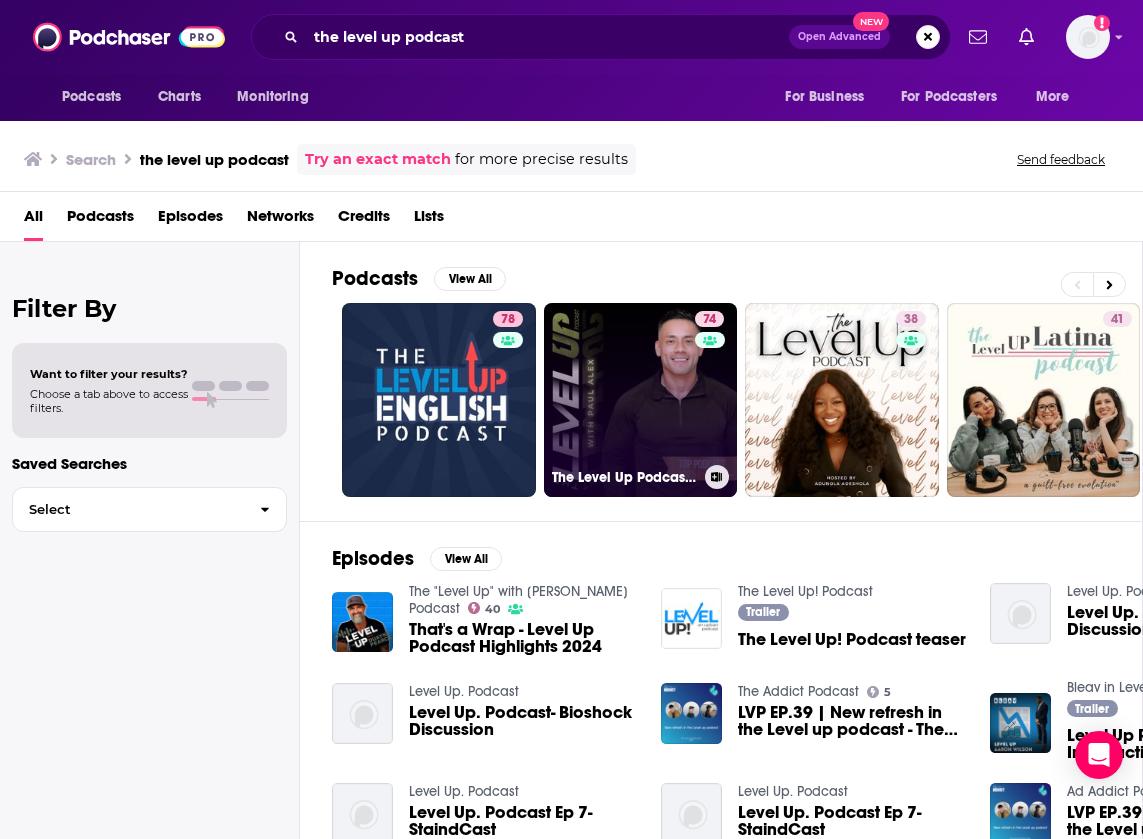 click on "74 The Level Up Podcast w/ [PERSON_NAME]" at bounding box center (641, 400) 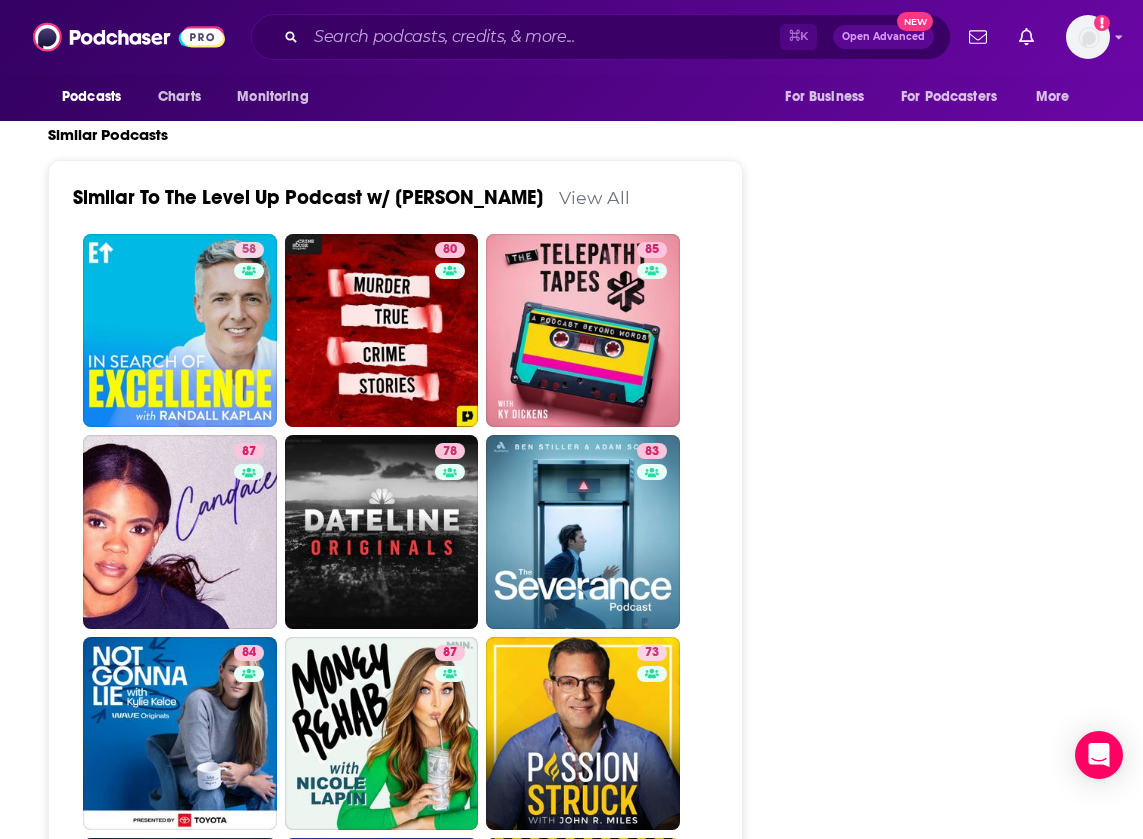 scroll, scrollTop: 3644, scrollLeft: 0, axis: vertical 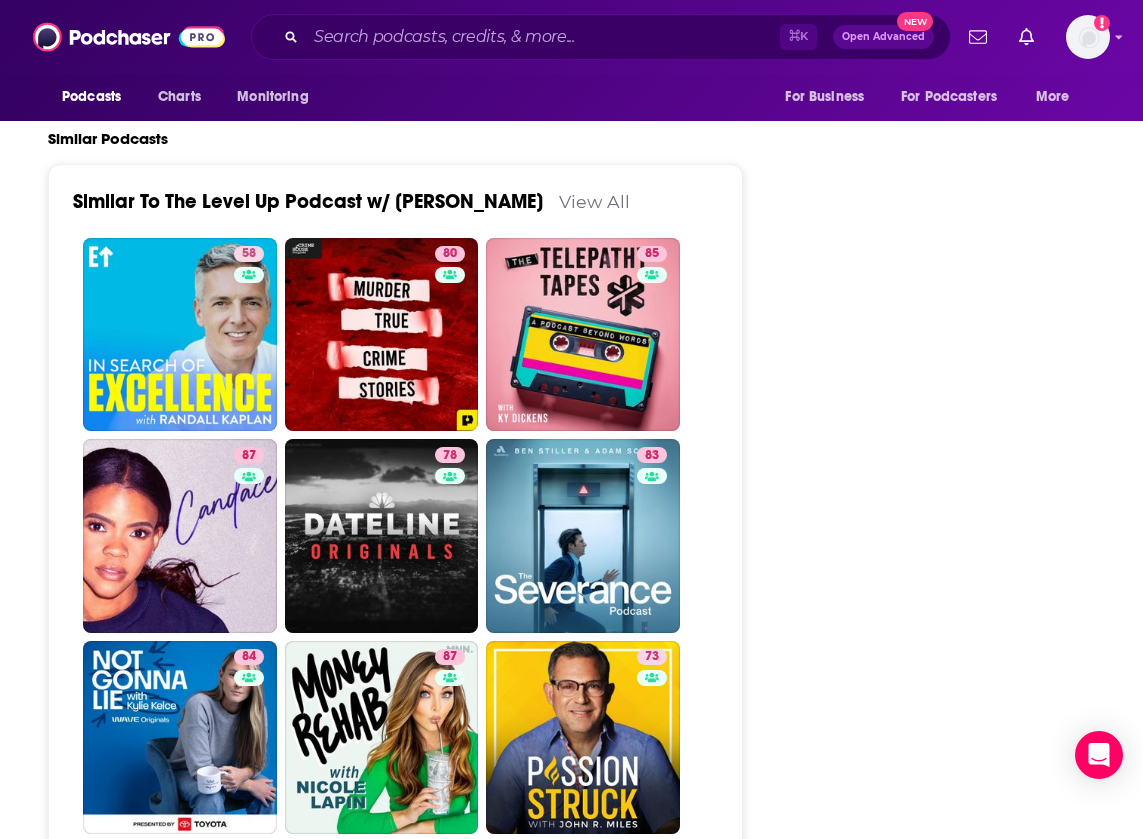 click on "Follow Rate Play Apps List Bookmark Share Tell Me Why Contact This Podcast Export One-Sheet Get this podcast via API My Notes Your concierge team Ask a question or make a request. Send a message Share This Podcast Recommendation sent [URL][DOMAIN_NAME][PERSON_NAME] Copy Link Followers 5 +2 Official Website [DOMAIN_NAME] RSS Feed [DOMAIN_NAME] Instagram [DOMAIN_NAME][URL] YouTube [URL][DOMAIN_NAME] Claim This Podcast Do you host or manage this podcast? Claim and edit this page to your liking. Refresh Feed Are we missing an episode or update? Use this to check the RSS feed immediately. [MEDICAL_DATA]? Report this page as a duplicate." at bounding box center [945, 968] 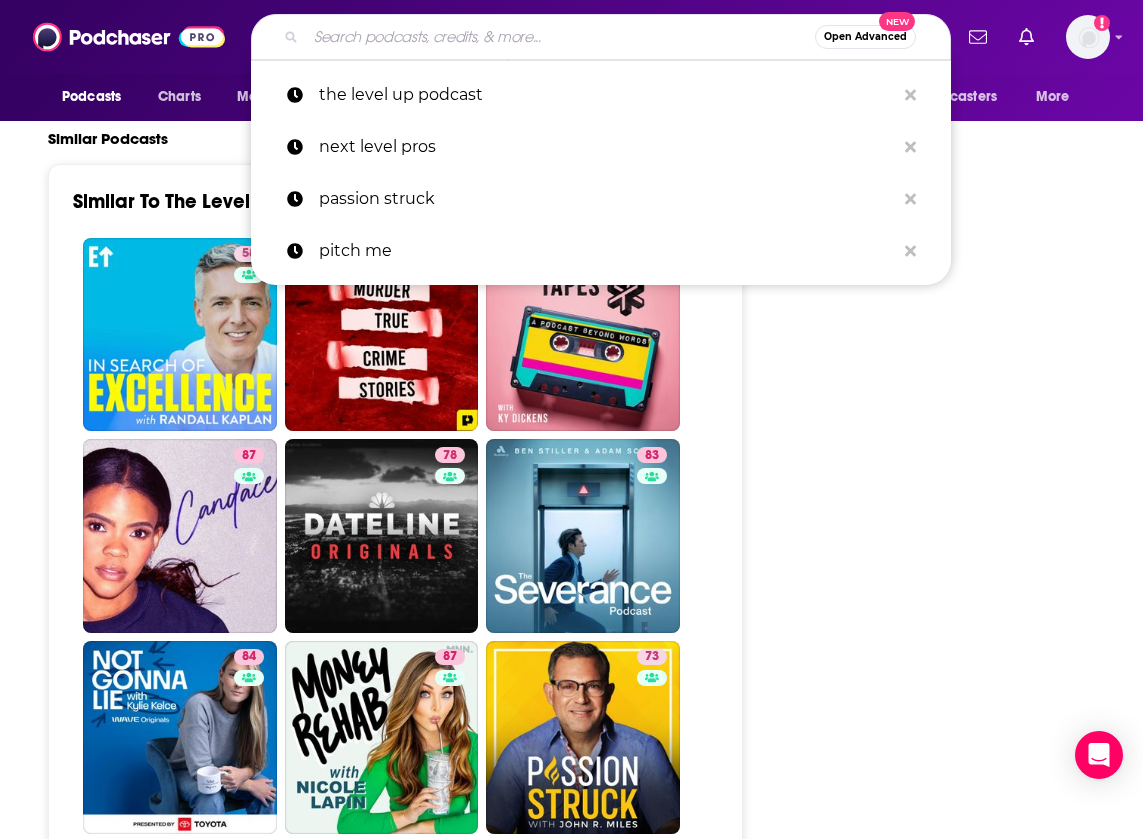 click at bounding box center (560, 37) 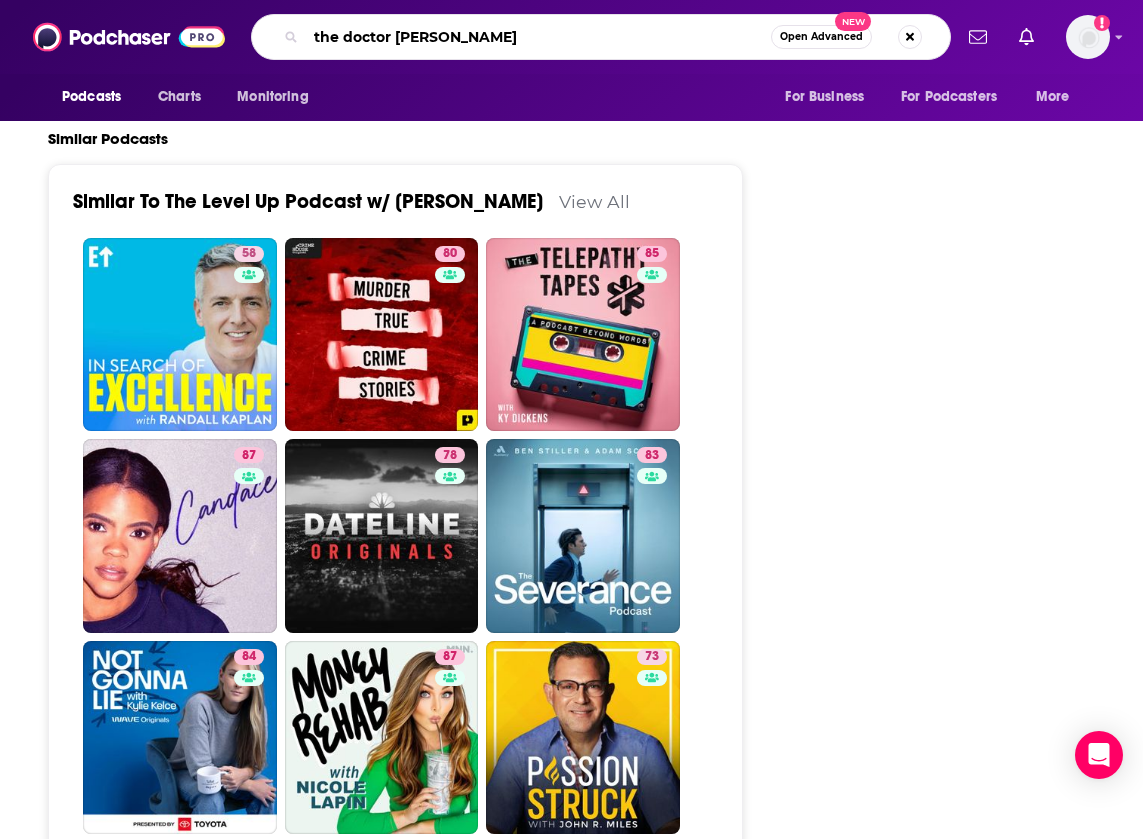 type on "the doctor [PERSON_NAME] show" 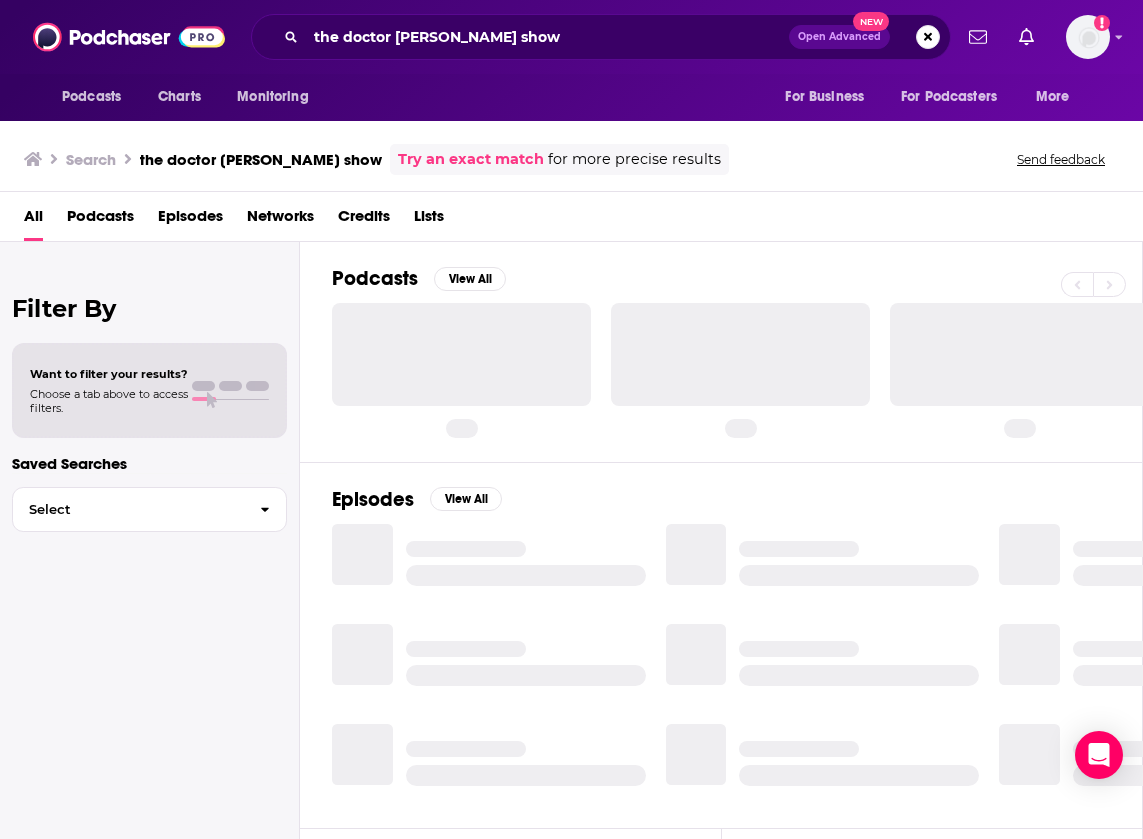 scroll, scrollTop: 0, scrollLeft: 0, axis: both 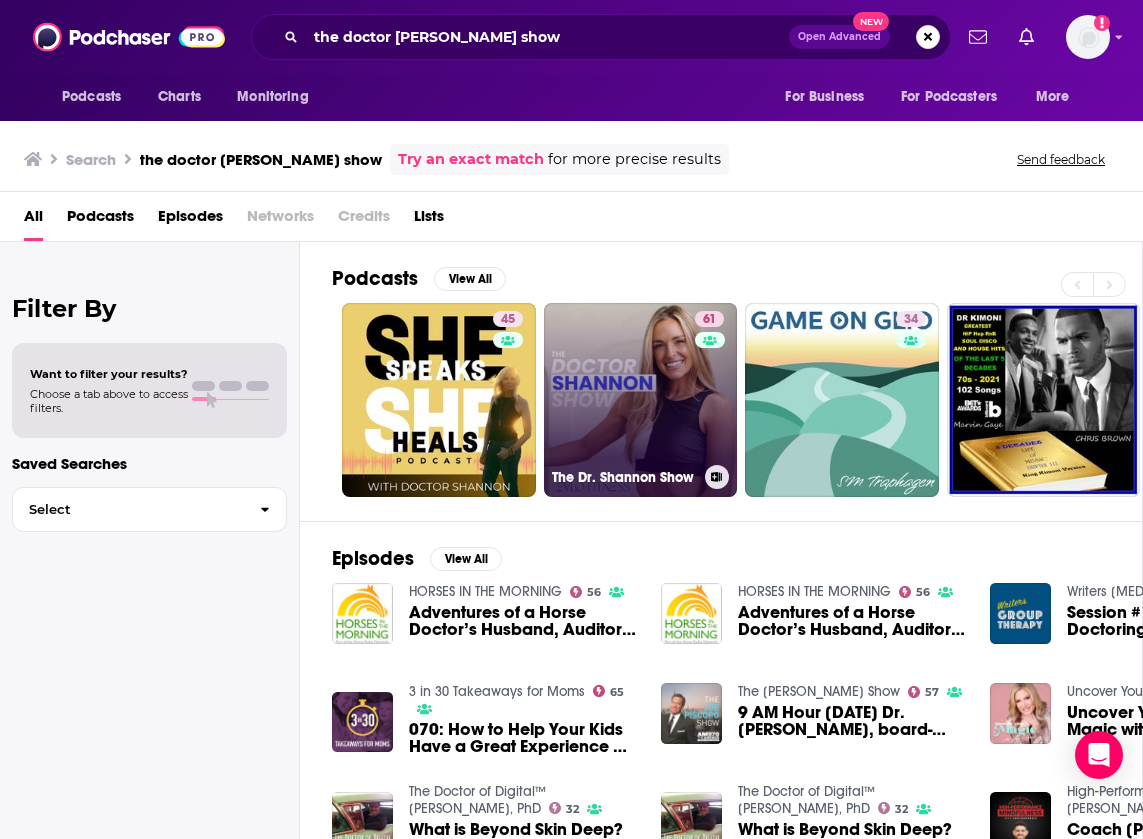 click on "61 The [PERSON_NAME] Show" at bounding box center (641, 400) 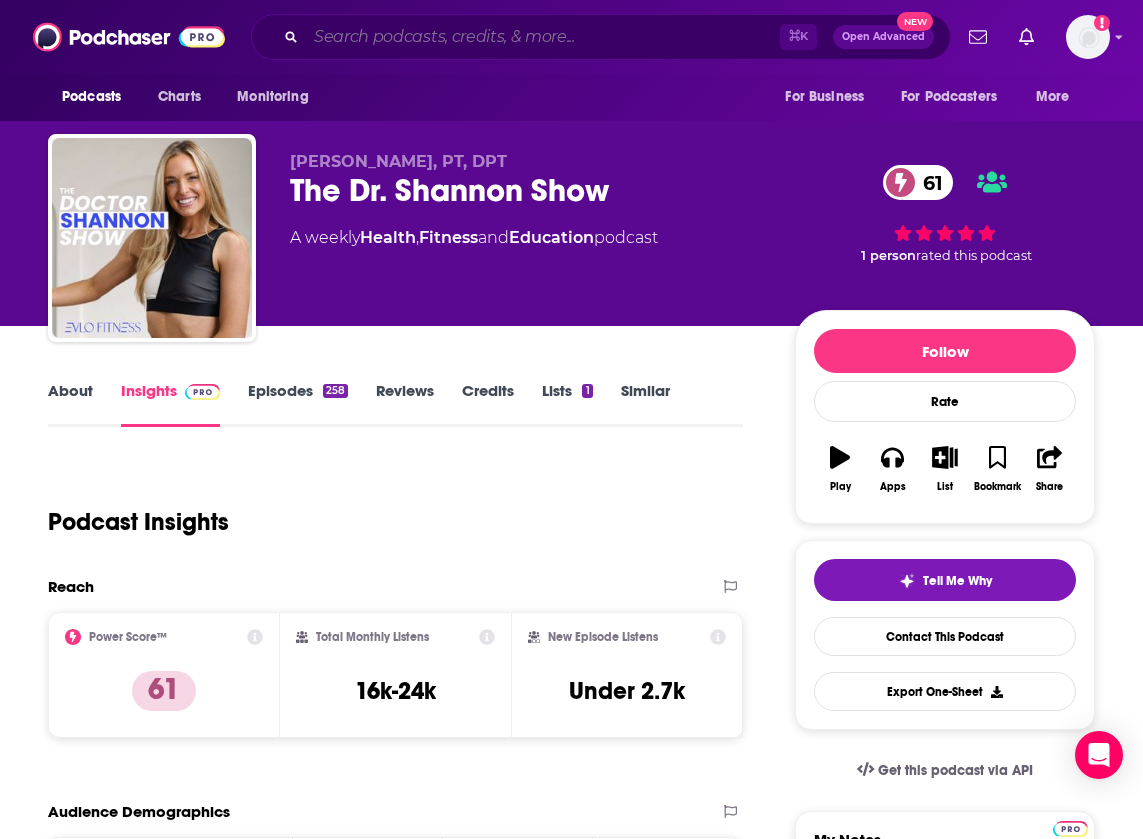 click at bounding box center (543, 37) 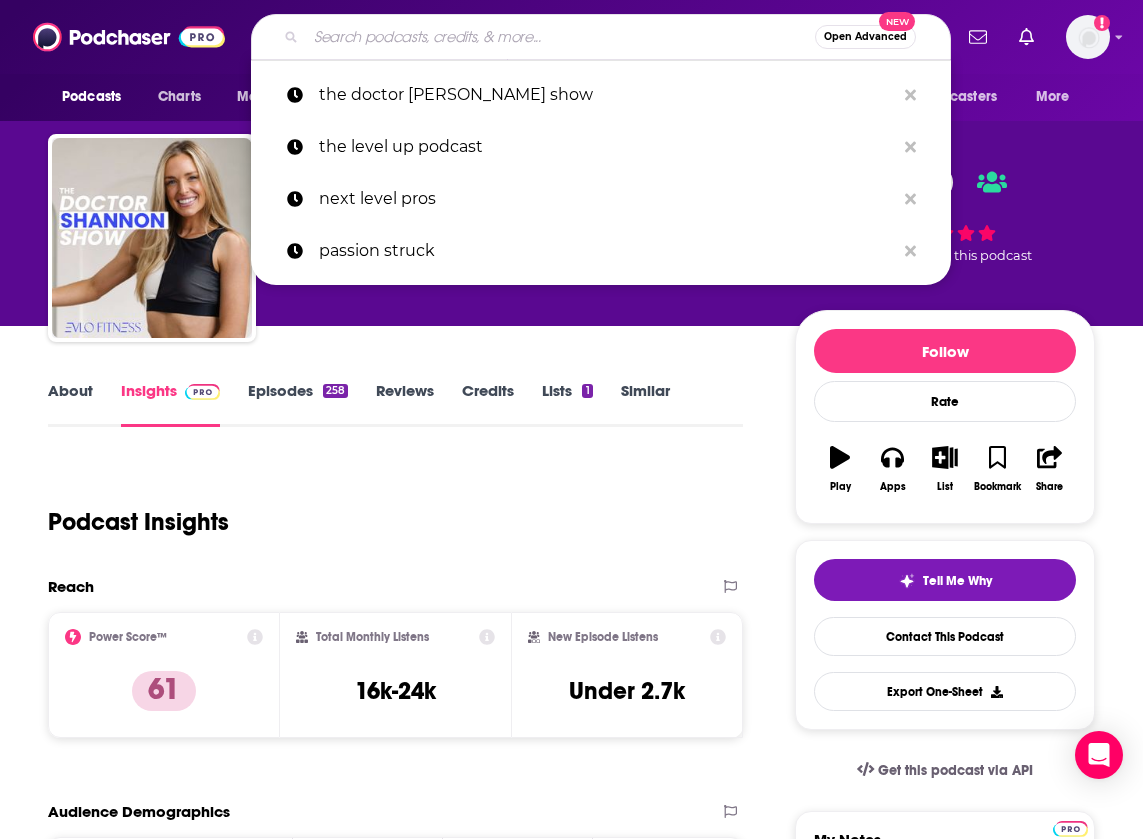 type on "b" 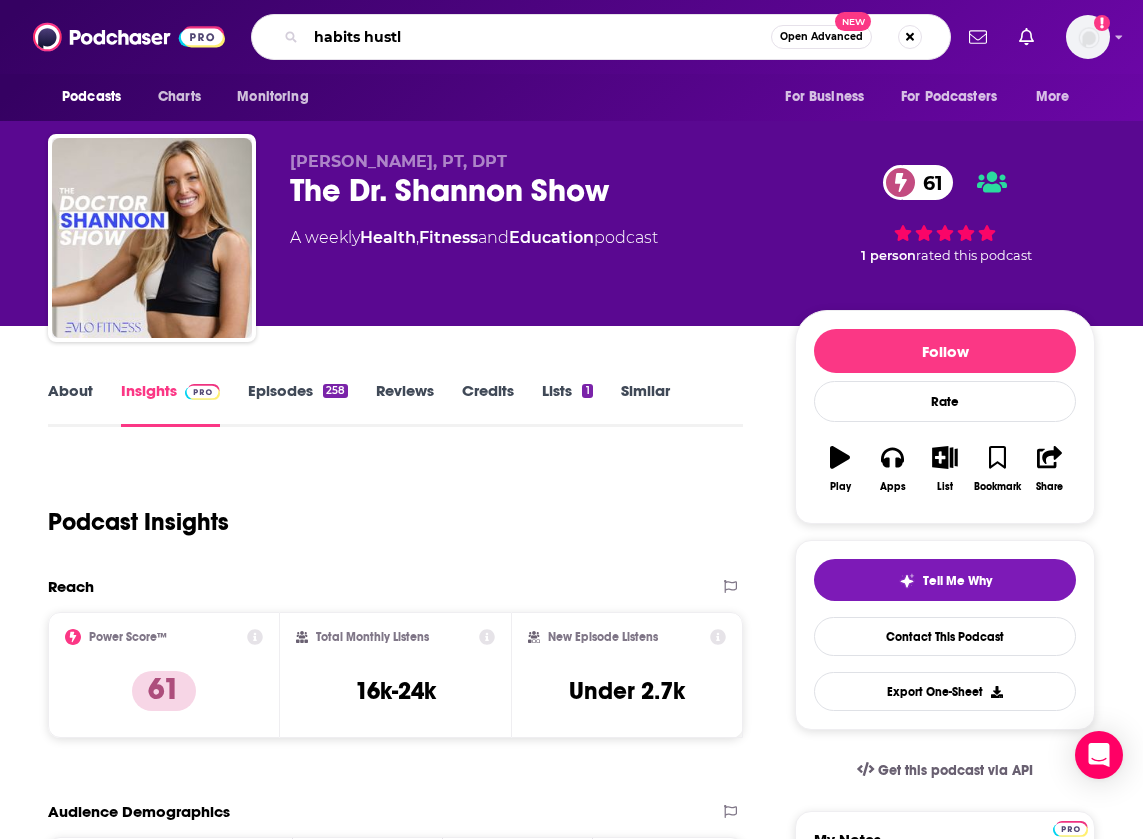 type on "habits hustle" 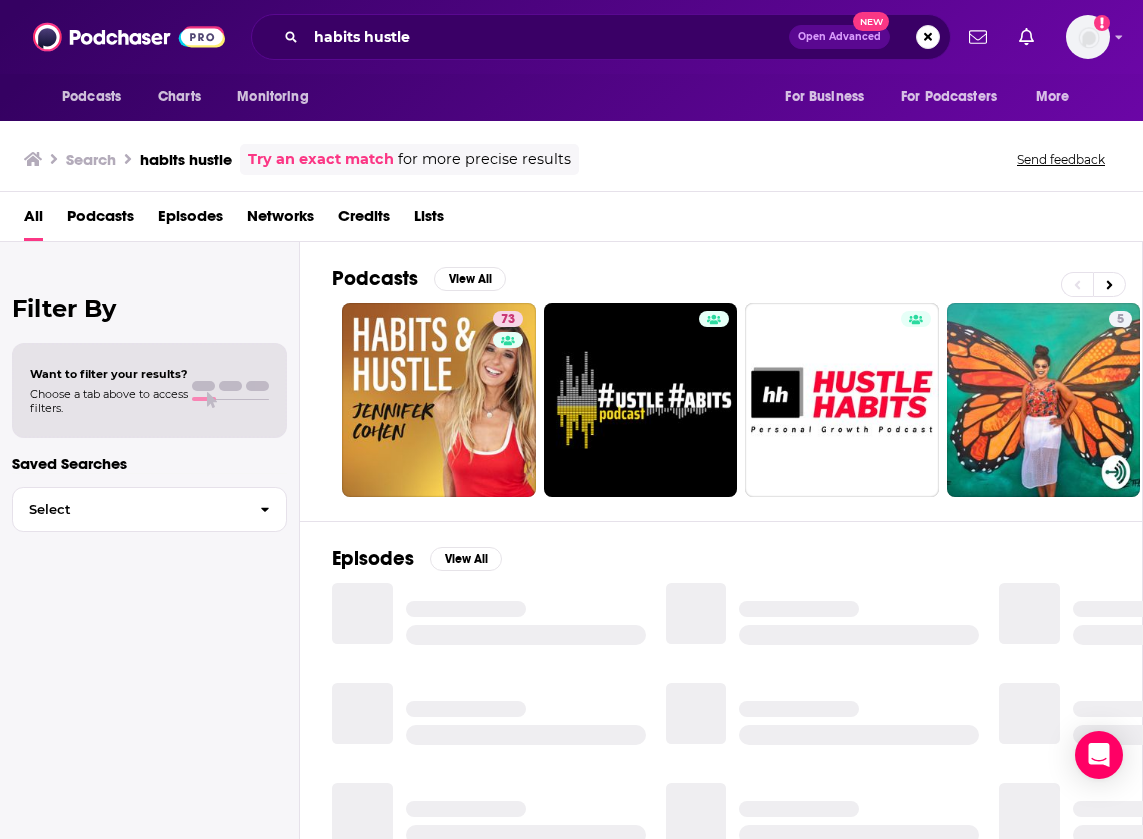 click on "73" at bounding box center [439, 400] 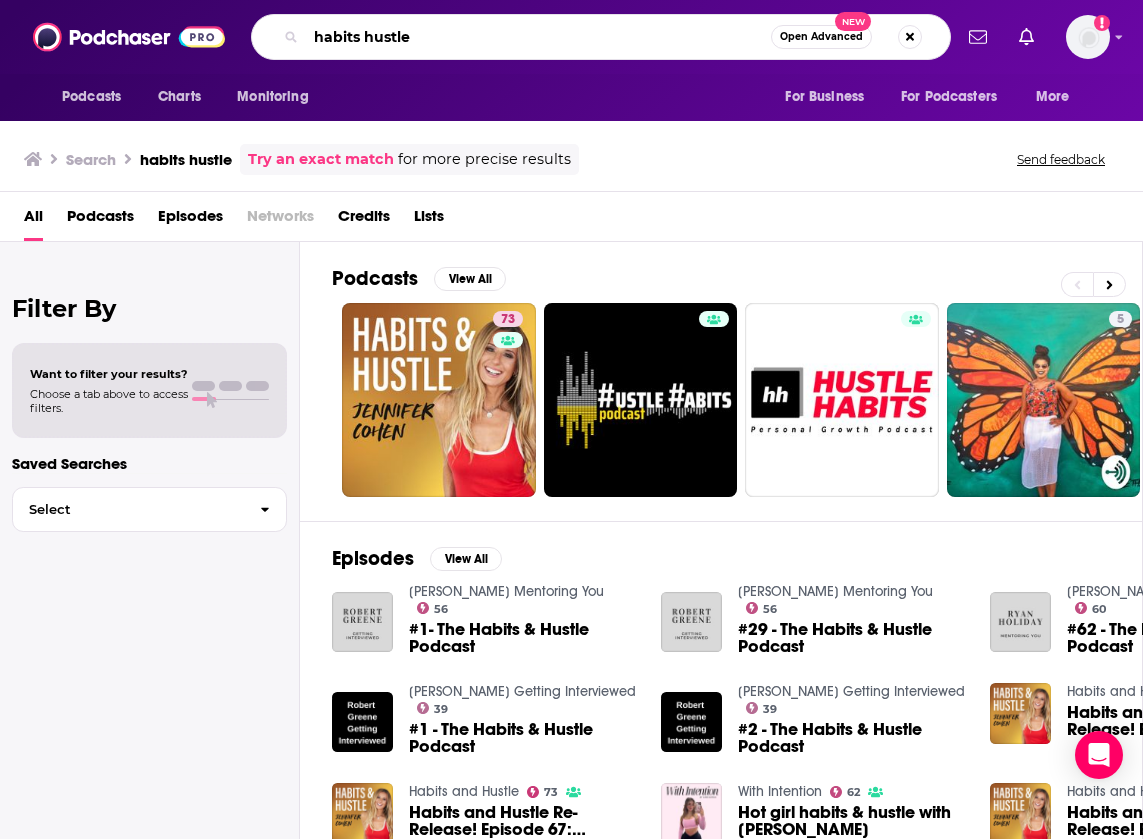 drag, startPoint x: 424, startPoint y: 36, endPoint x: 304, endPoint y: -14, distance: 130 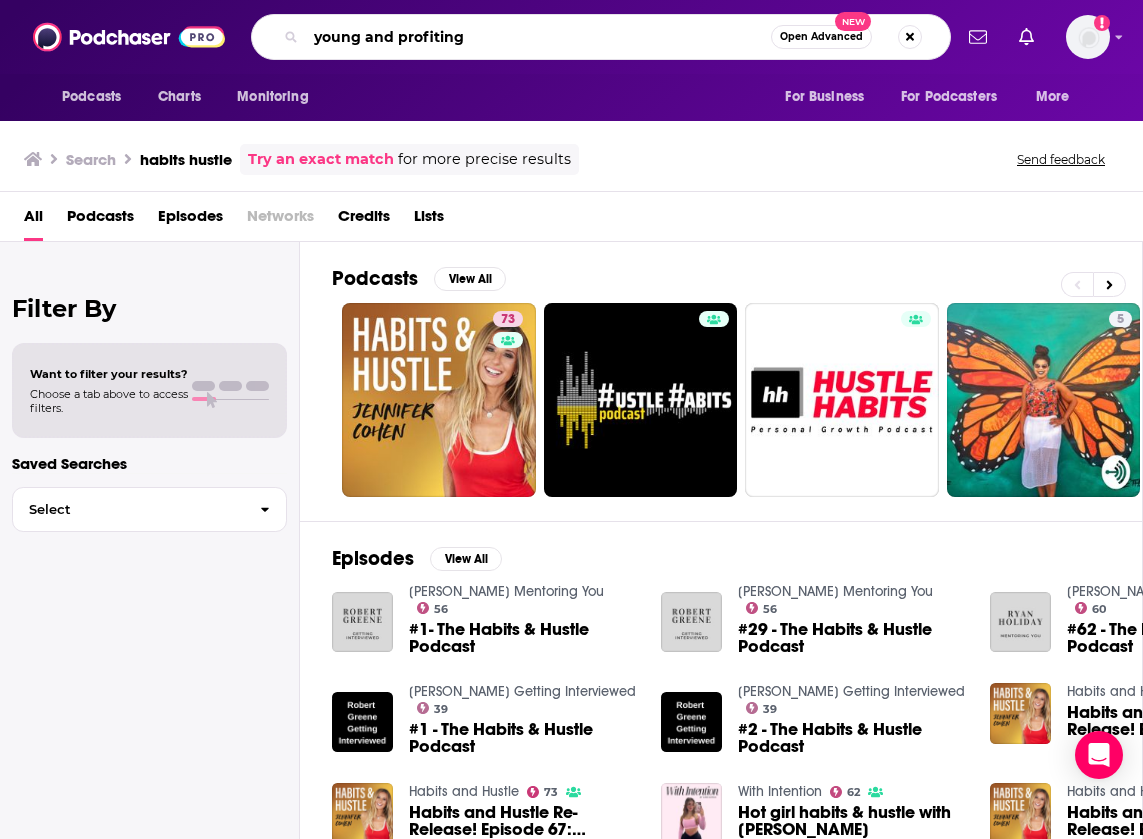 type on "young and profiting" 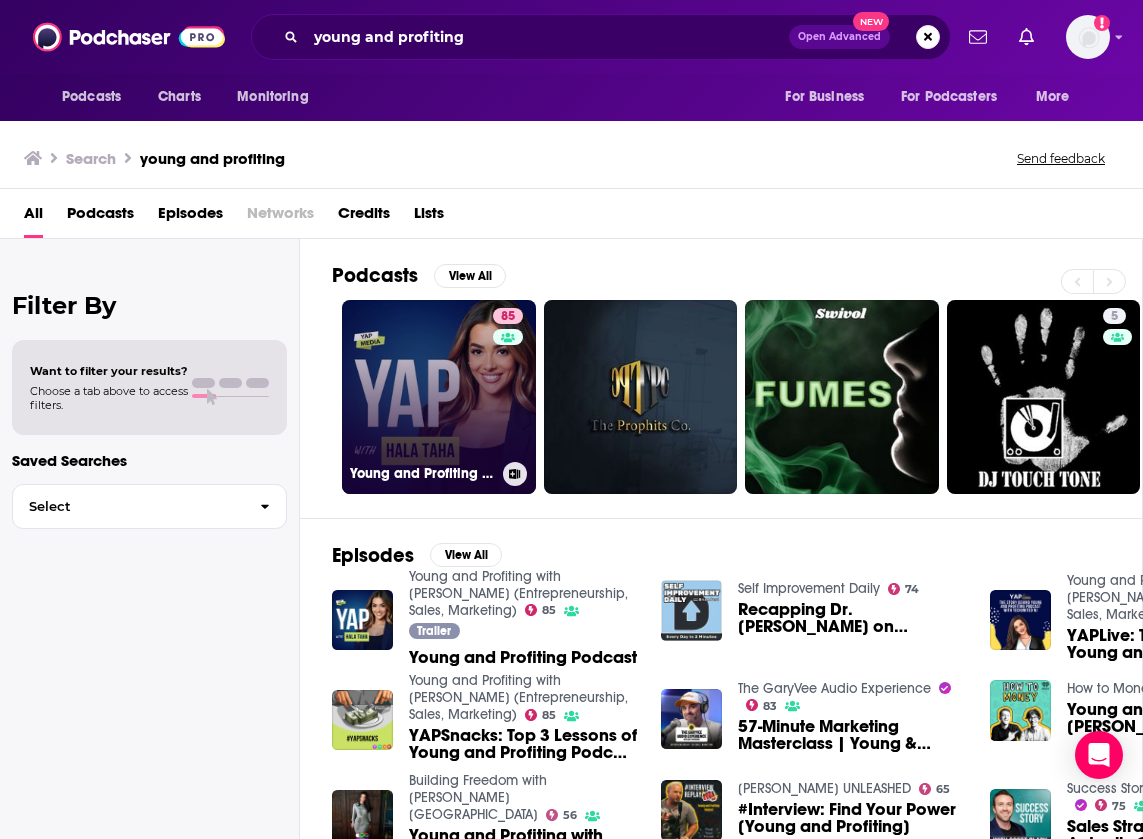 click on "85 Young and Profiting with [PERSON_NAME] (Entrepreneurship, Sales, Marketing)" at bounding box center (439, 397) 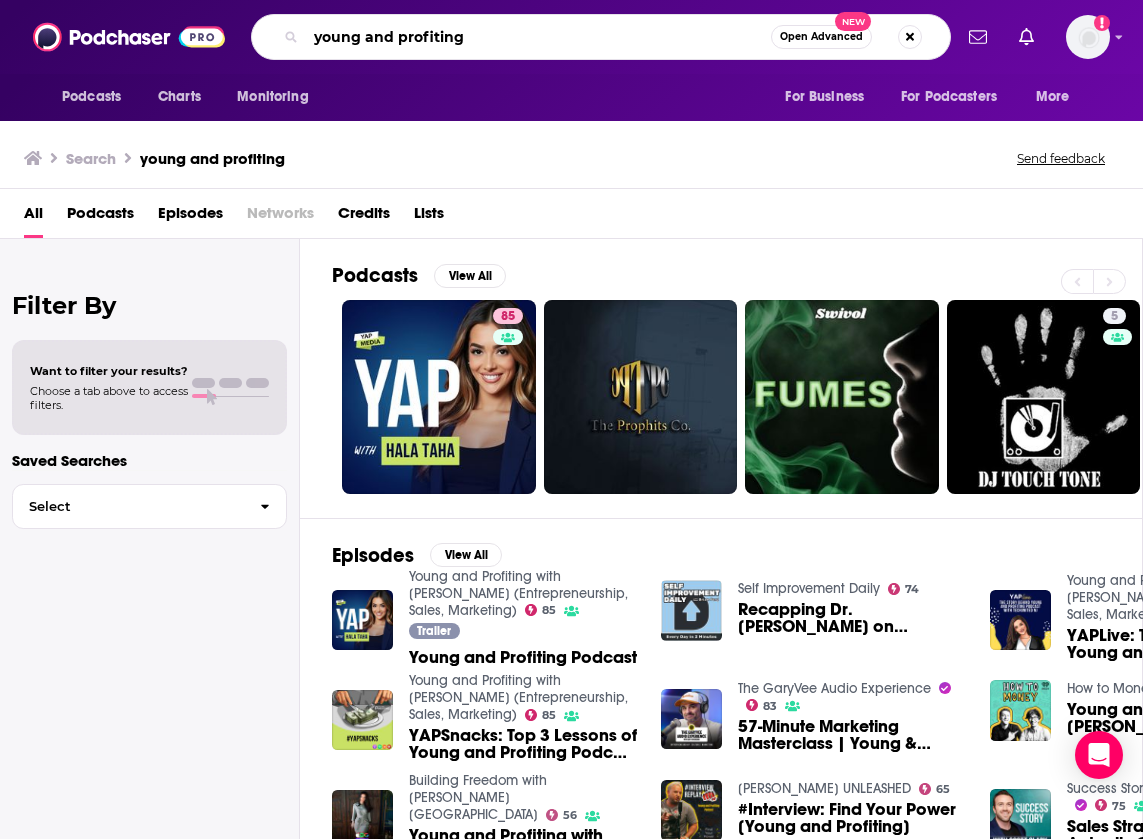 drag, startPoint x: 484, startPoint y: 41, endPoint x: 369, endPoint y: -7, distance: 124.61541 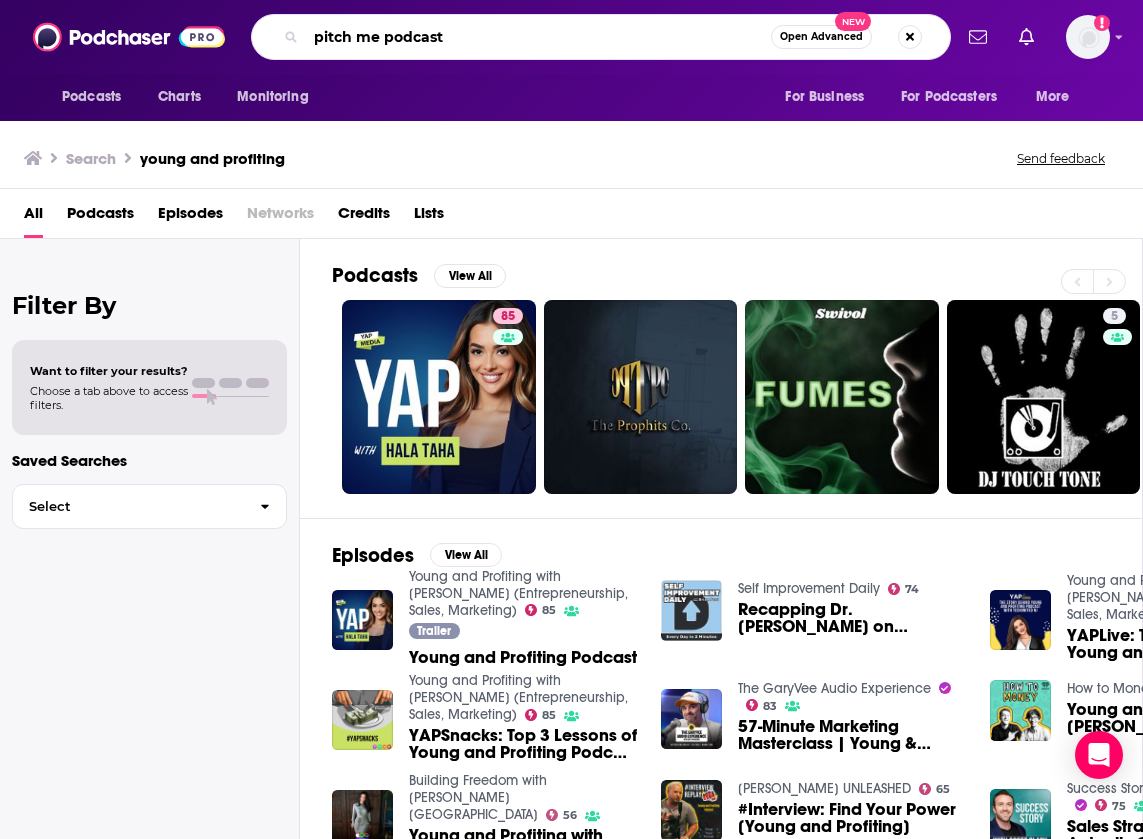 type on "pitch me podcast" 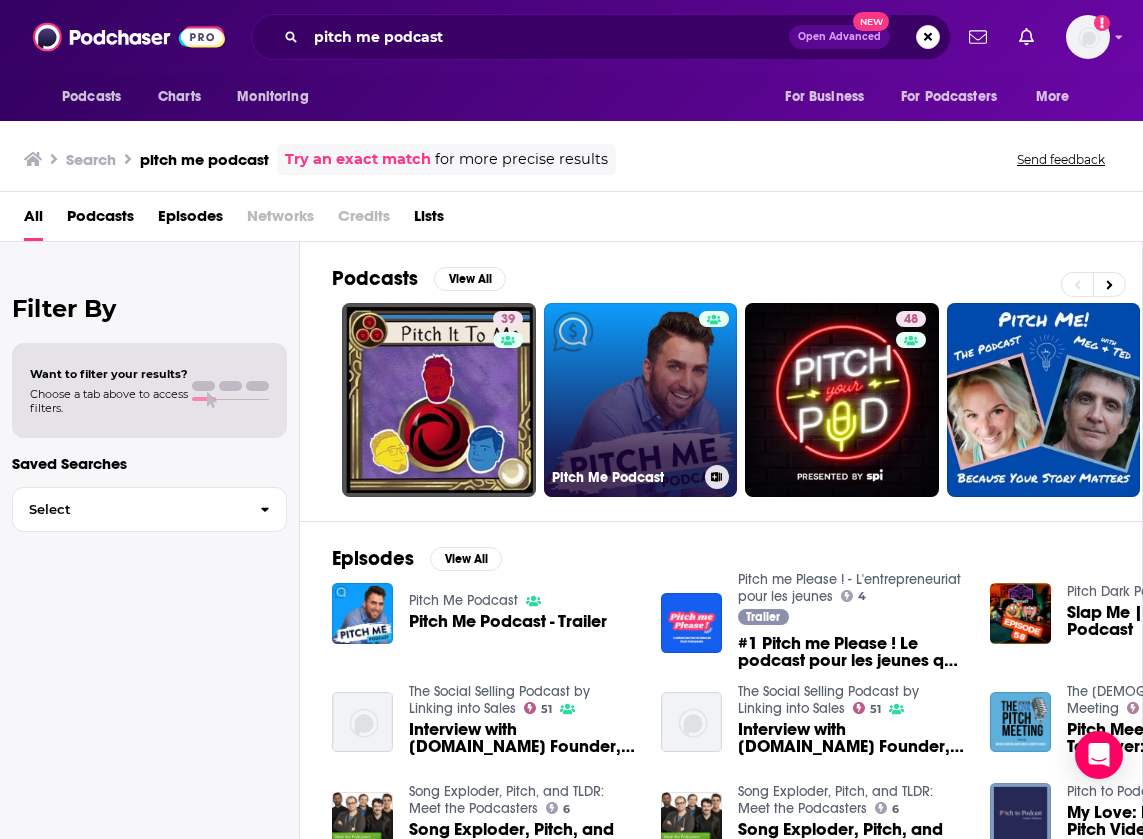 click on "Pitch Me Podcast" at bounding box center [641, 400] 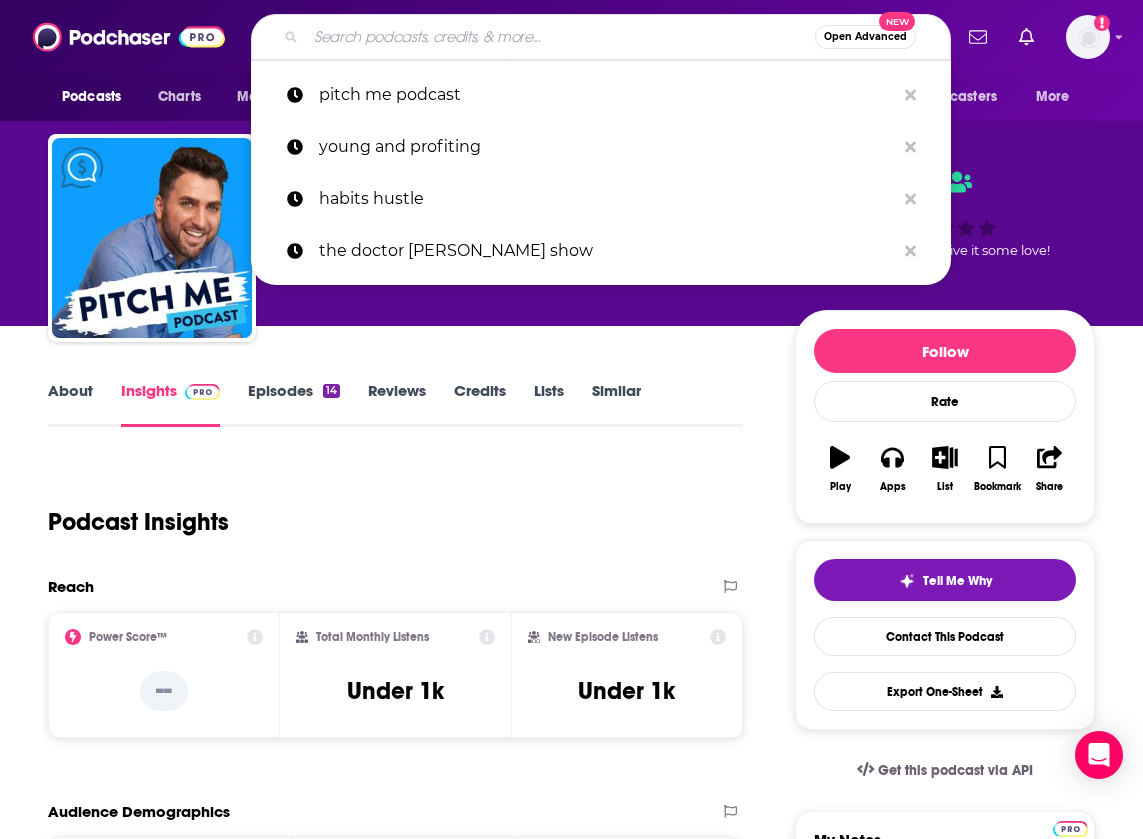 click at bounding box center (560, 37) 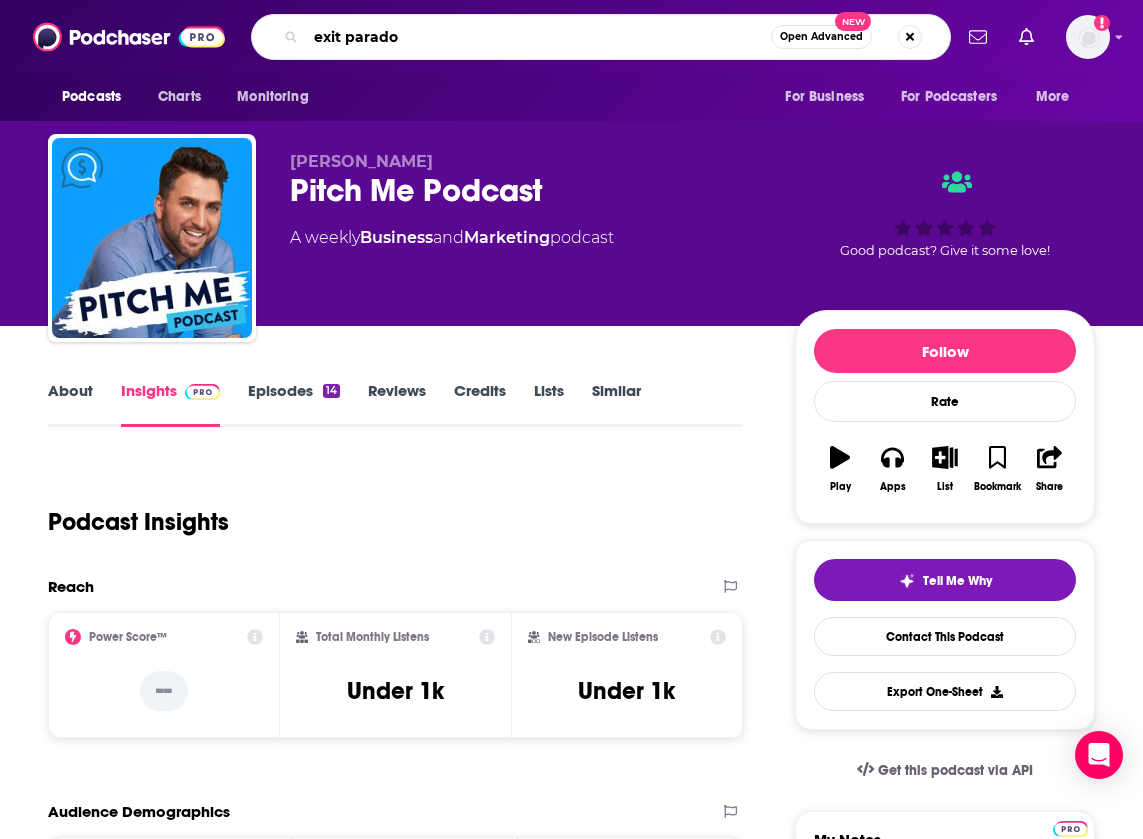 type on "exit paradox" 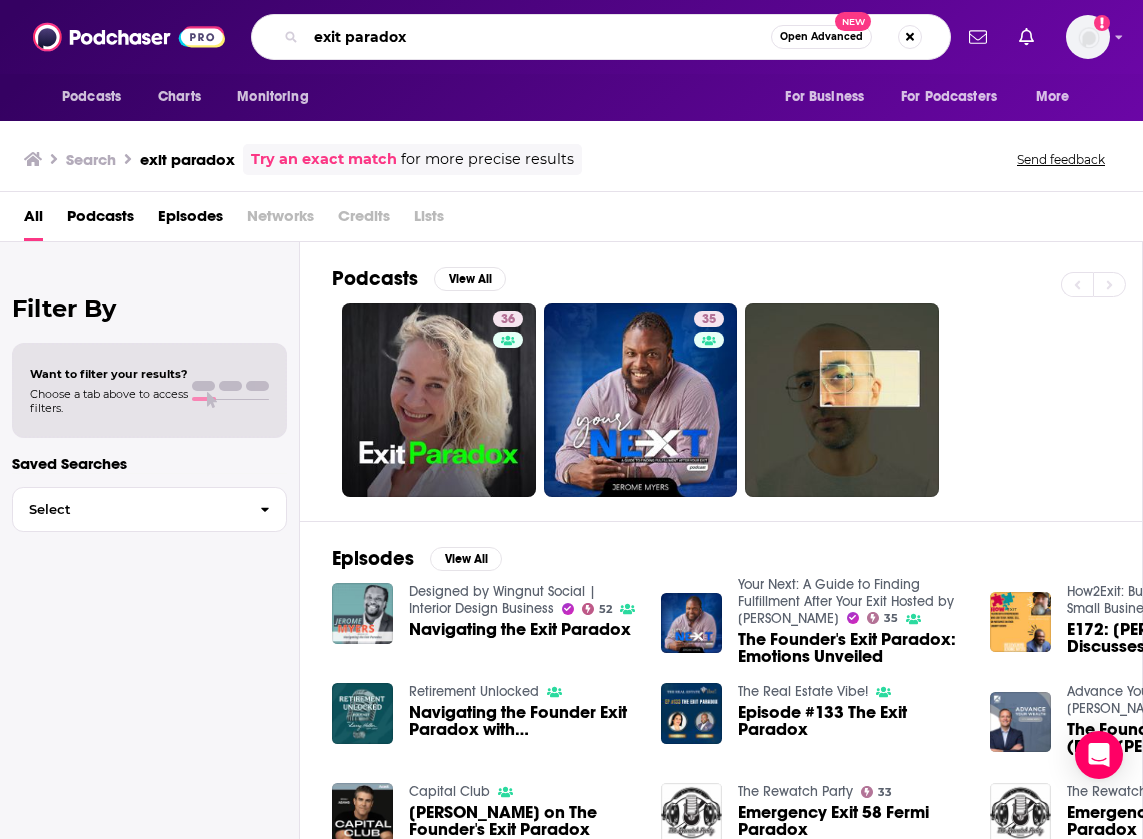 drag, startPoint x: 424, startPoint y: 31, endPoint x: 297, endPoint y: -28, distance: 140.0357 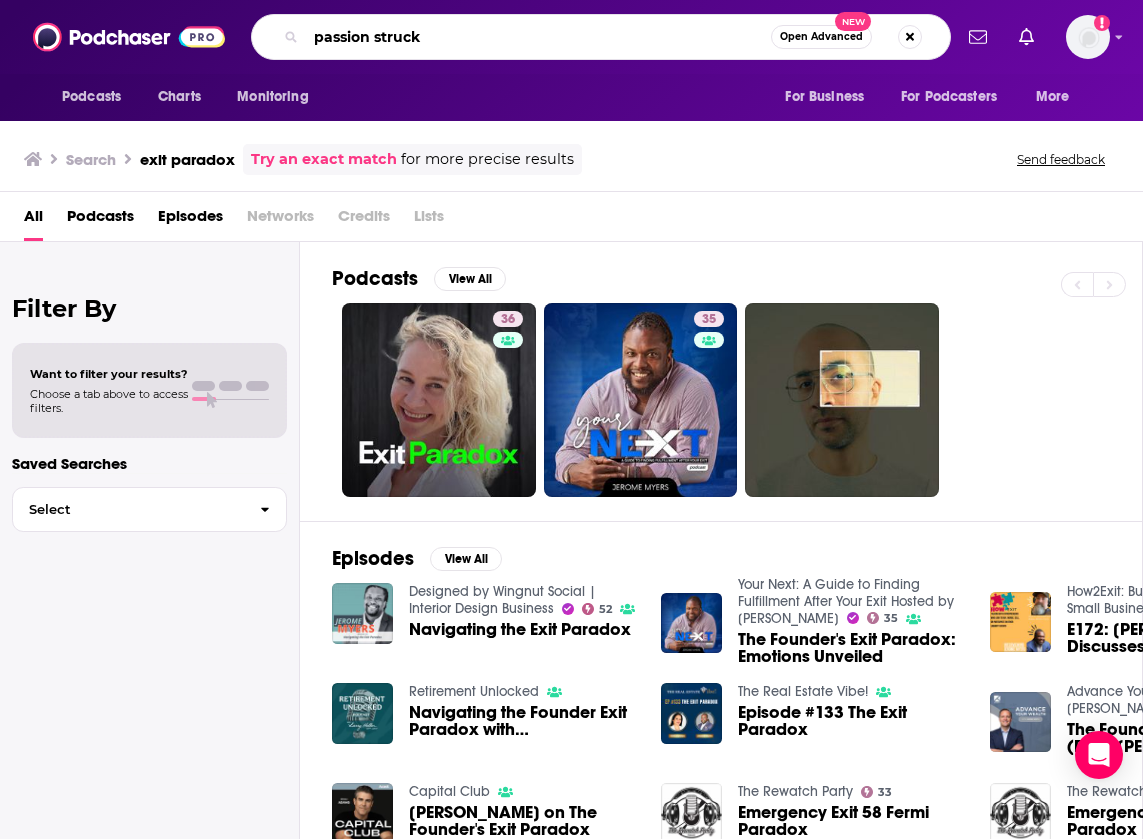 type on "passion struck" 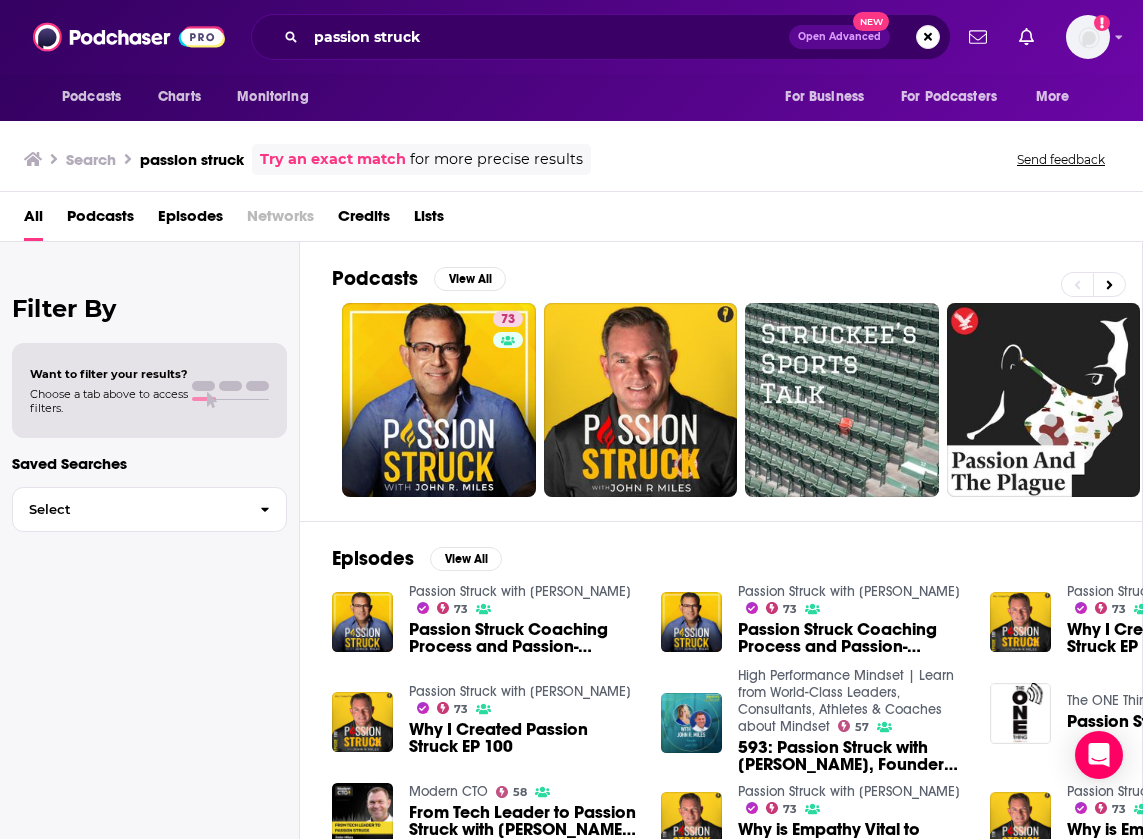 click on "73" at bounding box center (439, 400) 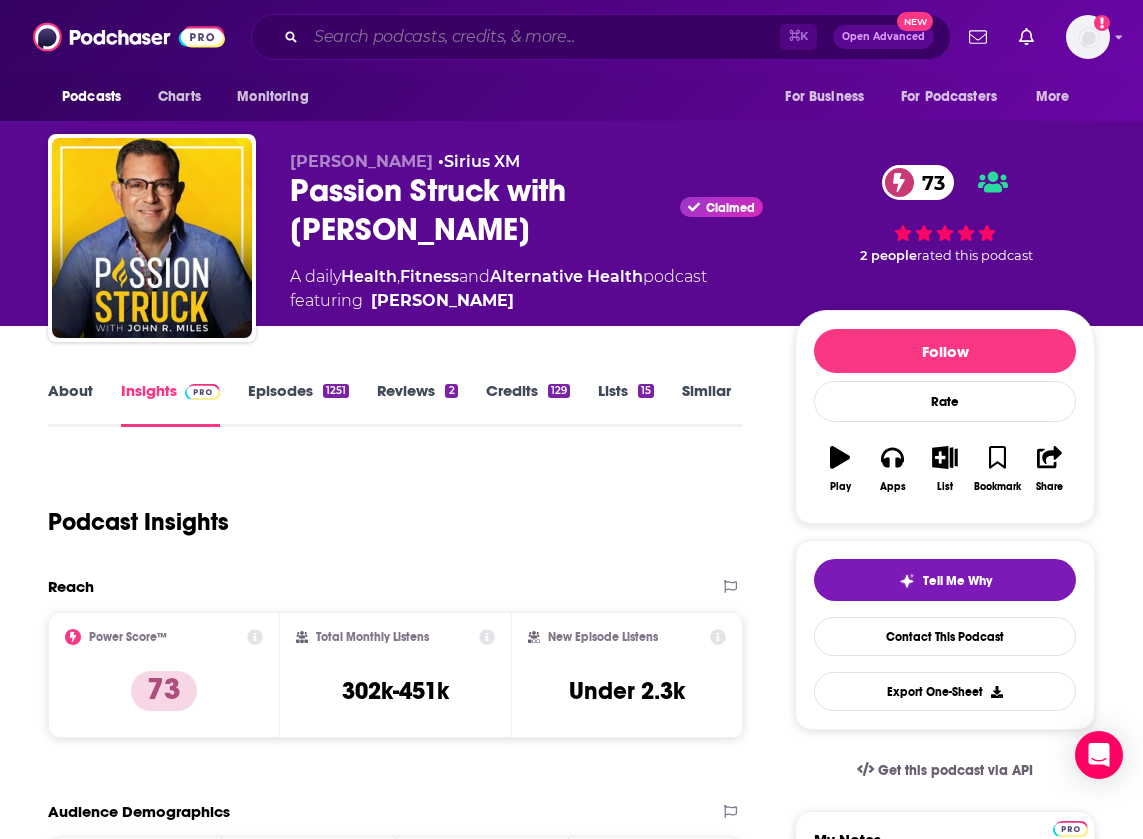 click at bounding box center [543, 37] 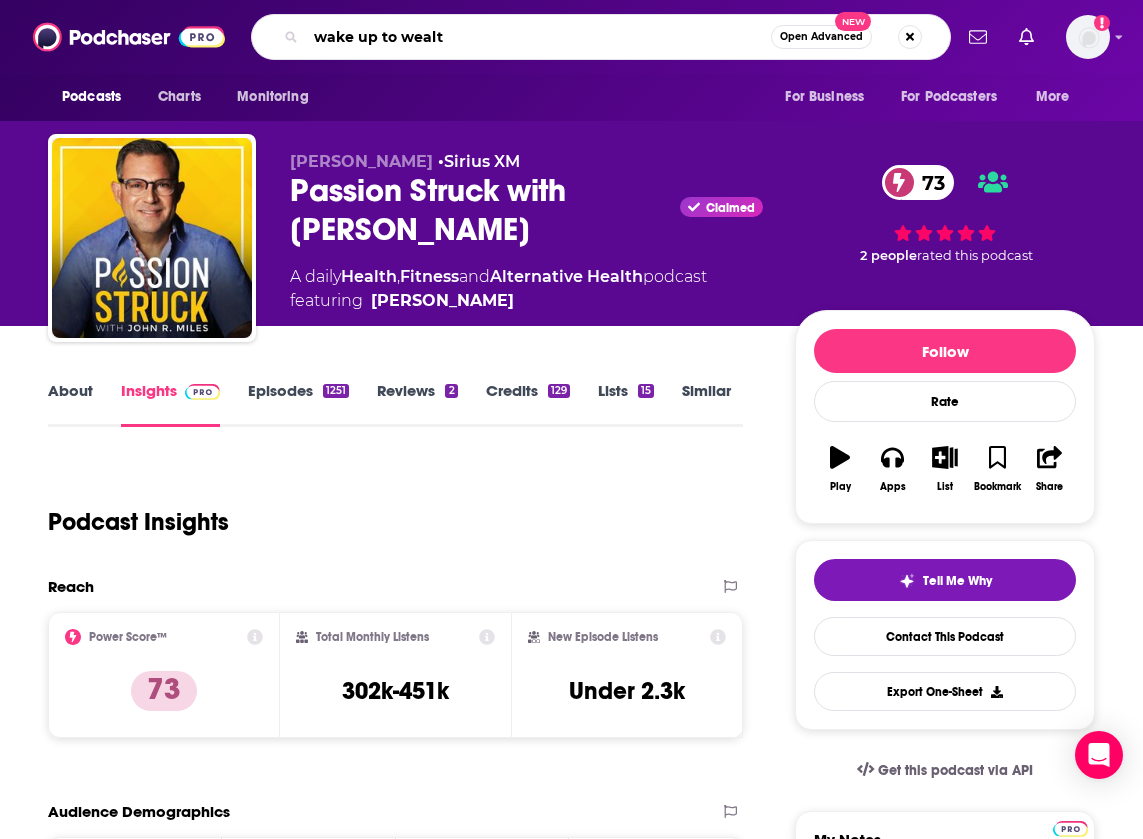 type on "wake up to wealth" 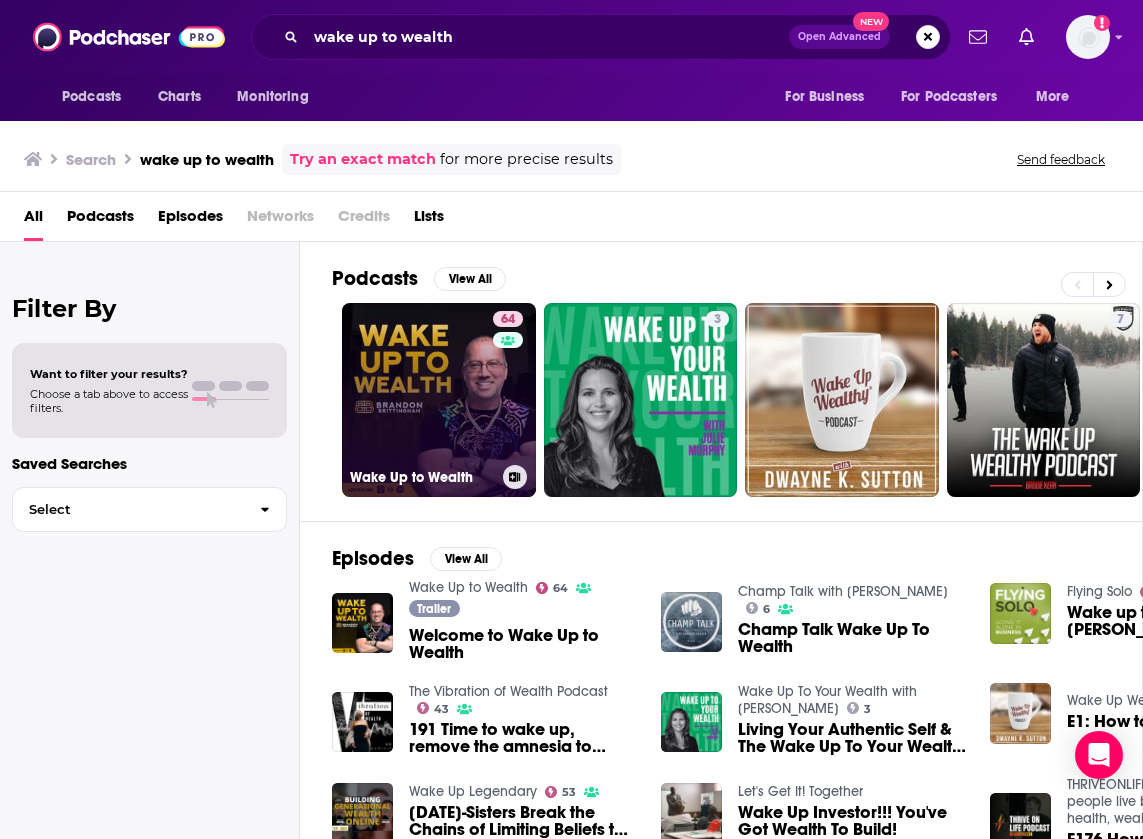 click on "64 Wake Up to Wealth" at bounding box center (439, 400) 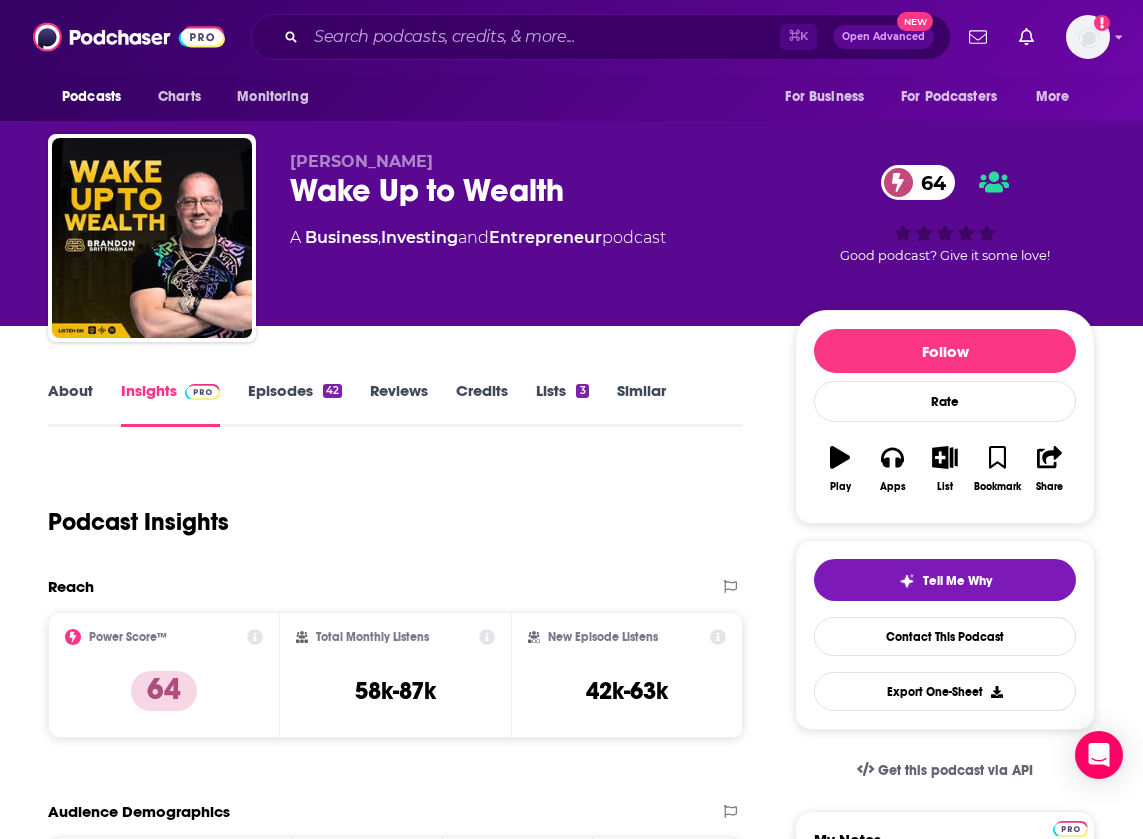 scroll, scrollTop: 0, scrollLeft: 0, axis: both 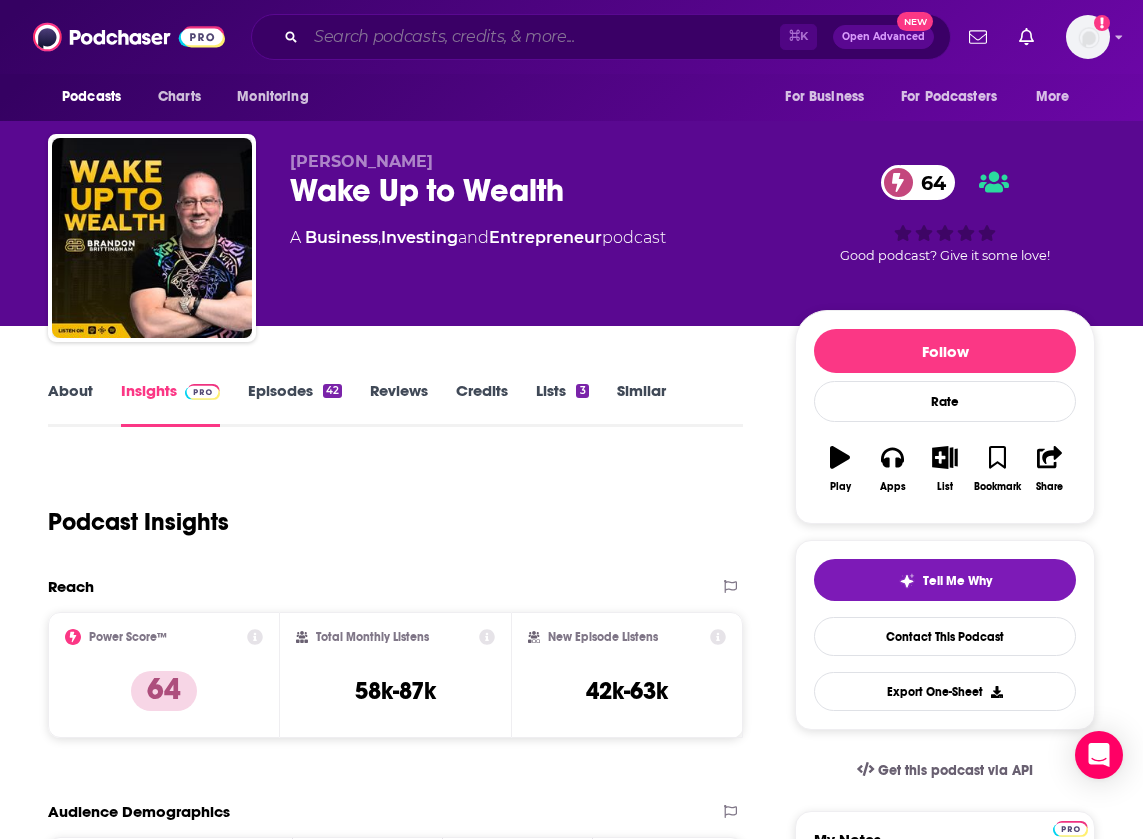 click at bounding box center (543, 37) 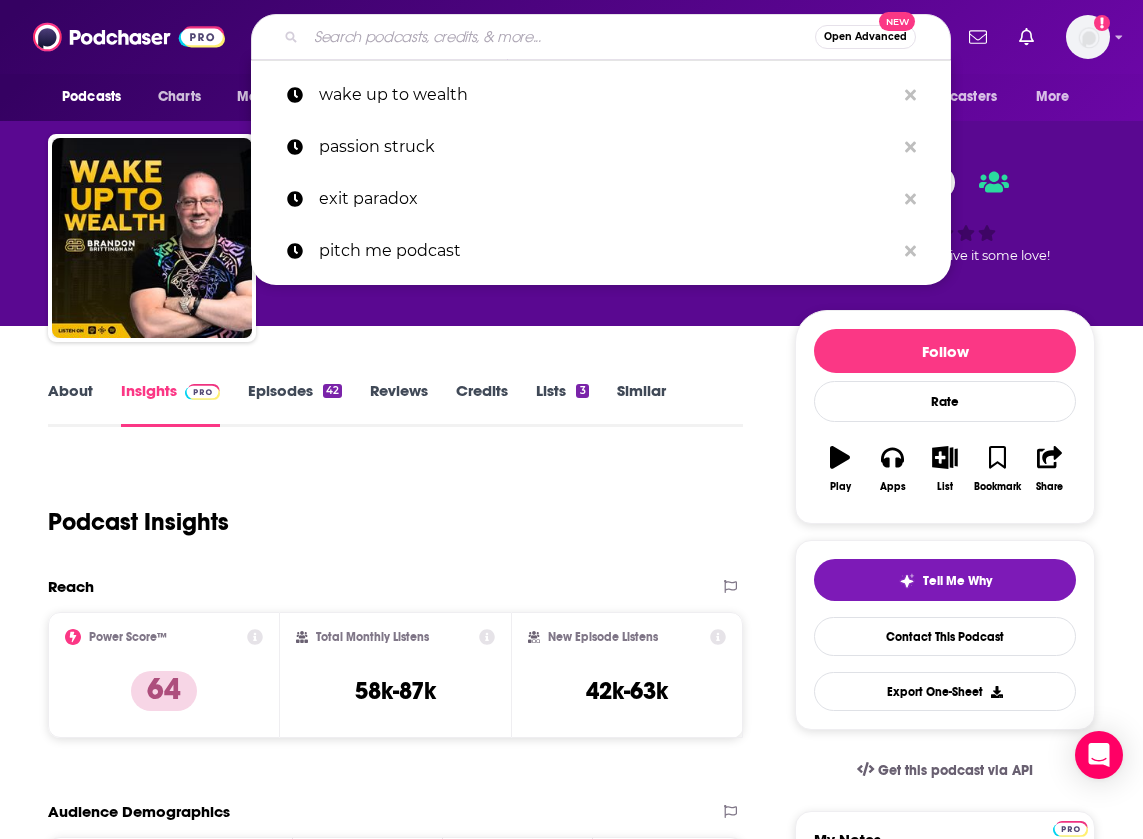 click at bounding box center [560, 37] 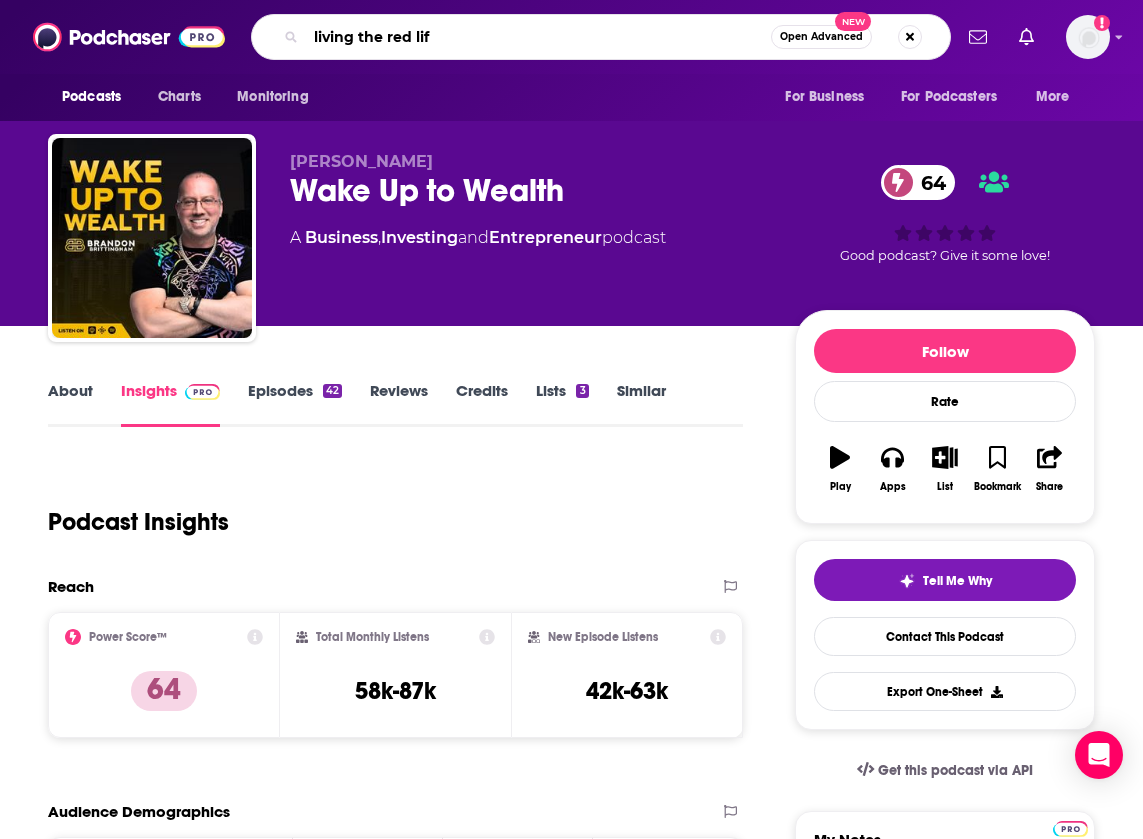 type on "living the red life" 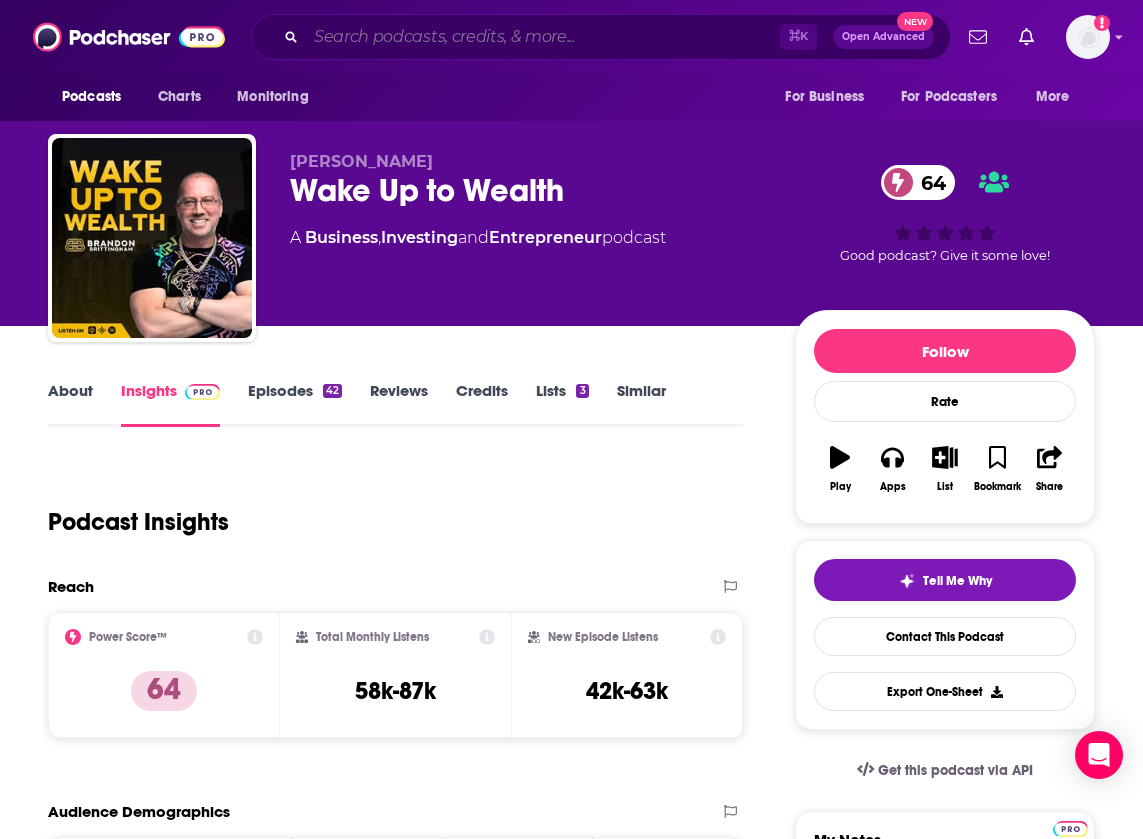 click at bounding box center (543, 37) 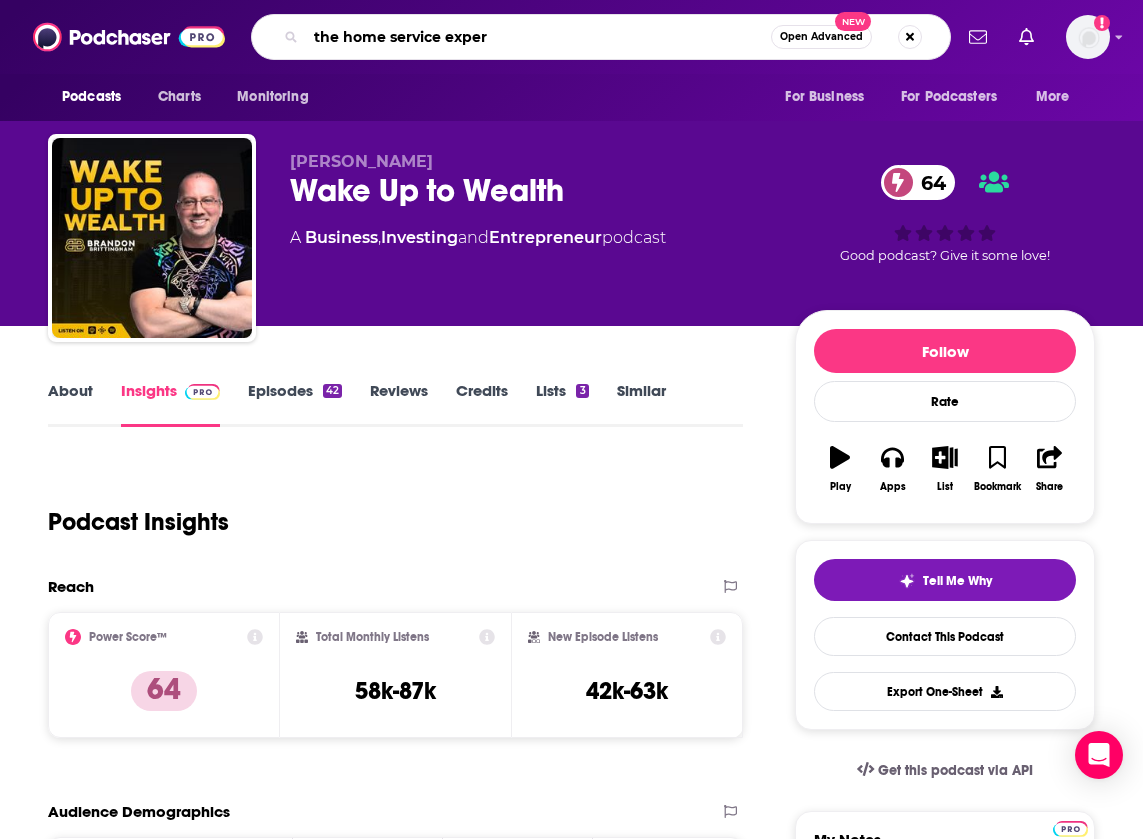 type on "the home service expert" 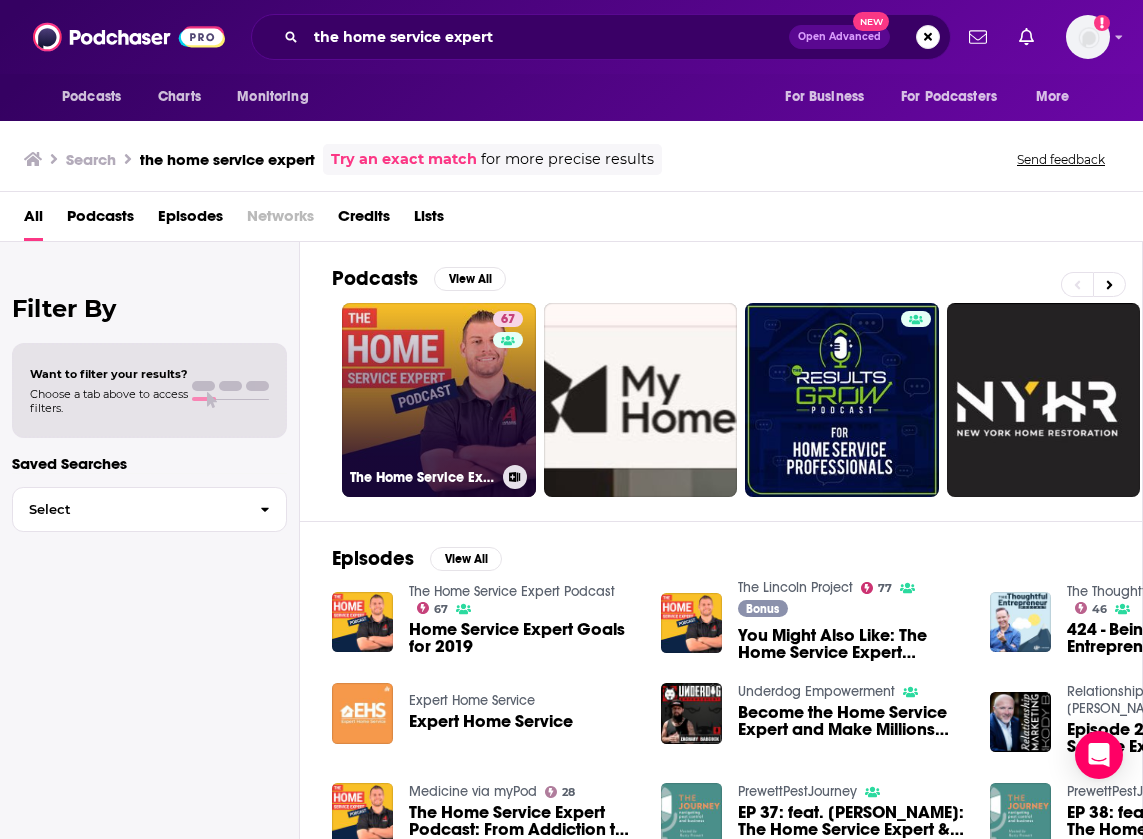 click on "67" at bounding box center [510, 388] 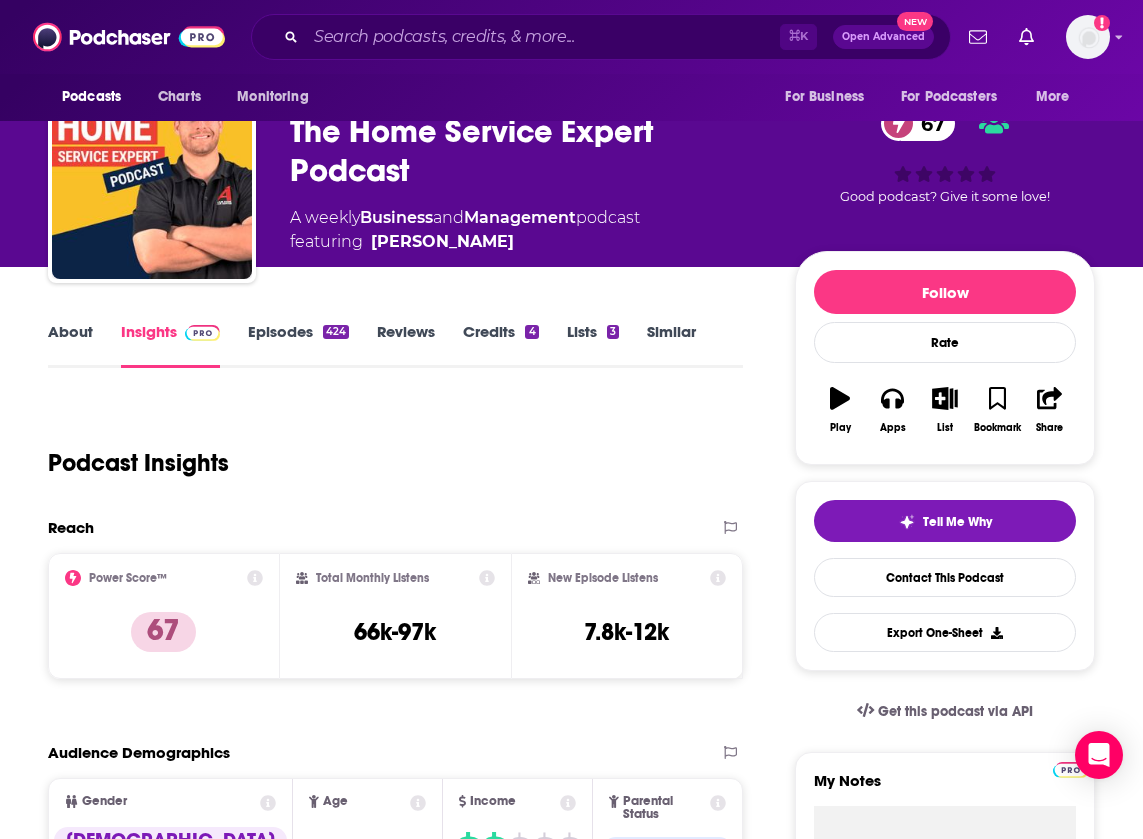 scroll, scrollTop: 61, scrollLeft: 0, axis: vertical 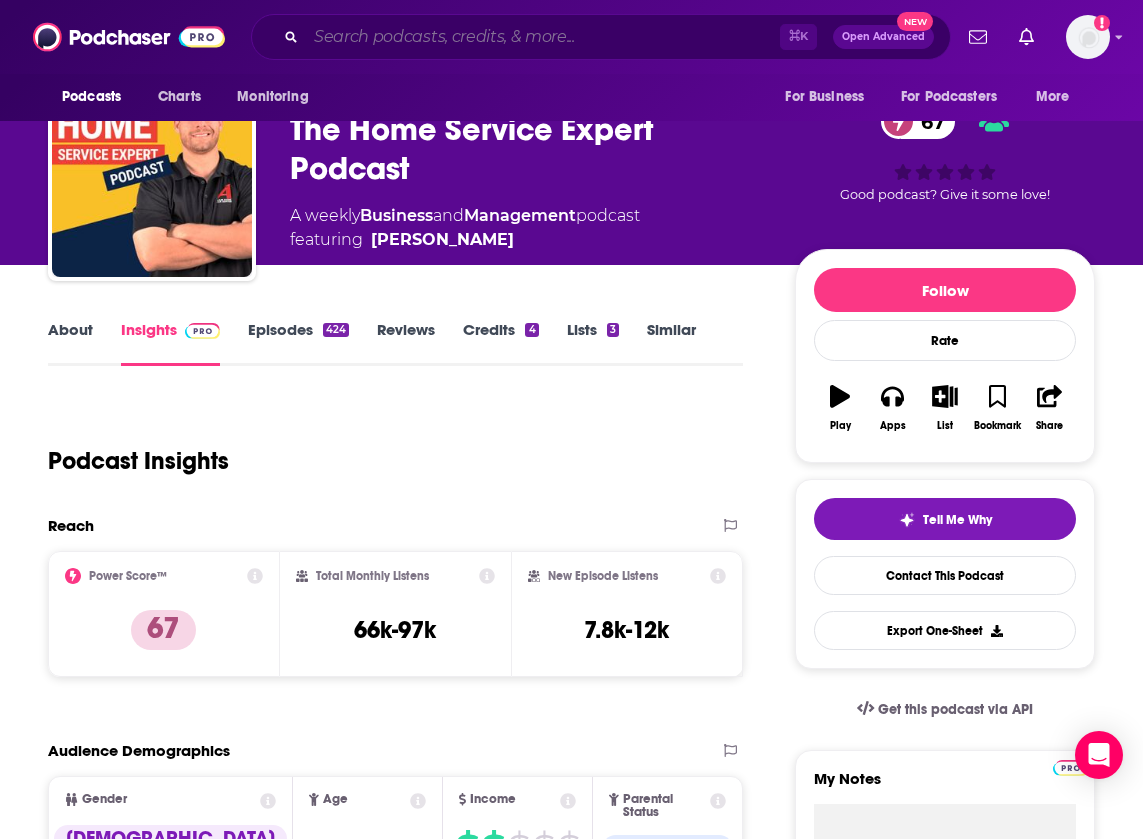click at bounding box center [543, 37] 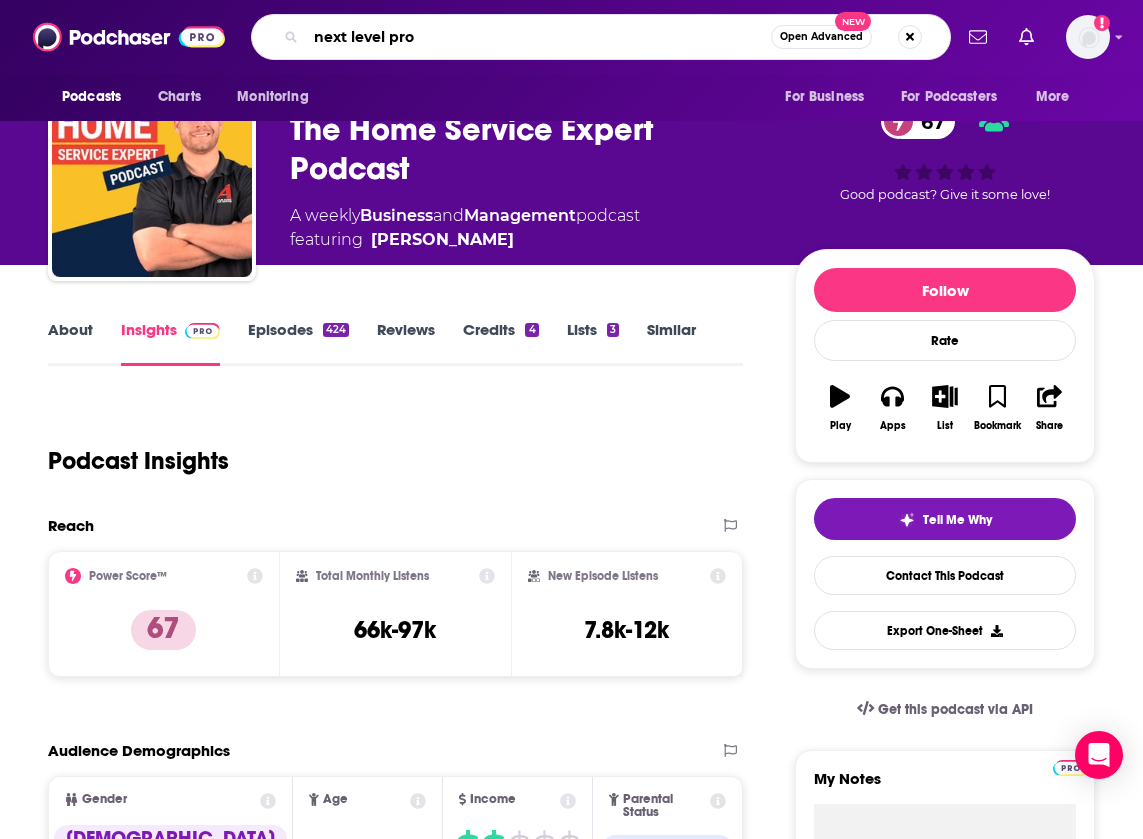 type on "next level pros" 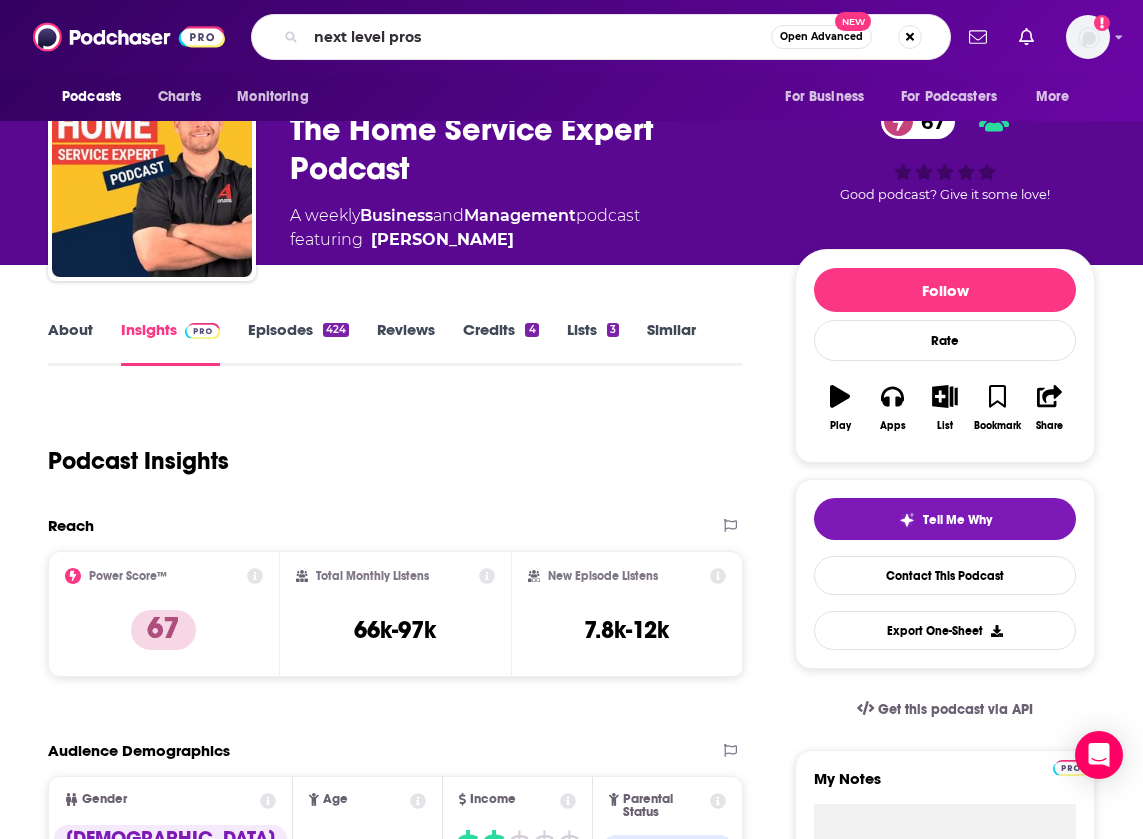 scroll, scrollTop: 0, scrollLeft: 0, axis: both 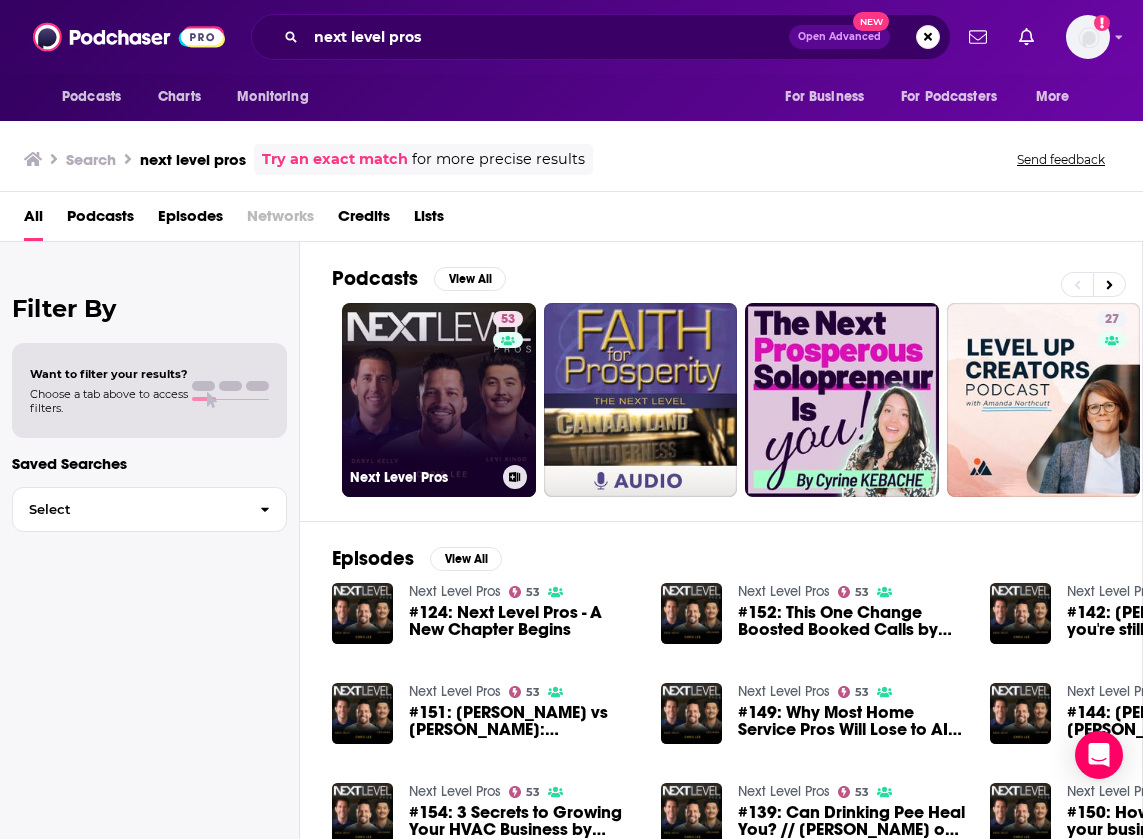 click on "53" at bounding box center (510, 388) 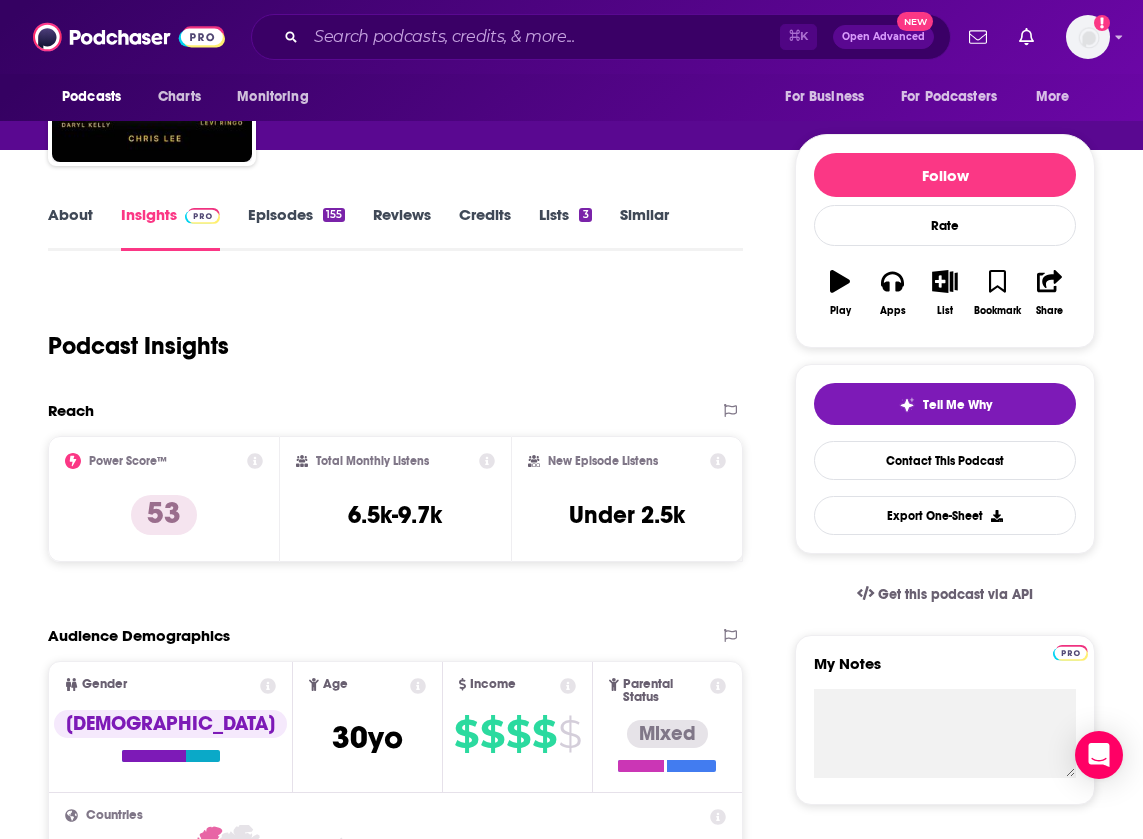 scroll, scrollTop: 194, scrollLeft: 0, axis: vertical 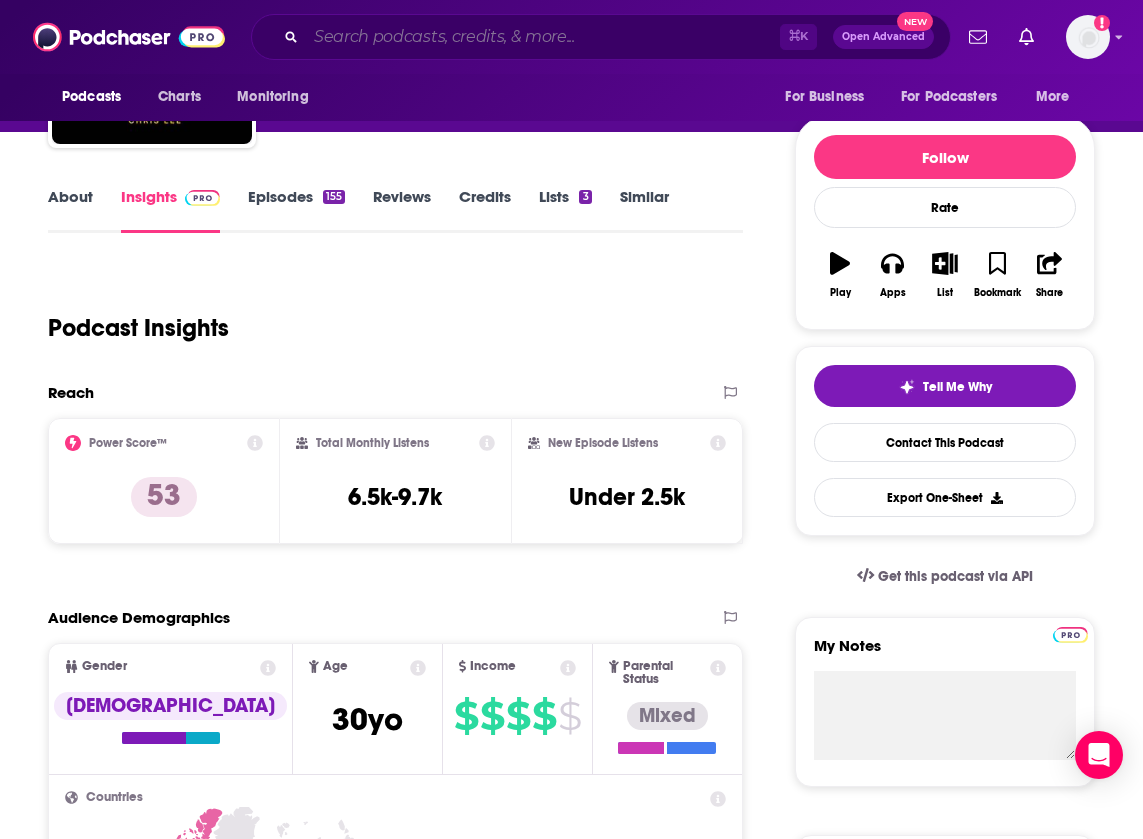 click at bounding box center (543, 37) 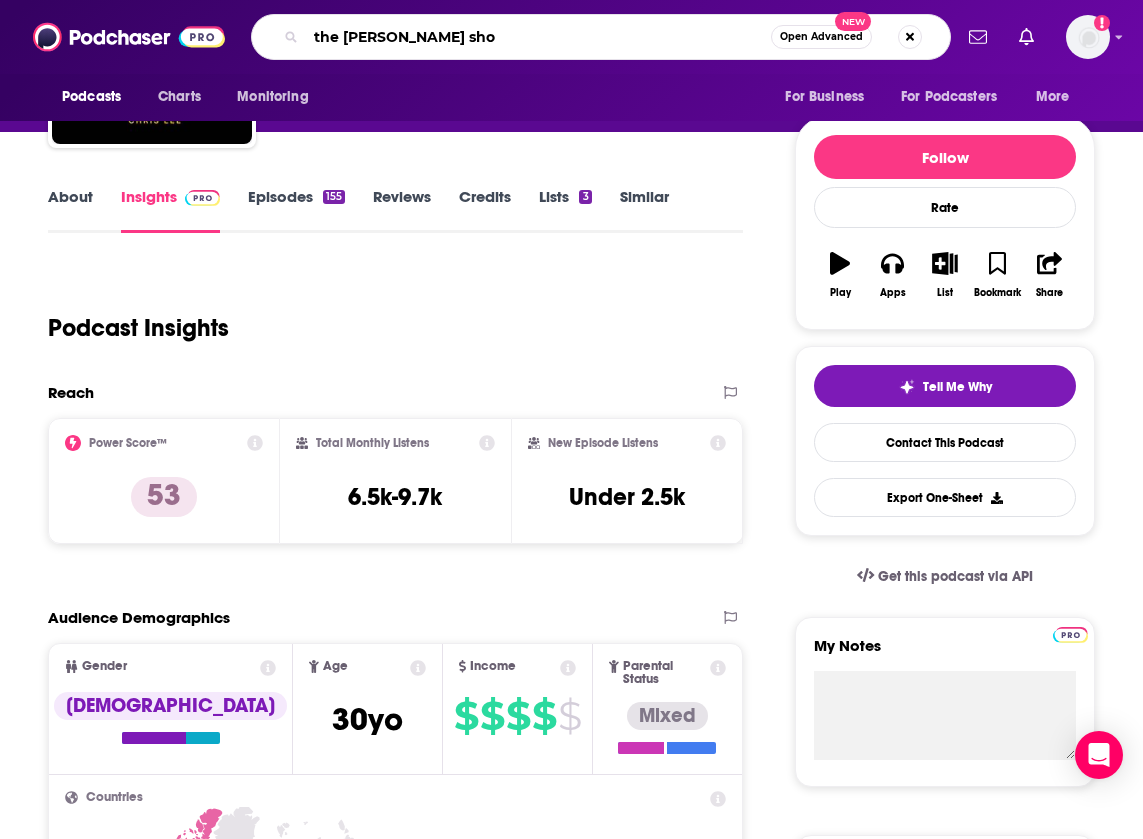 type on "the [PERSON_NAME] show" 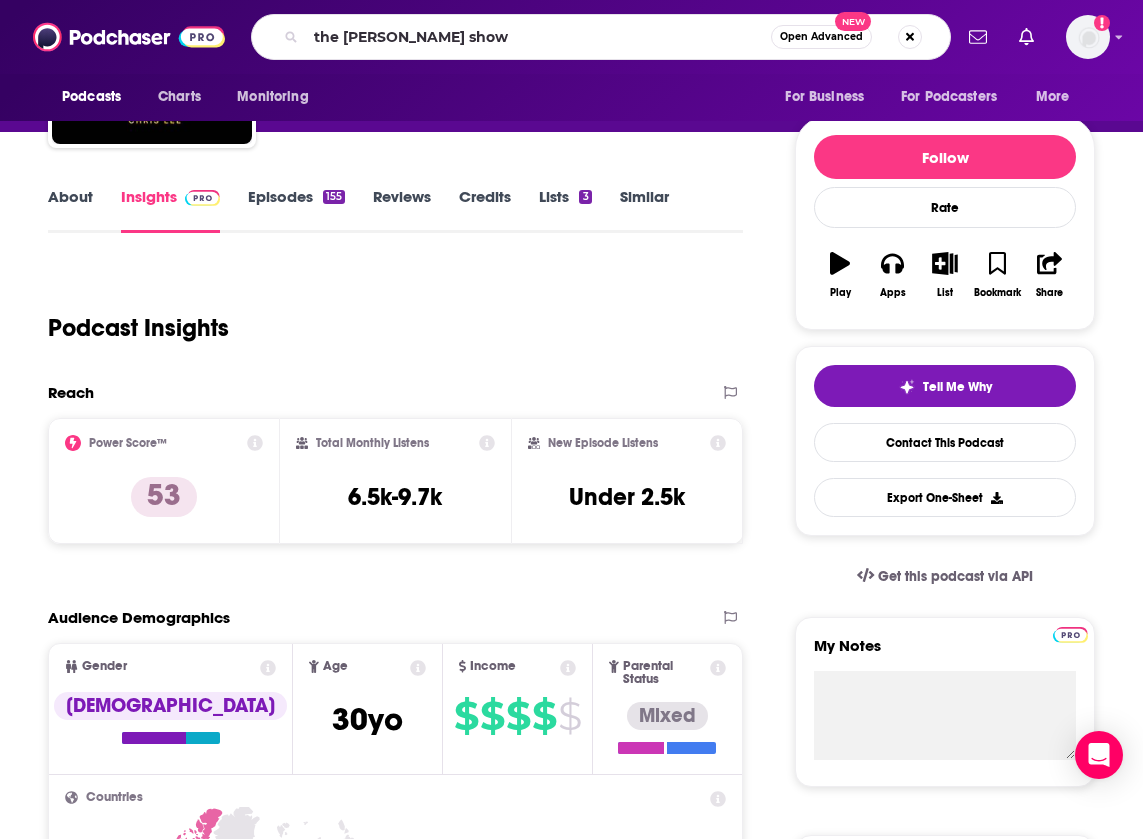 scroll, scrollTop: 0, scrollLeft: 0, axis: both 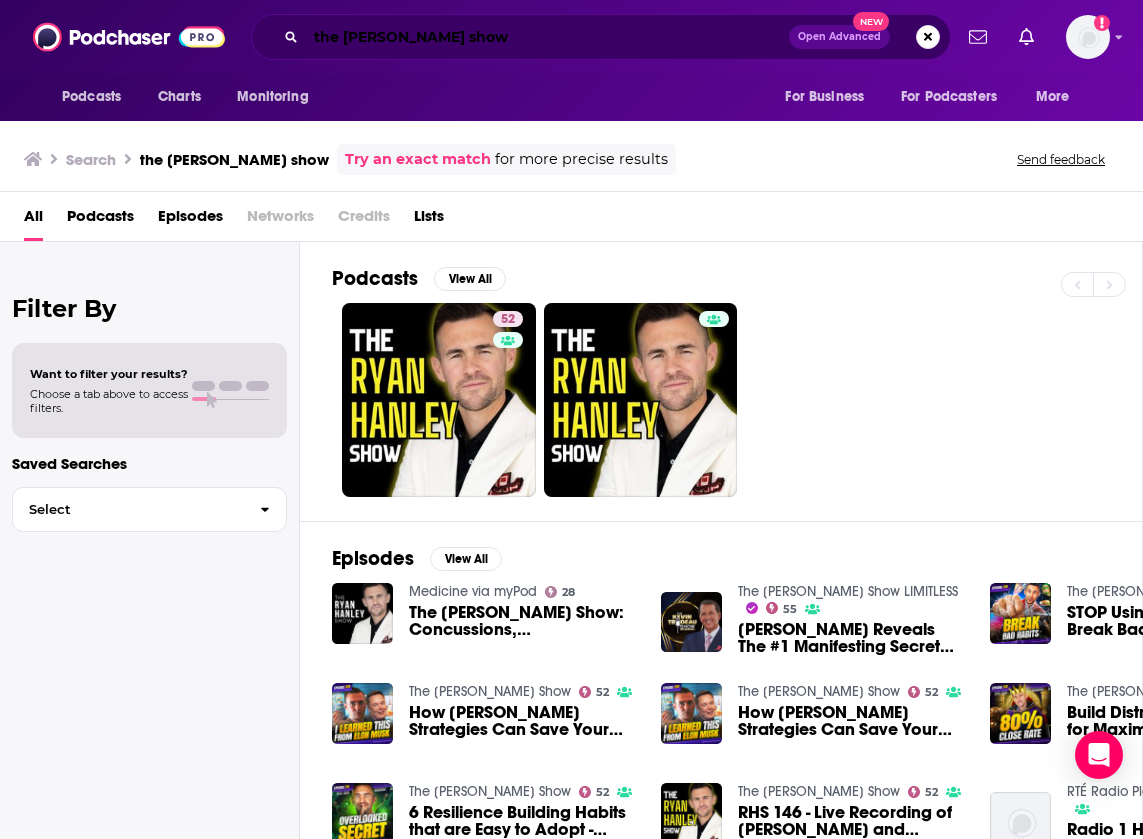 click on "the [PERSON_NAME] show" at bounding box center [547, 37] 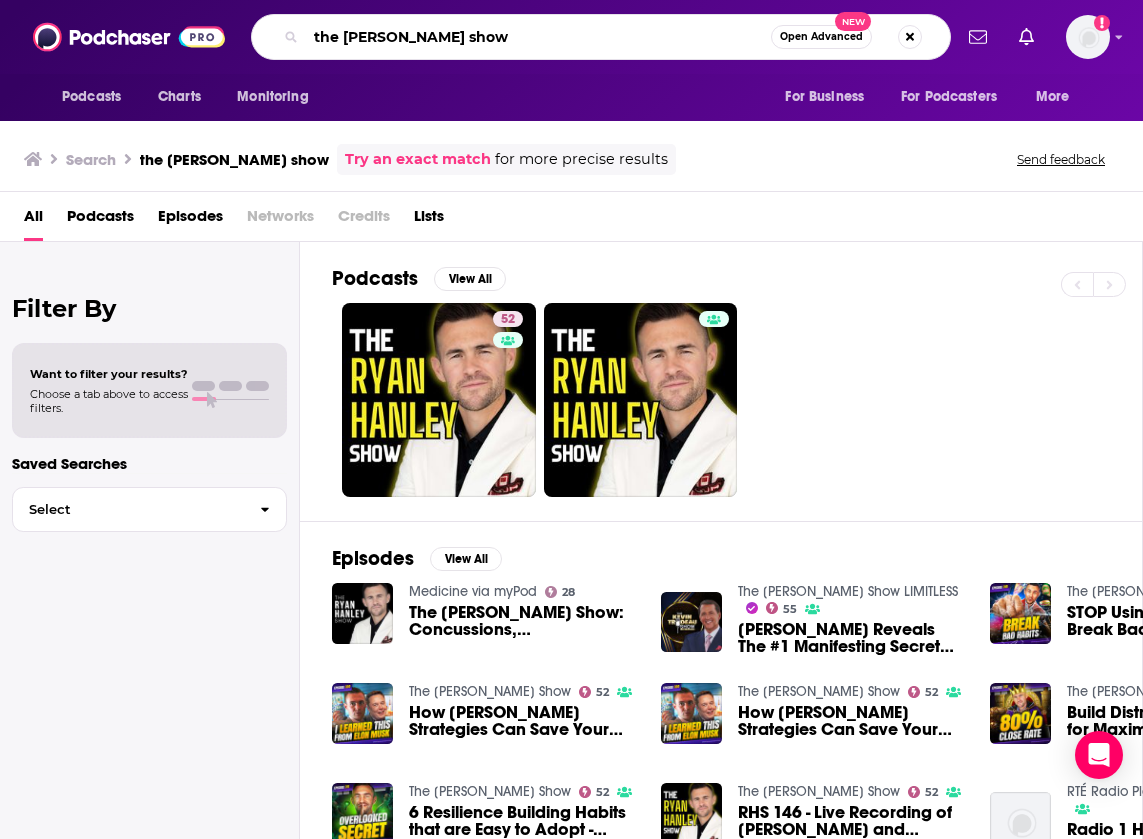 drag, startPoint x: 492, startPoint y: 38, endPoint x: 346, endPoint y: 34, distance: 146.05478 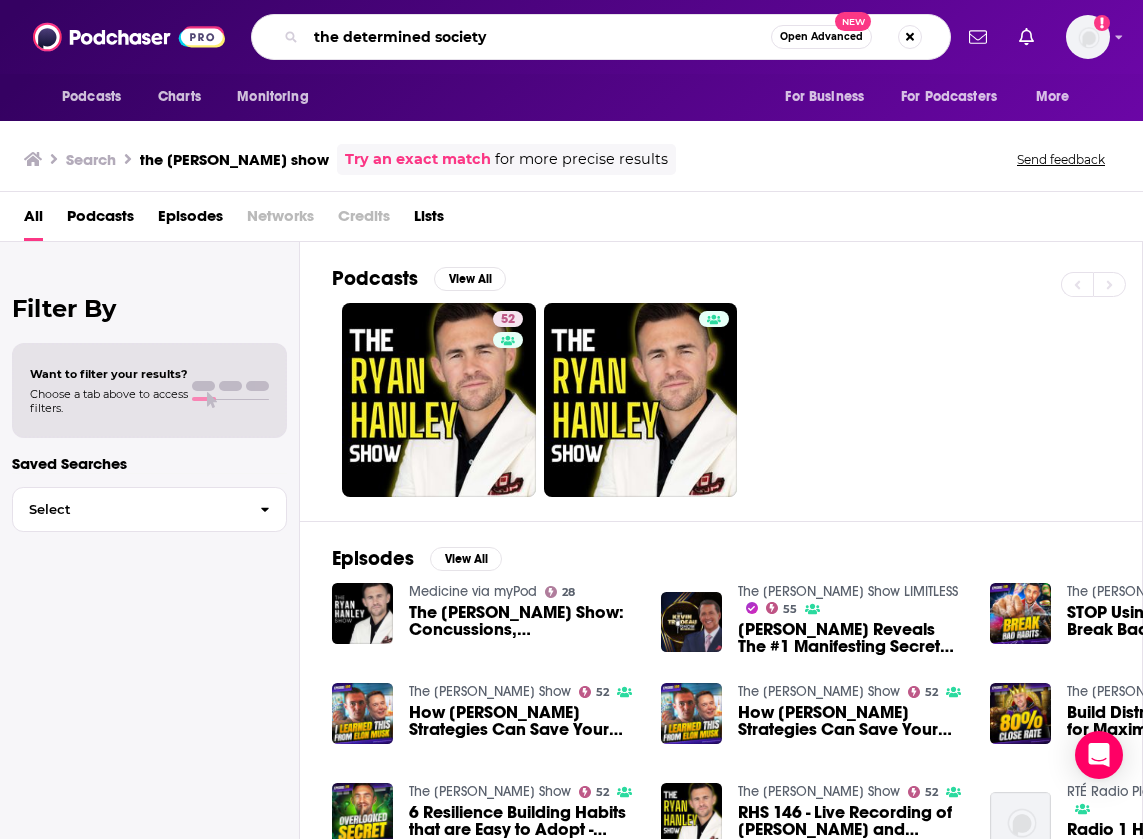 type on "the determined society" 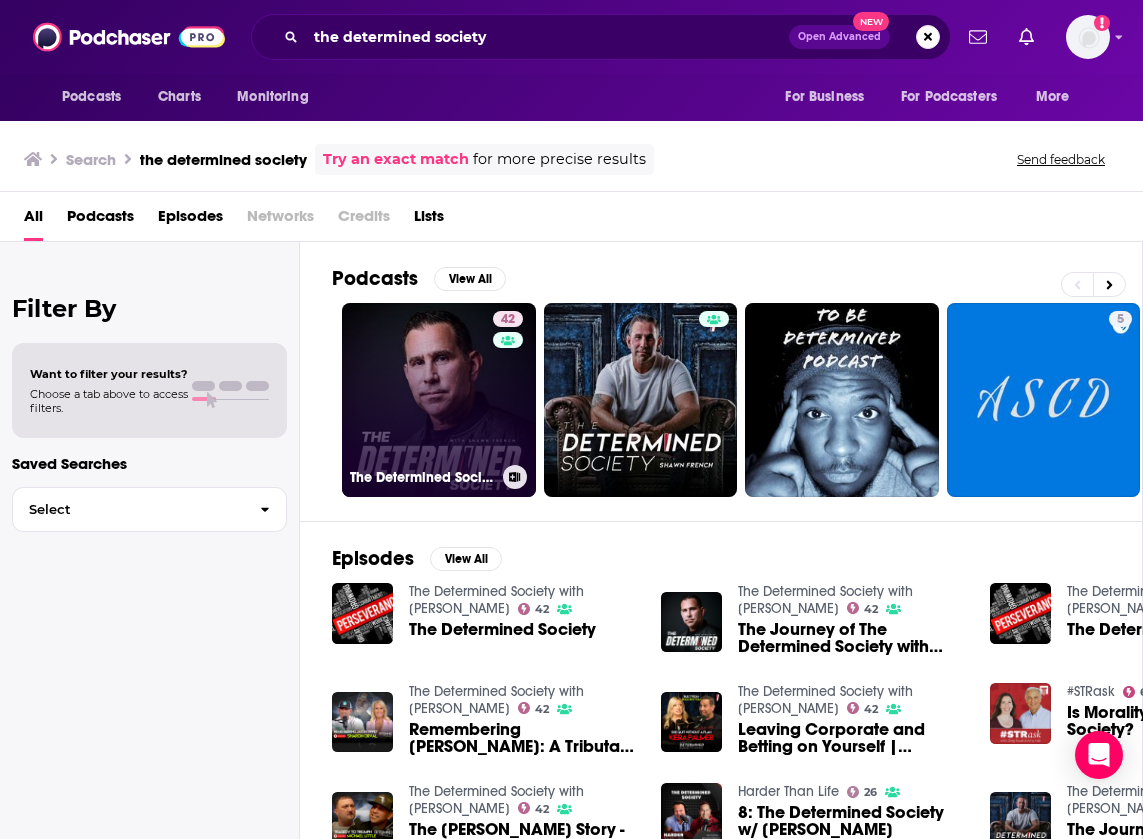 click on "42 The Determined Society with [PERSON_NAME]" at bounding box center [439, 400] 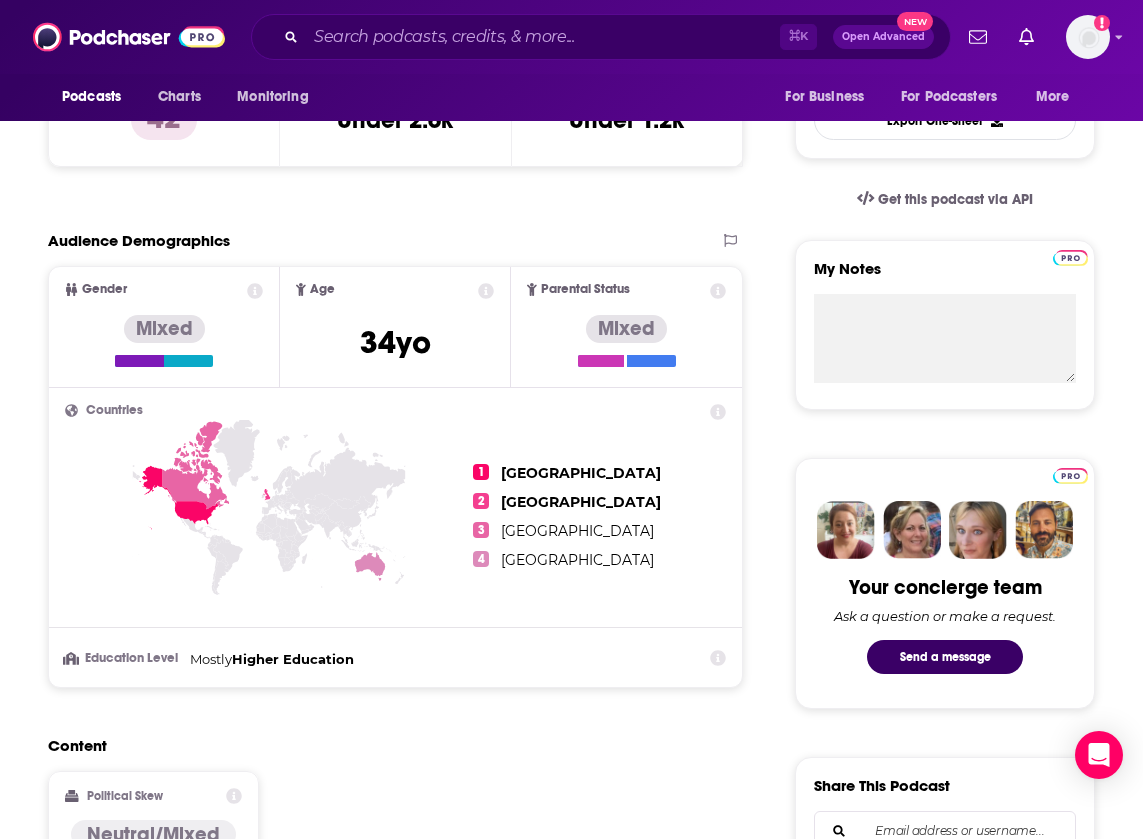 scroll, scrollTop: 571, scrollLeft: 0, axis: vertical 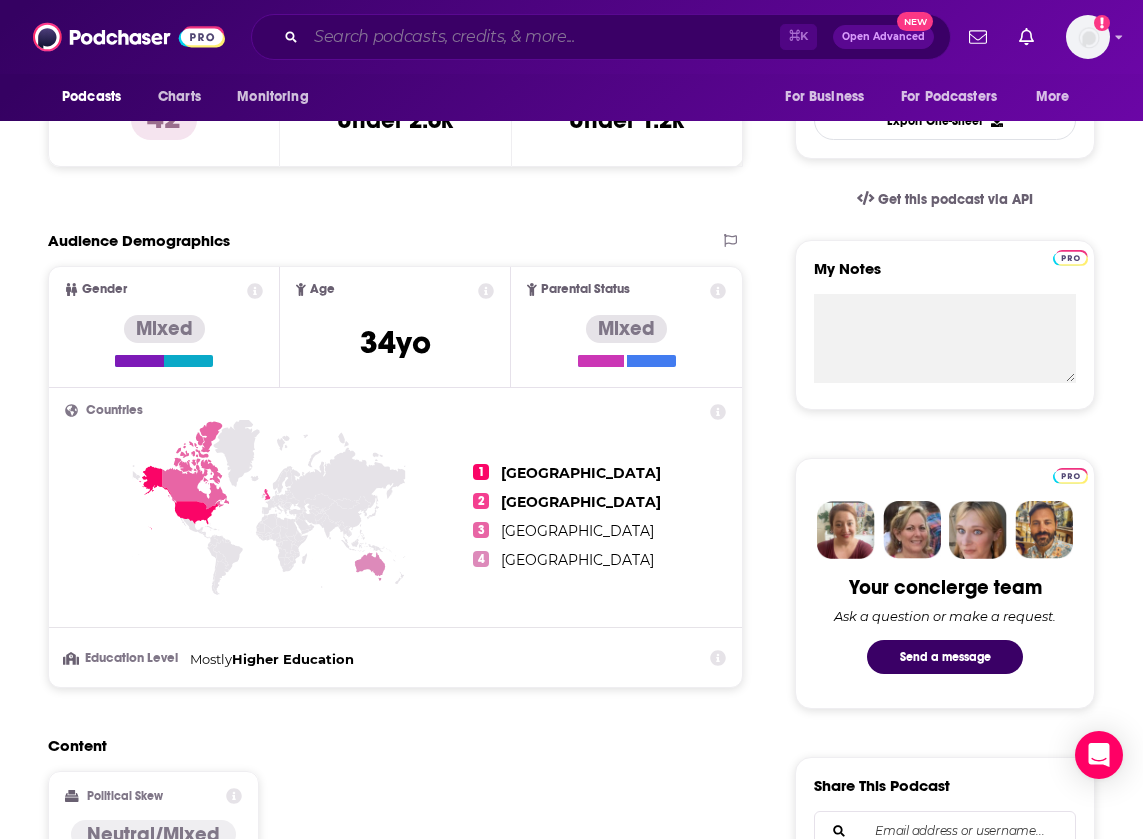 click at bounding box center (543, 37) 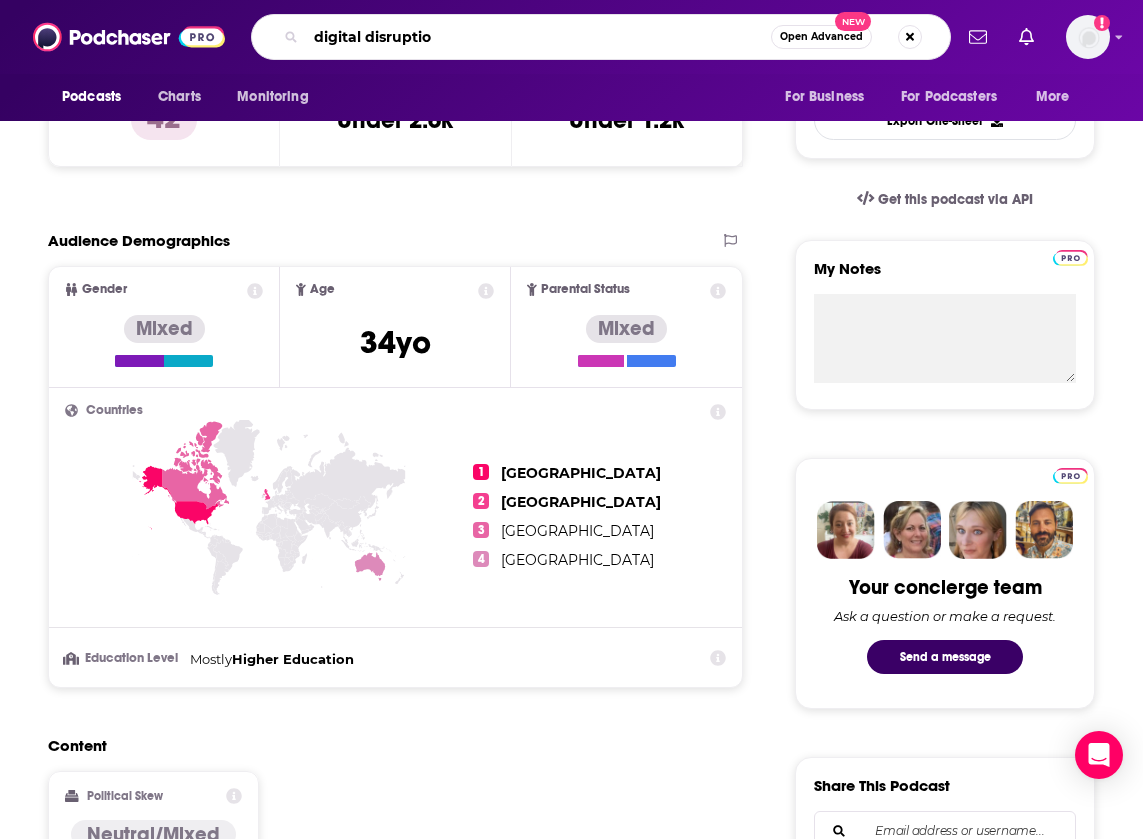 type on "digital disruption" 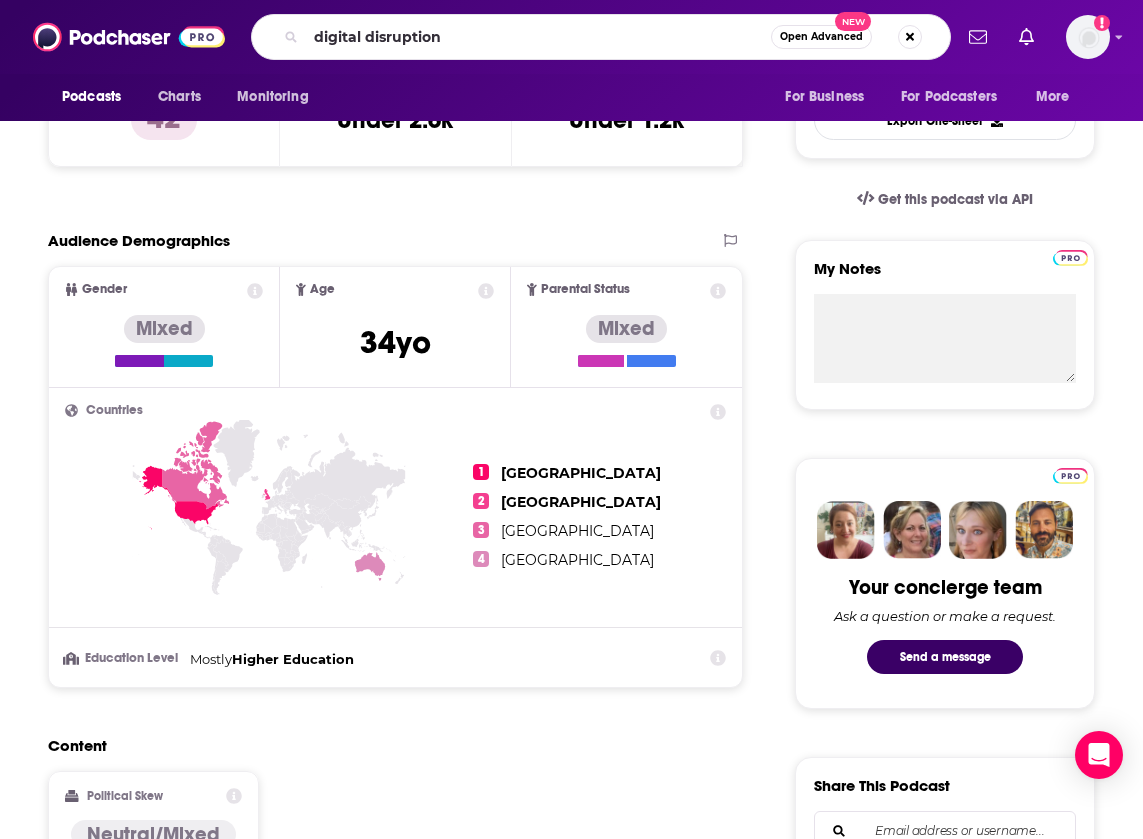 scroll, scrollTop: 0, scrollLeft: 0, axis: both 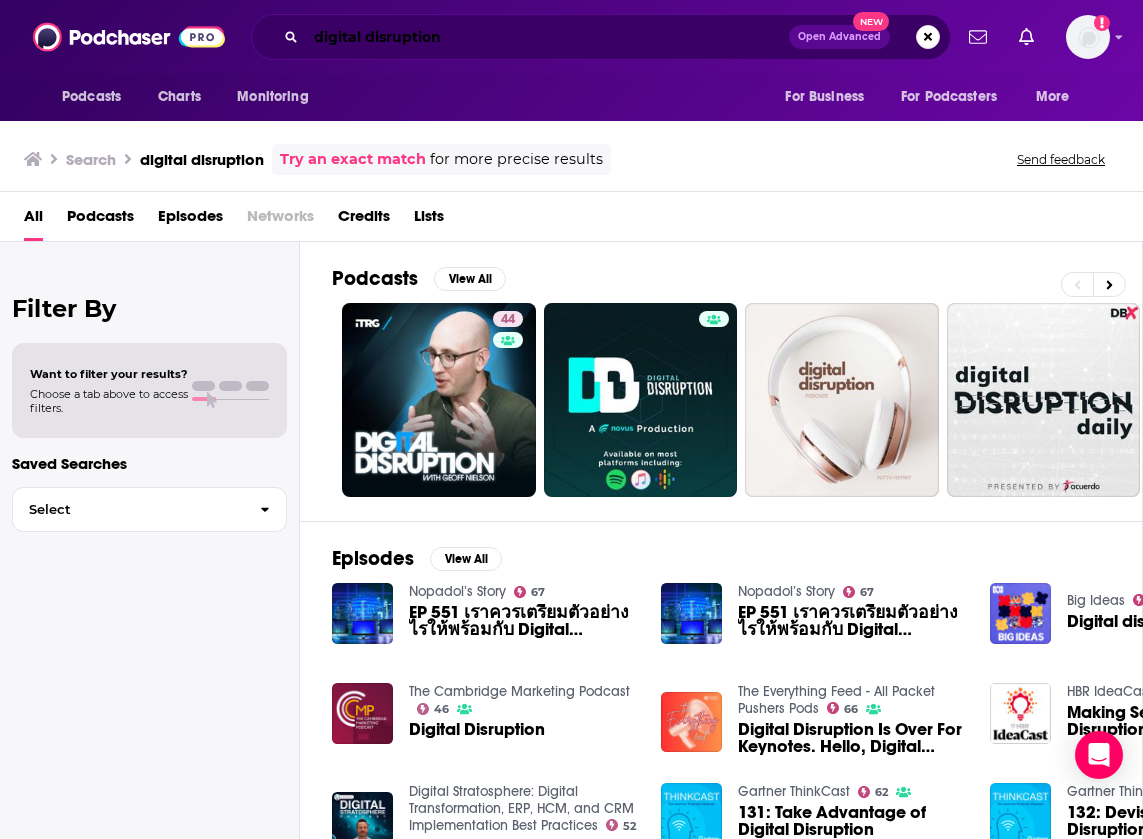 drag, startPoint x: 465, startPoint y: 36, endPoint x: 341, endPoint y: -26, distance: 138.63622 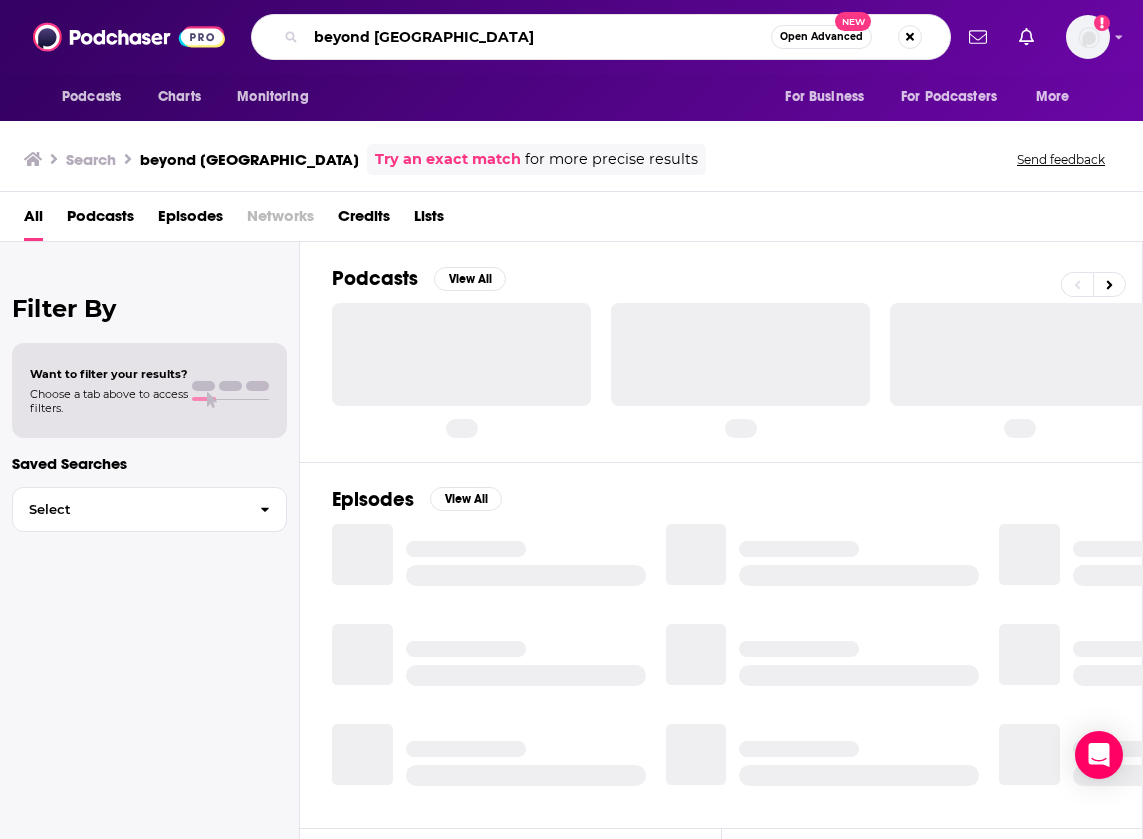 click on "beyond [GEOGRAPHIC_DATA]" at bounding box center (538, 37) 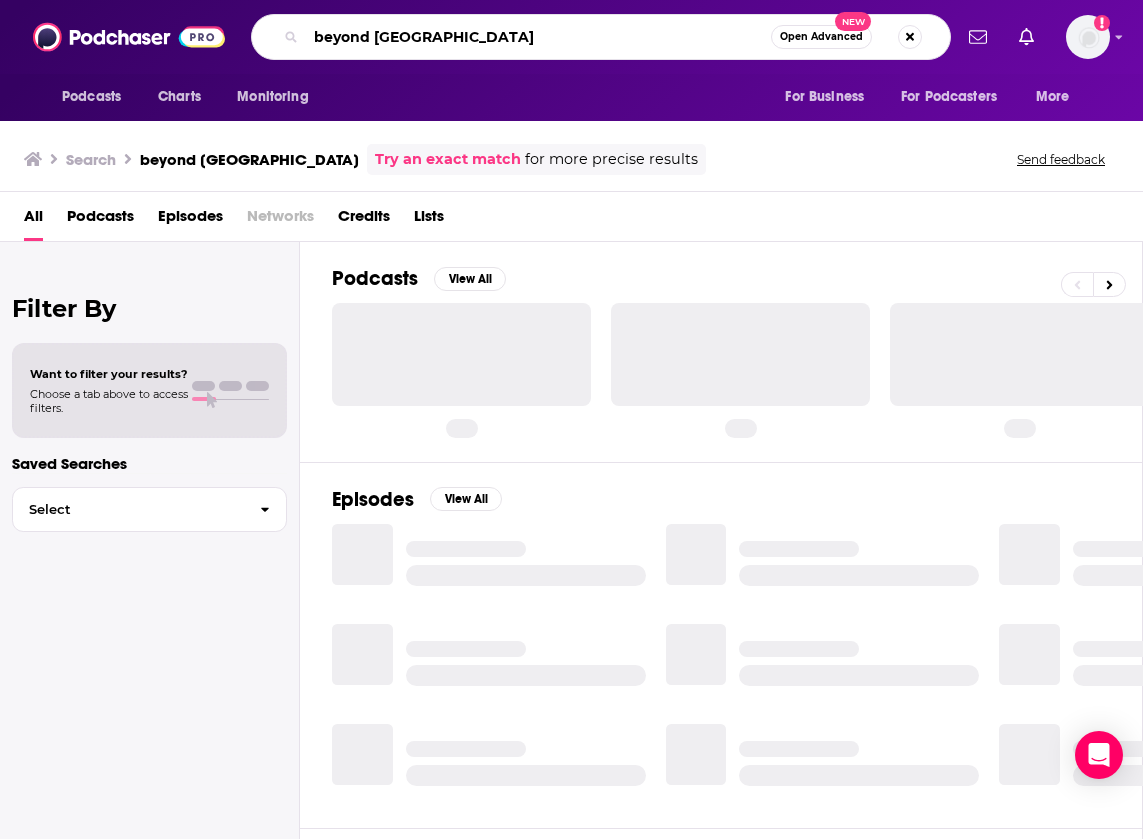 drag, startPoint x: 506, startPoint y: 38, endPoint x: 329, endPoint y: -77, distance: 211.07819 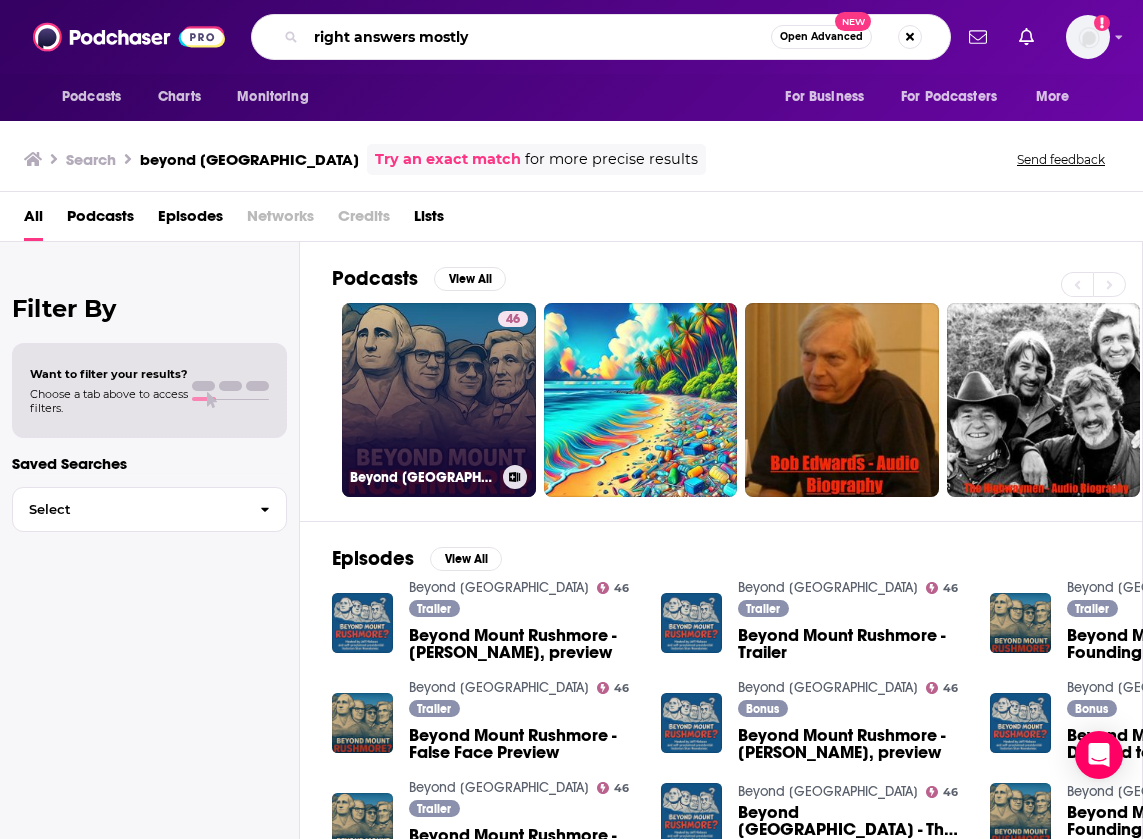 type on "right answers mostly" 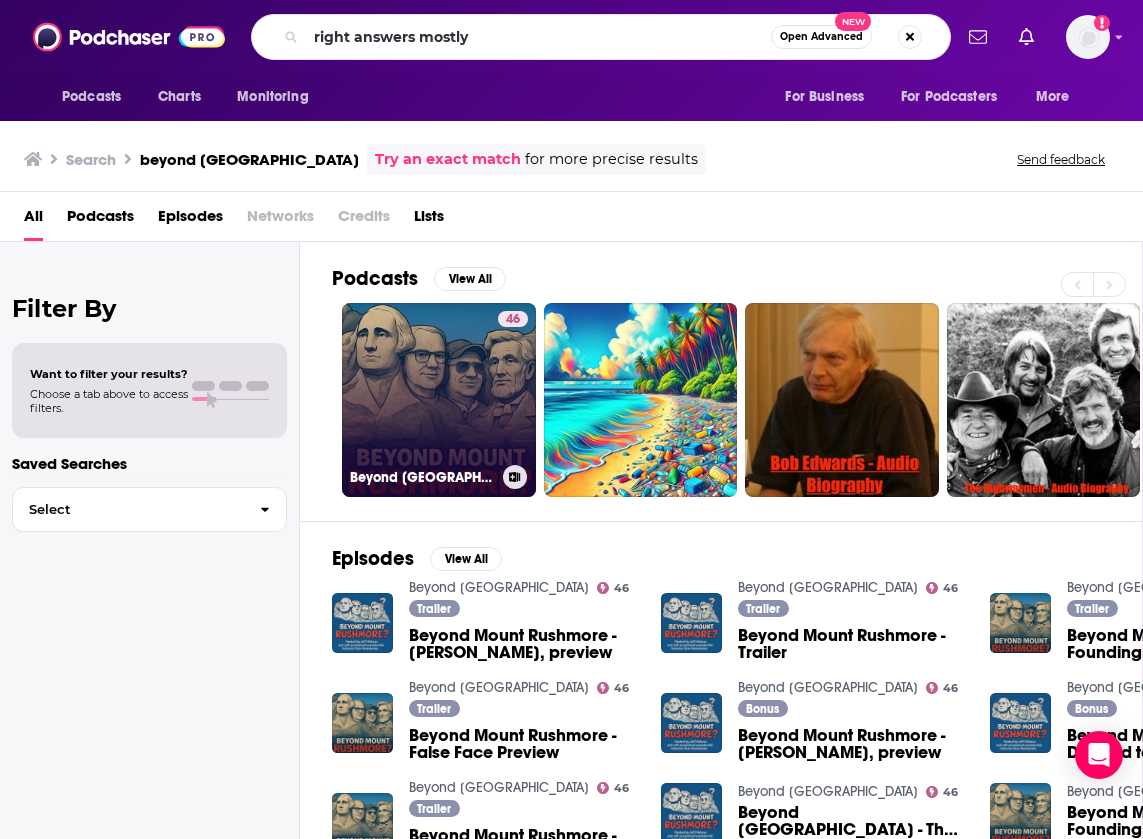 click on "46 Beyond [GEOGRAPHIC_DATA]" at bounding box center (439, 400) 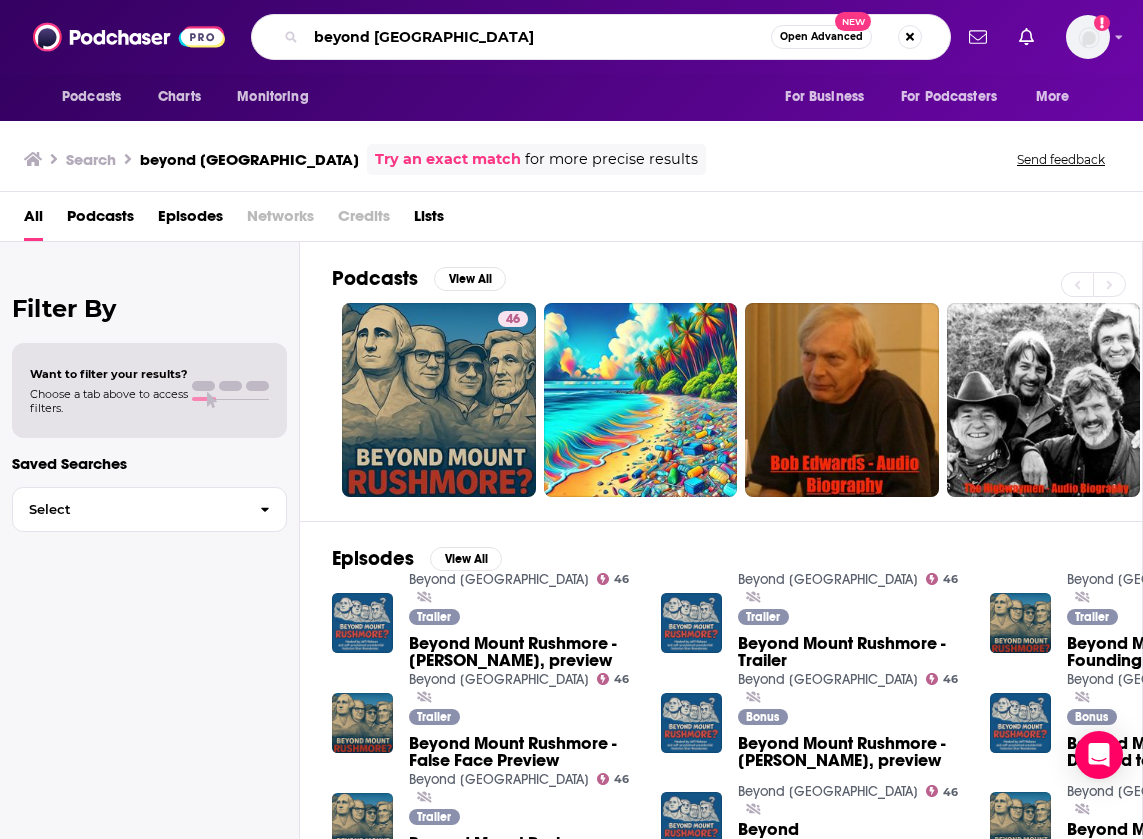 drag, startPoint x: 522, startPoint y: 35, endPoint x: 405, endPoint y: -27, distance: 132.41223 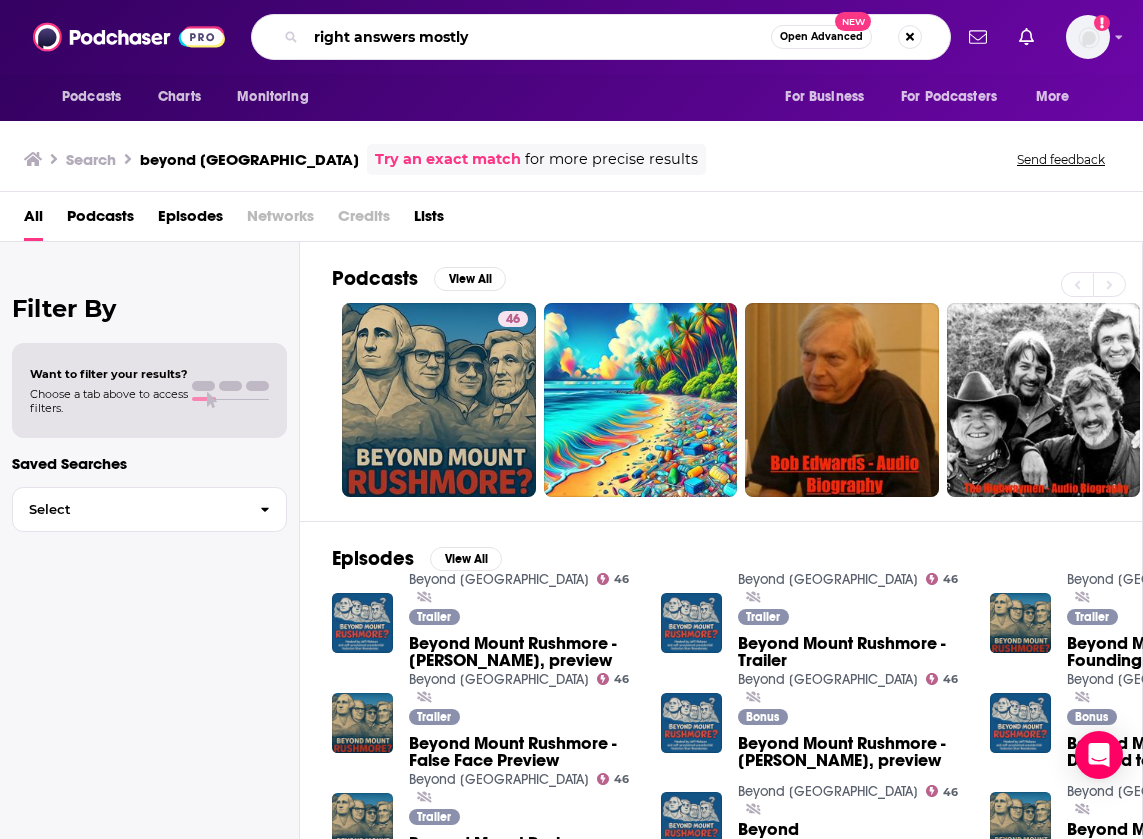 type on "right answers mostly" 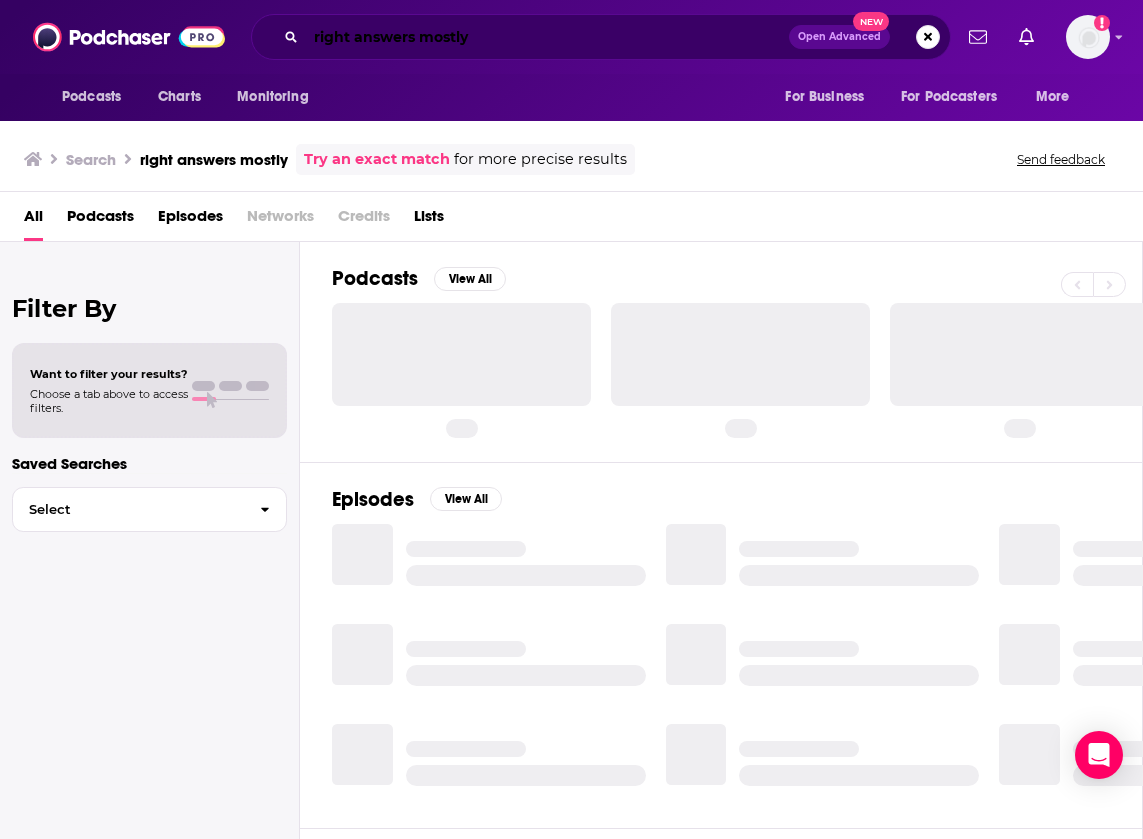 click on "right answers mostly" at bounding box center (547, 37) 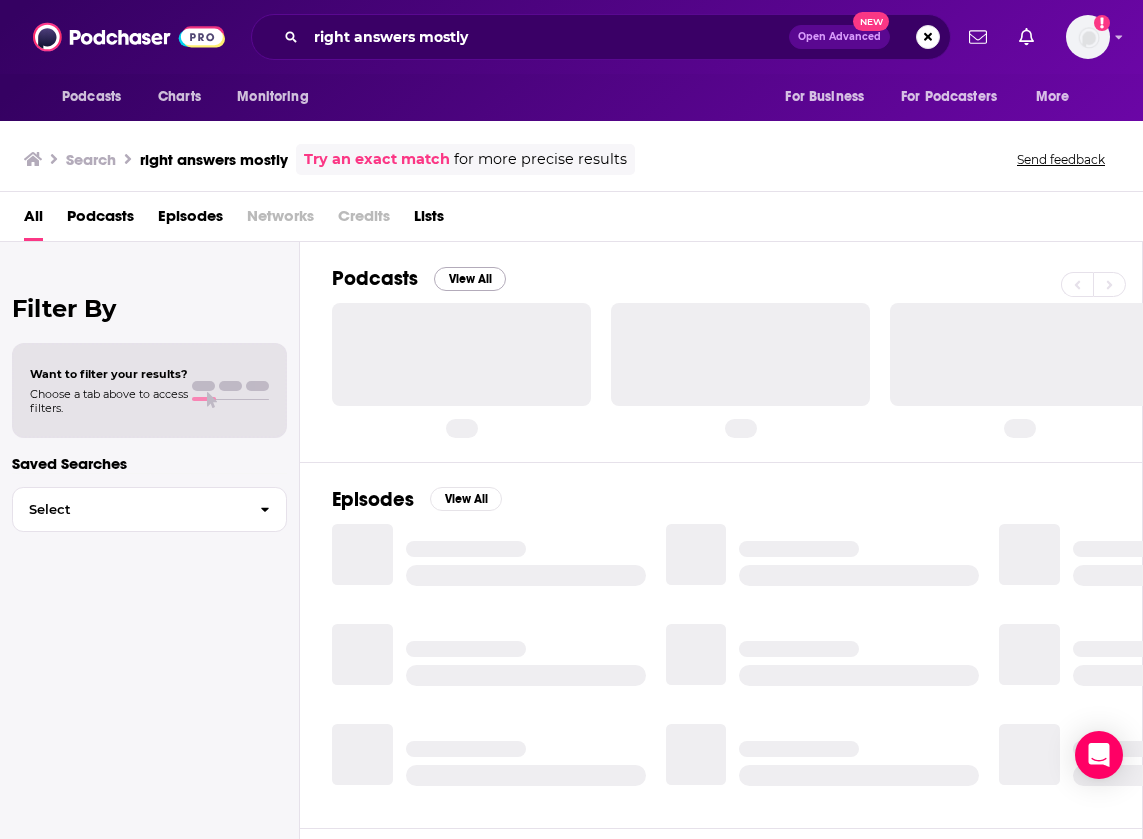 click on "View All" at bounding box center (470, 279) 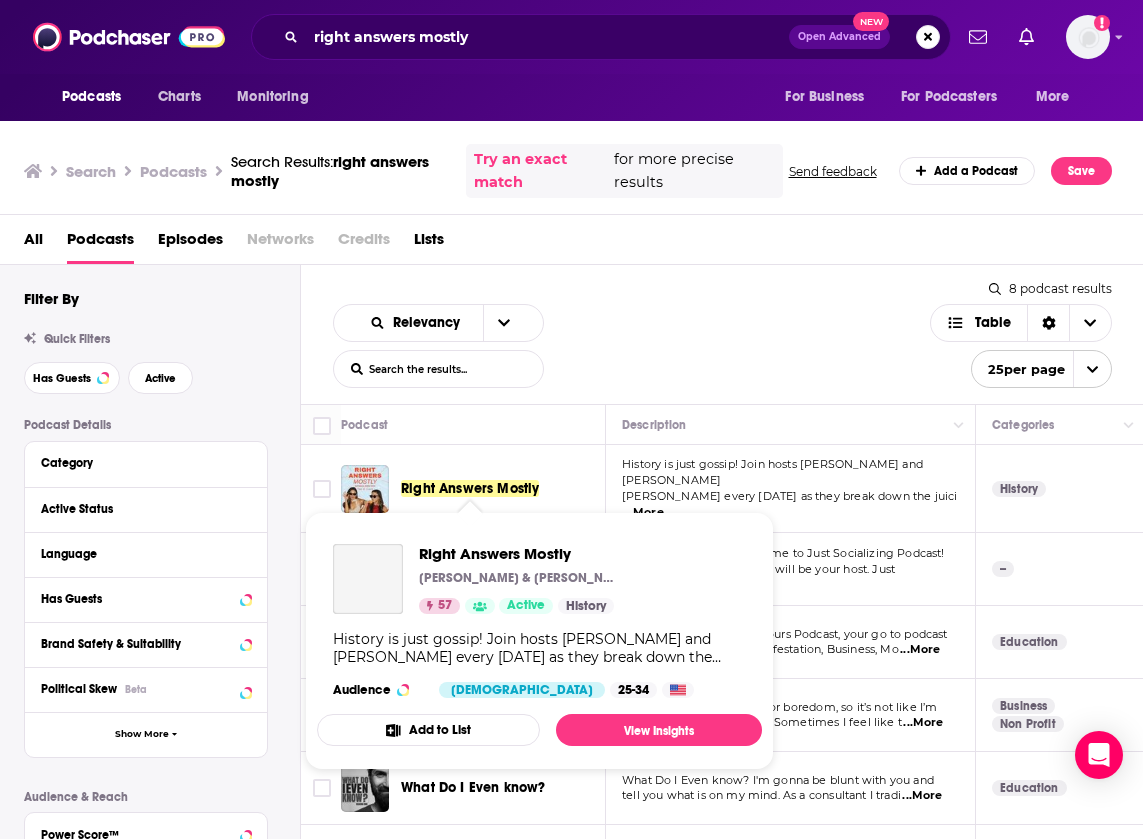 click on "Right Answers Mostly" at bounding box center [470, 488] 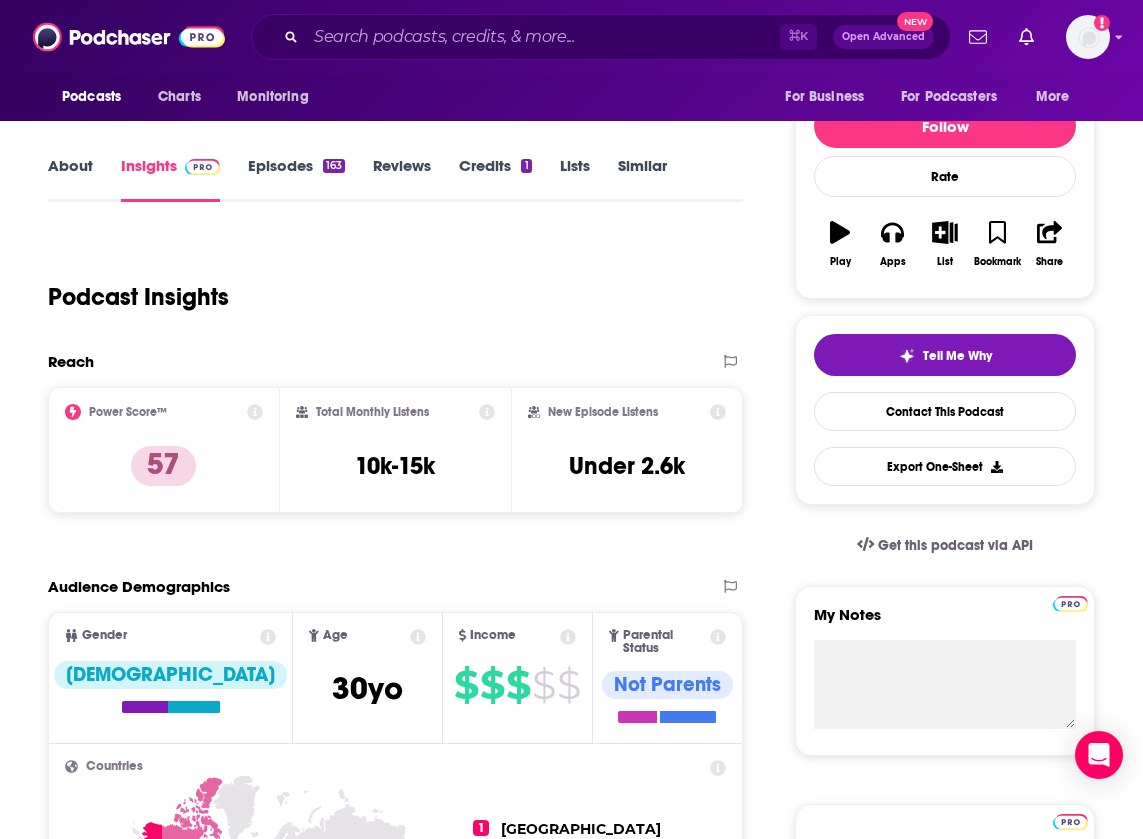 scroll, scrollTop: 224, scrollLeft: 0, axis: vertical 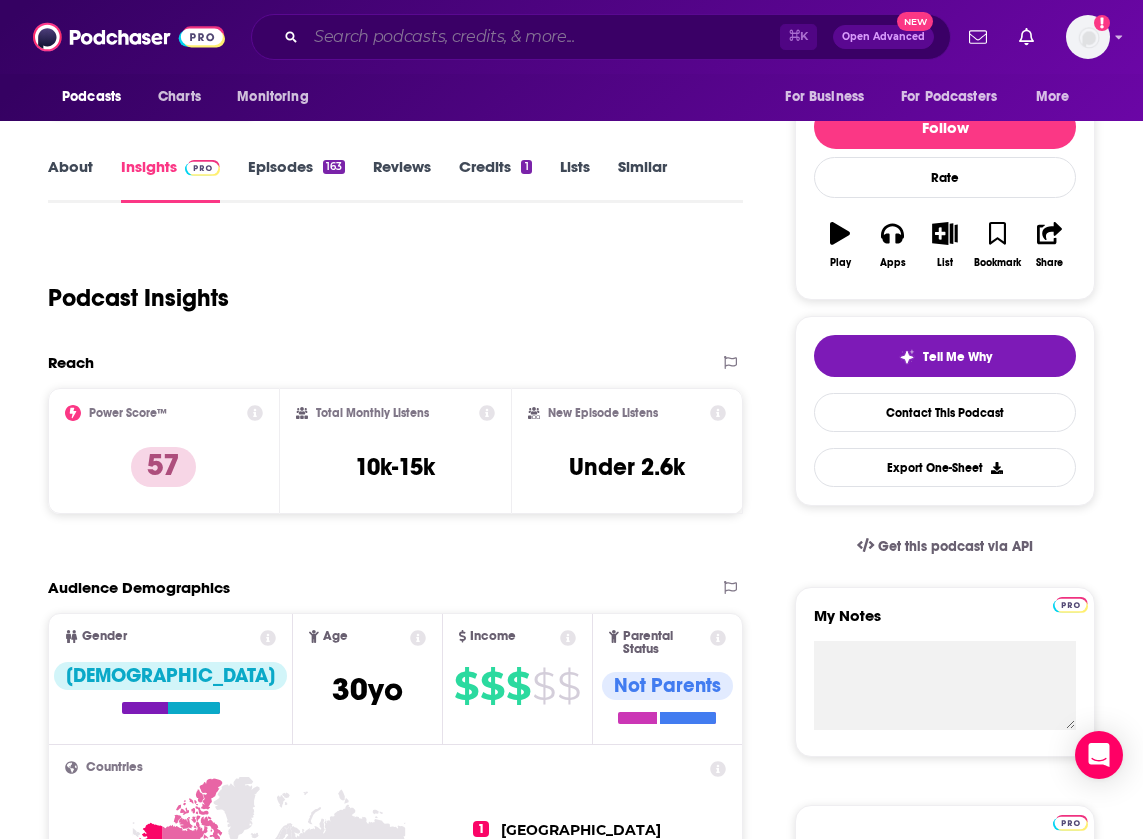click at bounding box center (543, 37) 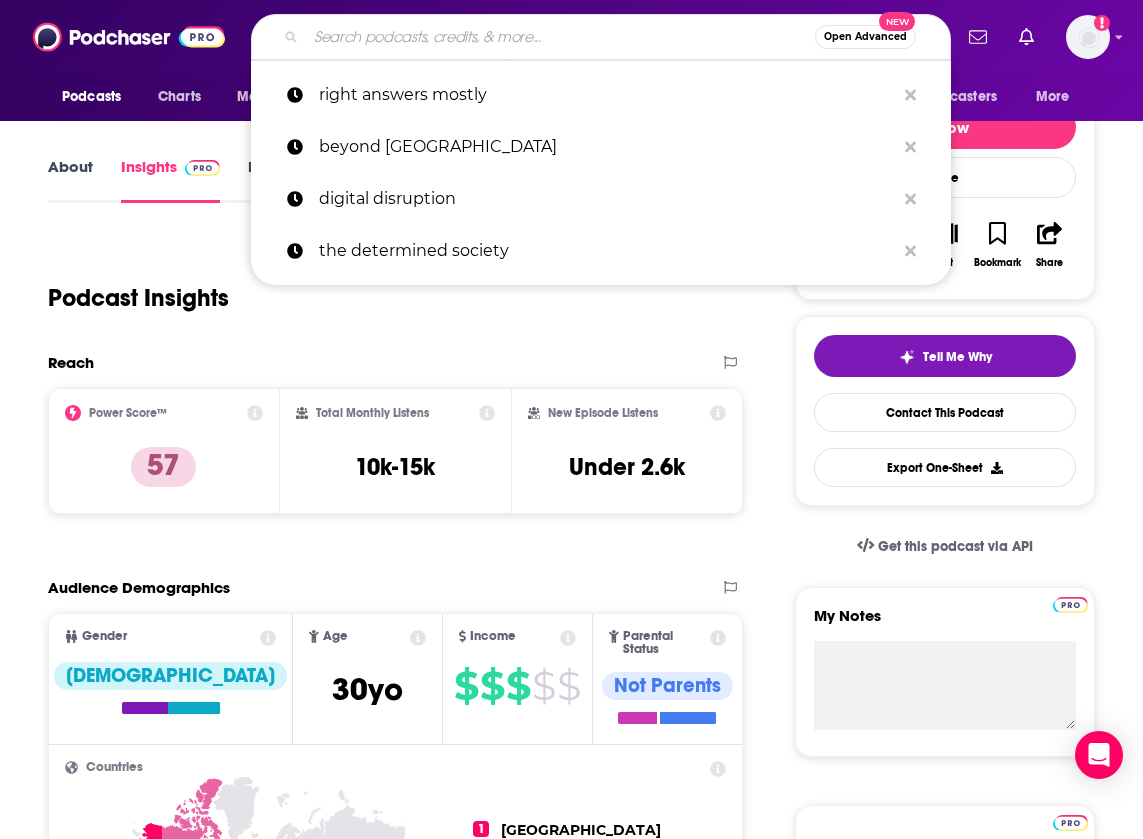 click at bounding box center (560, 37) 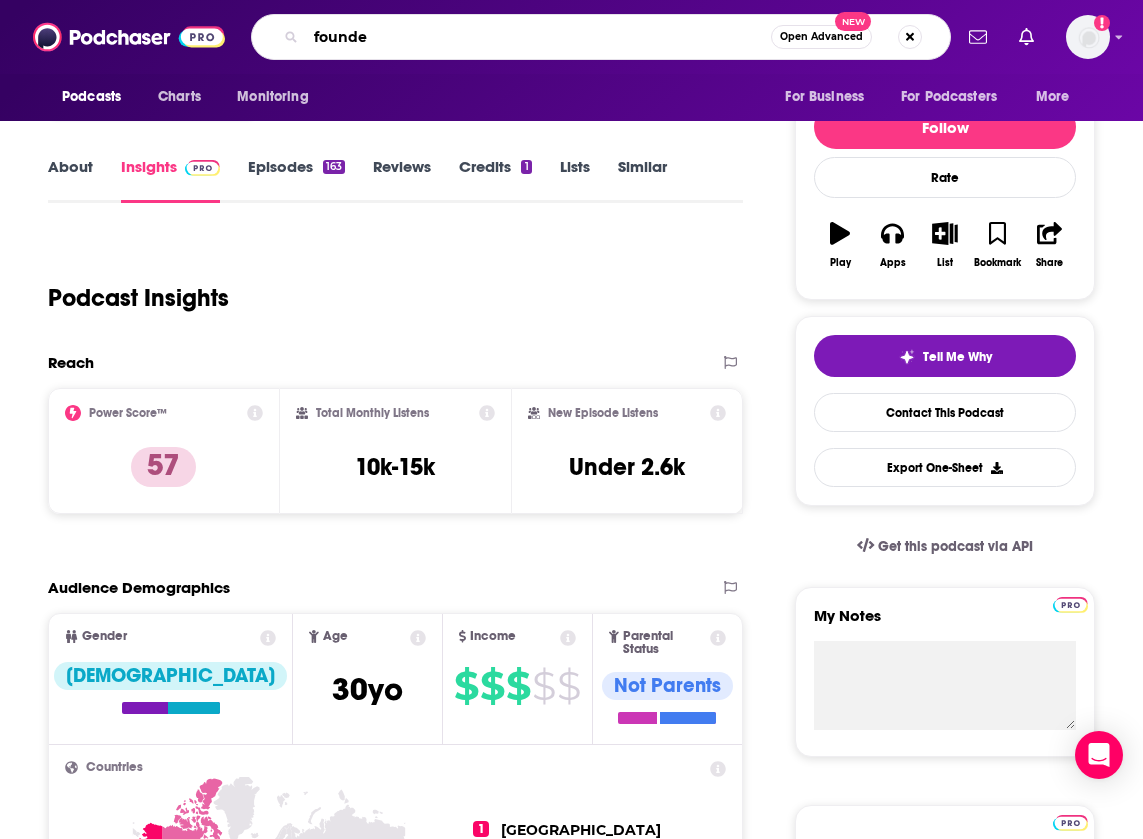 type on "founded" 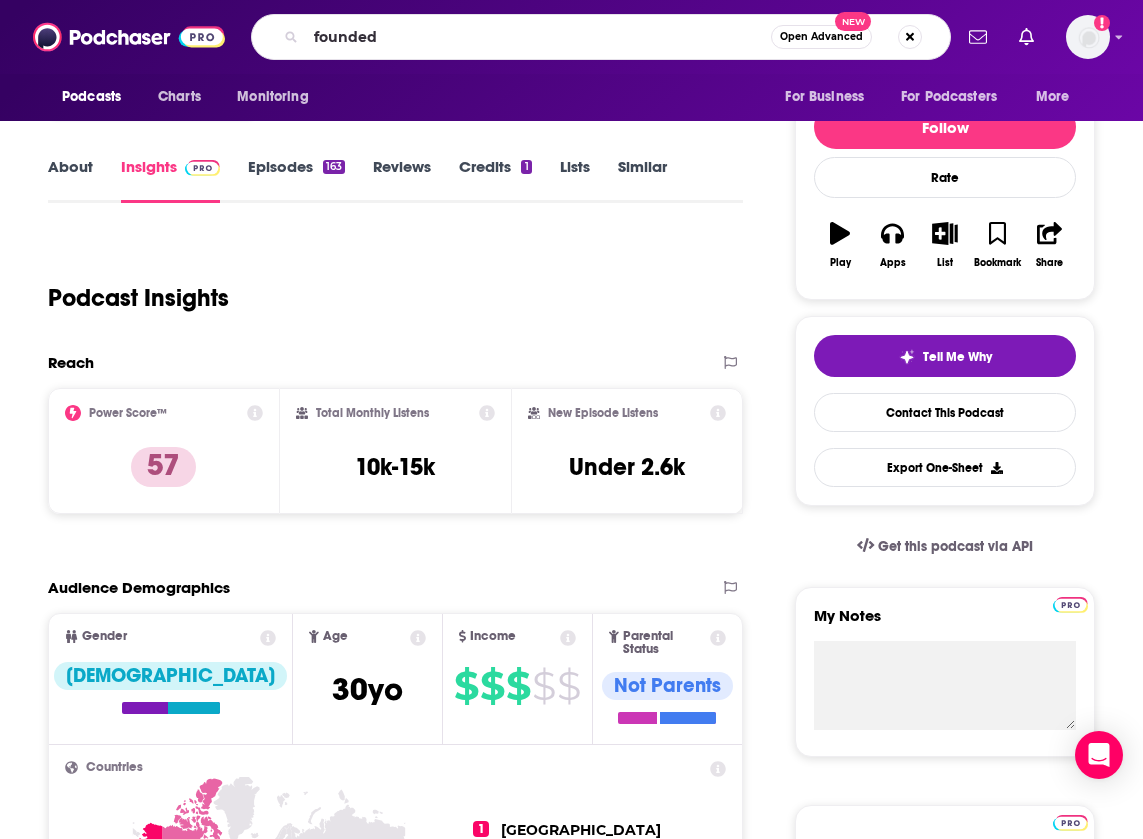 scroll, scrollTop: 0, scrollLeft: 0, axis: both 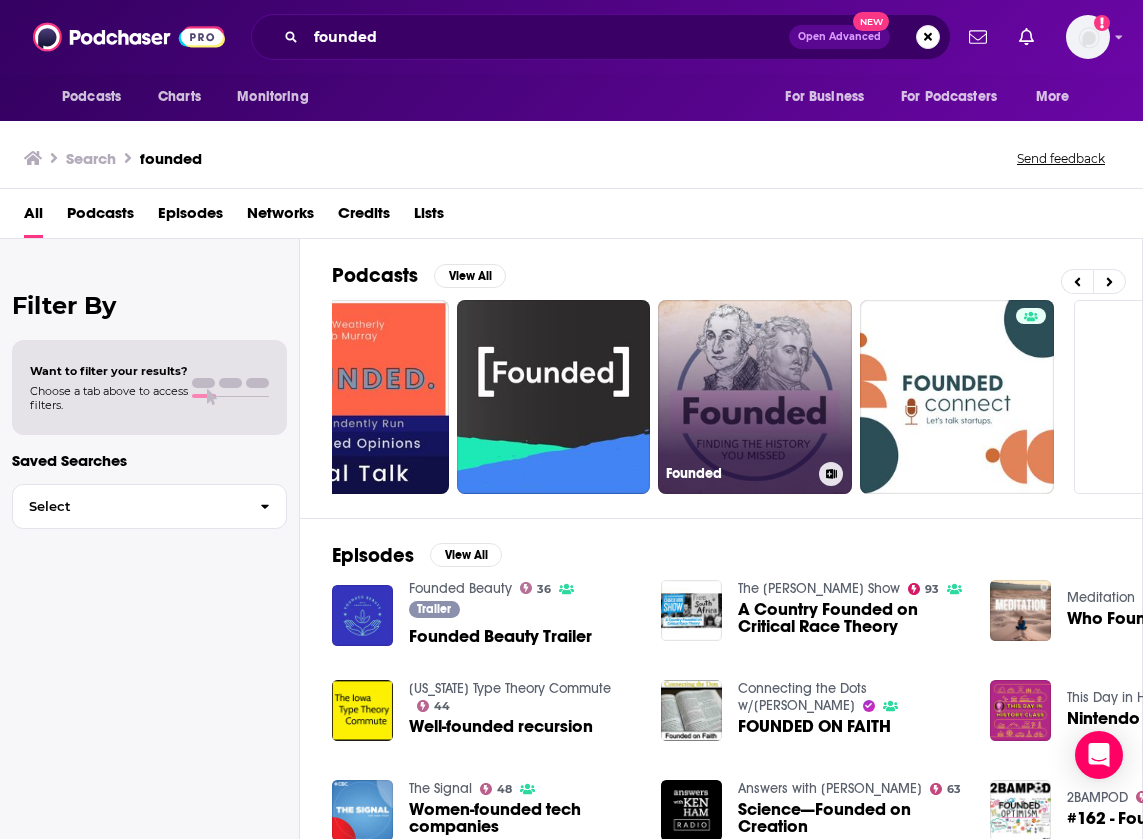 click on "Founded" at bounding box center (755, 397) 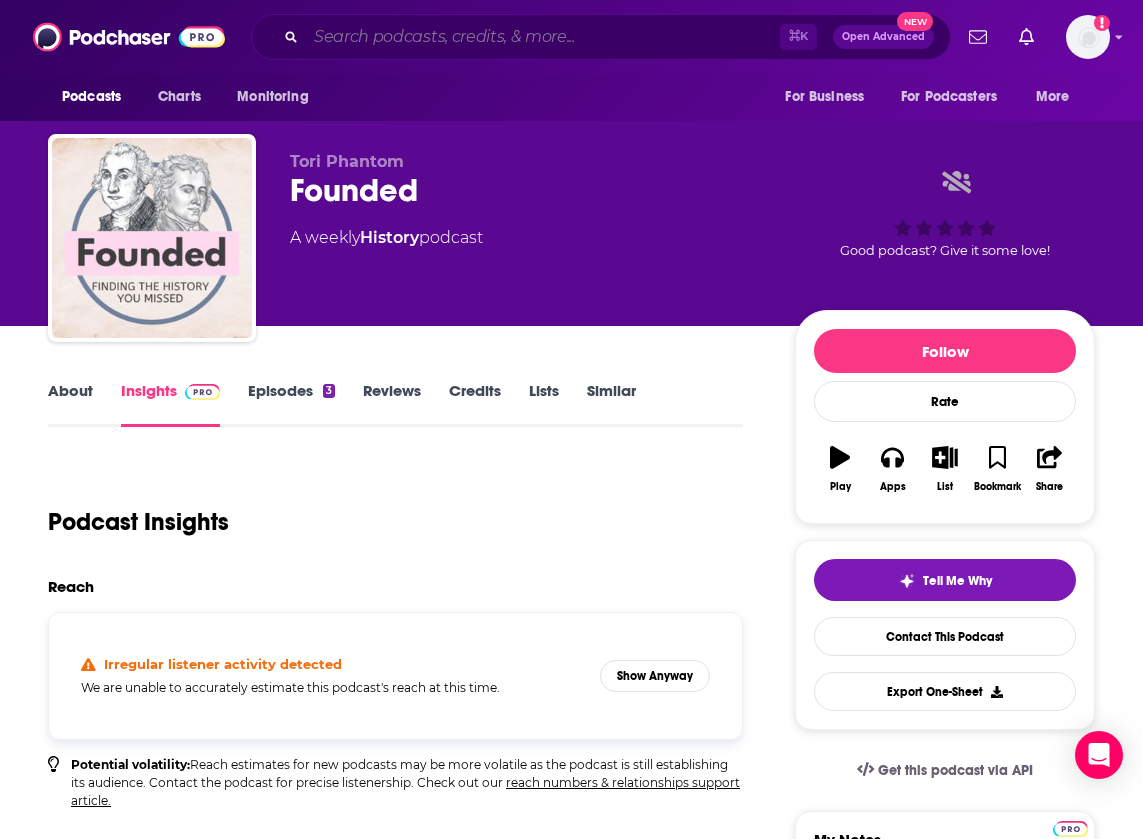 click at bounding box center (543, 37) 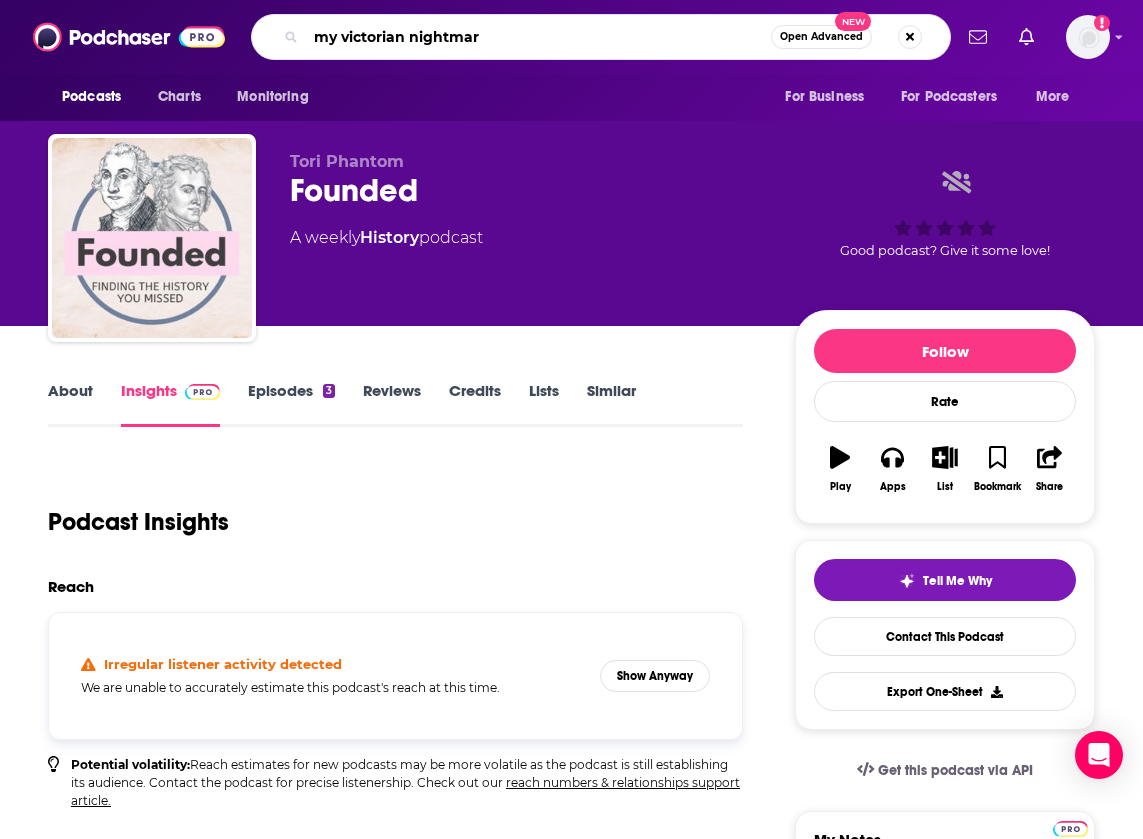 type on "my victorian nightmare" 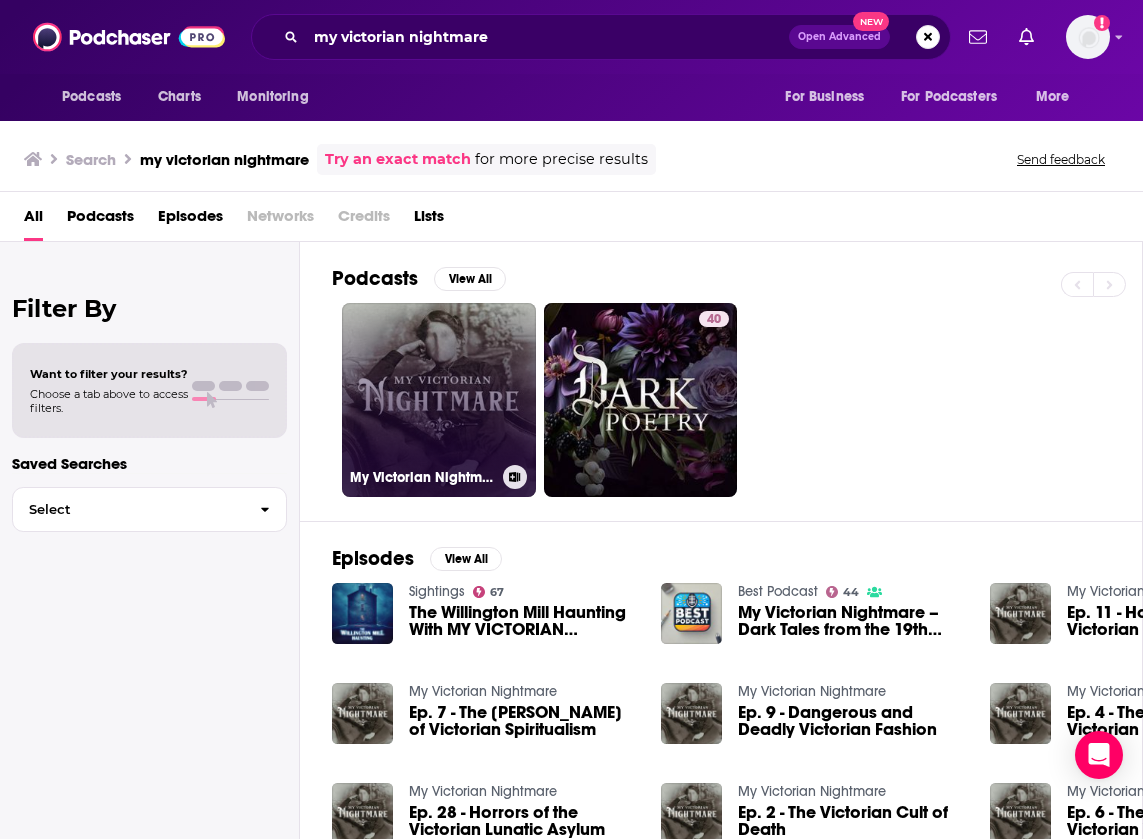 click on "My Victorian Nightmare" at bounding box center [439, 400] 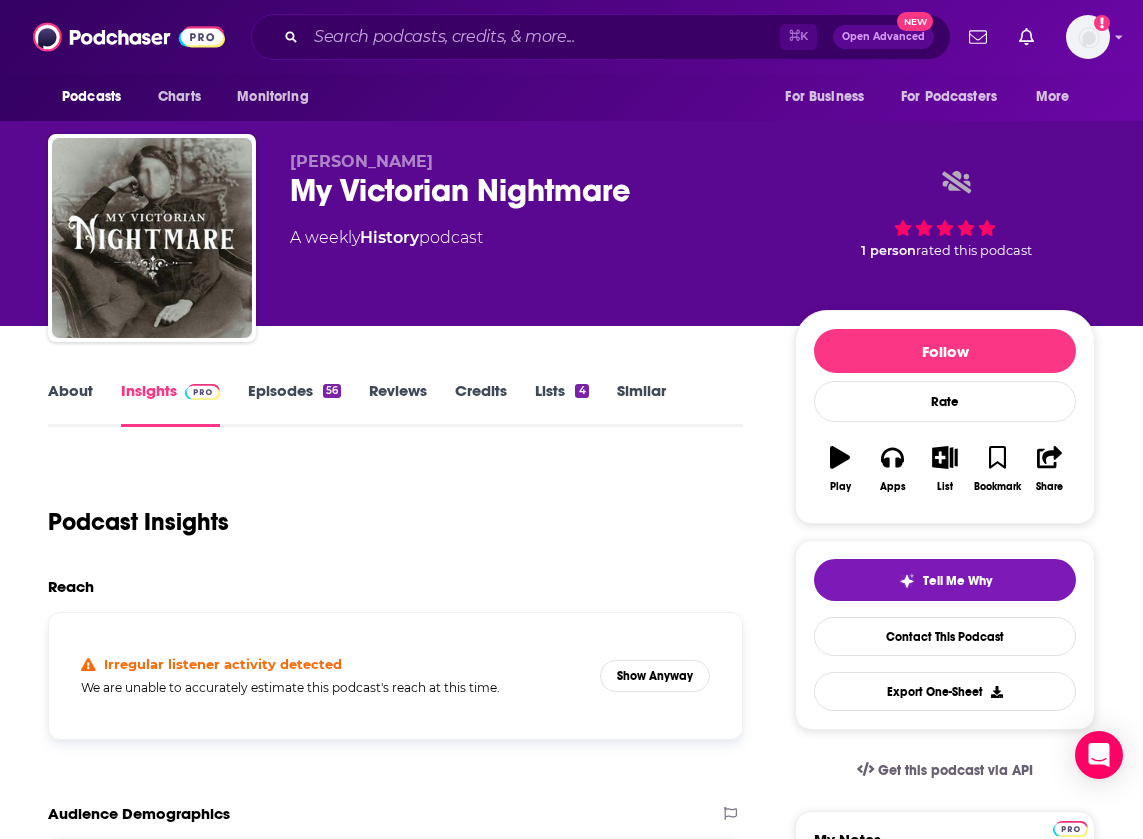 click on "Irregular listener activity detected We are unable to accurately estimate this podcast's reach at this time. Show Anyway" at bounding box center (395, 676) 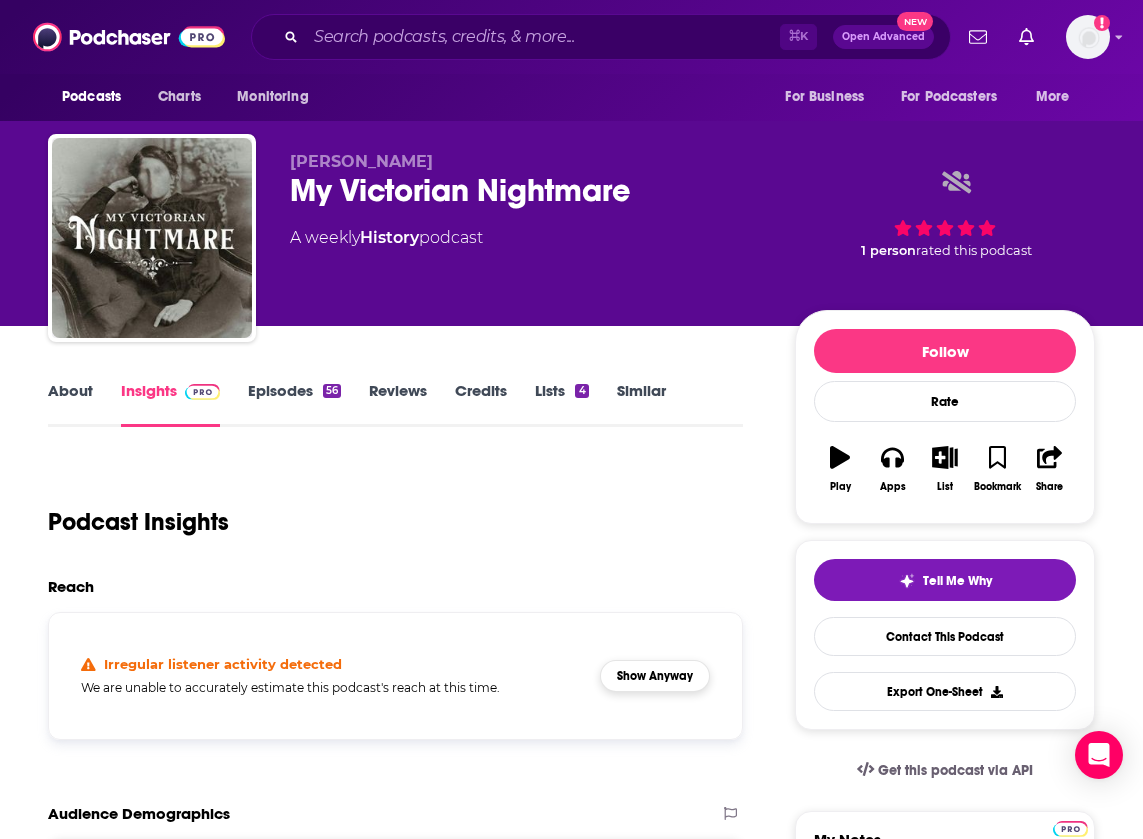 click on "Show Anyway" at bounding box center (655, 676) 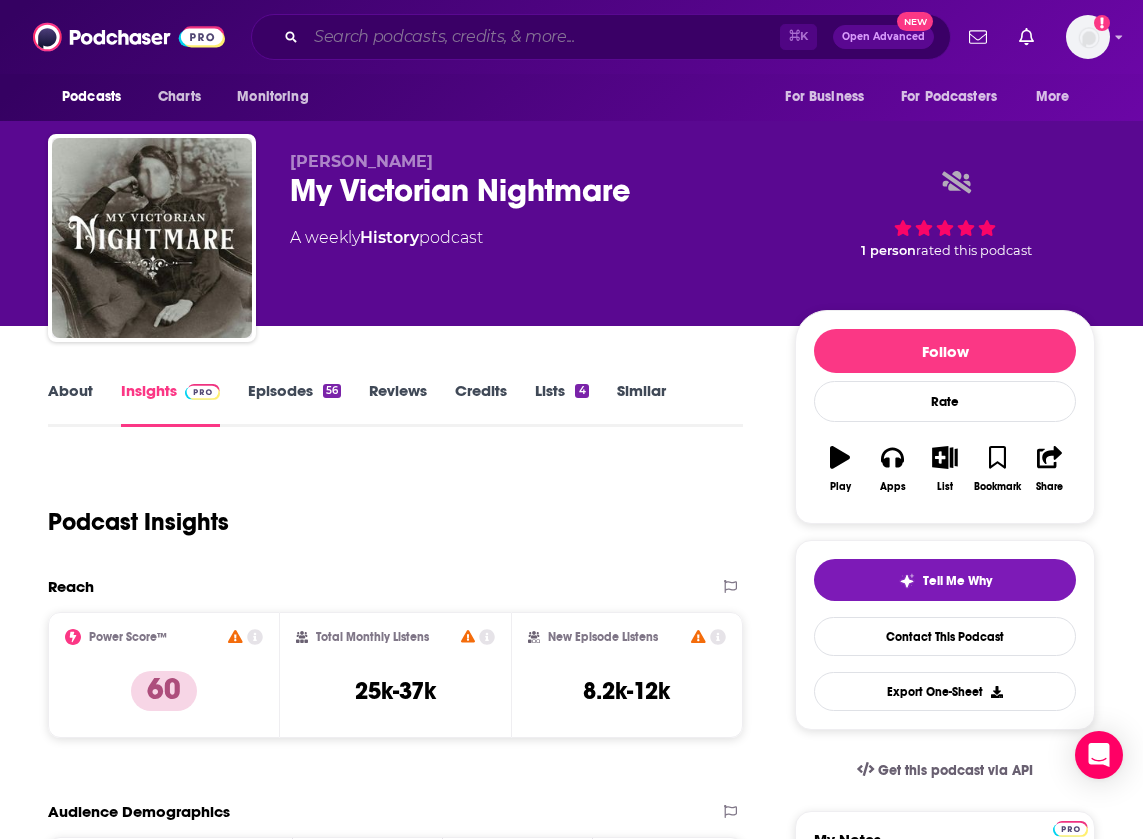 click at bounding box center (543, 37) 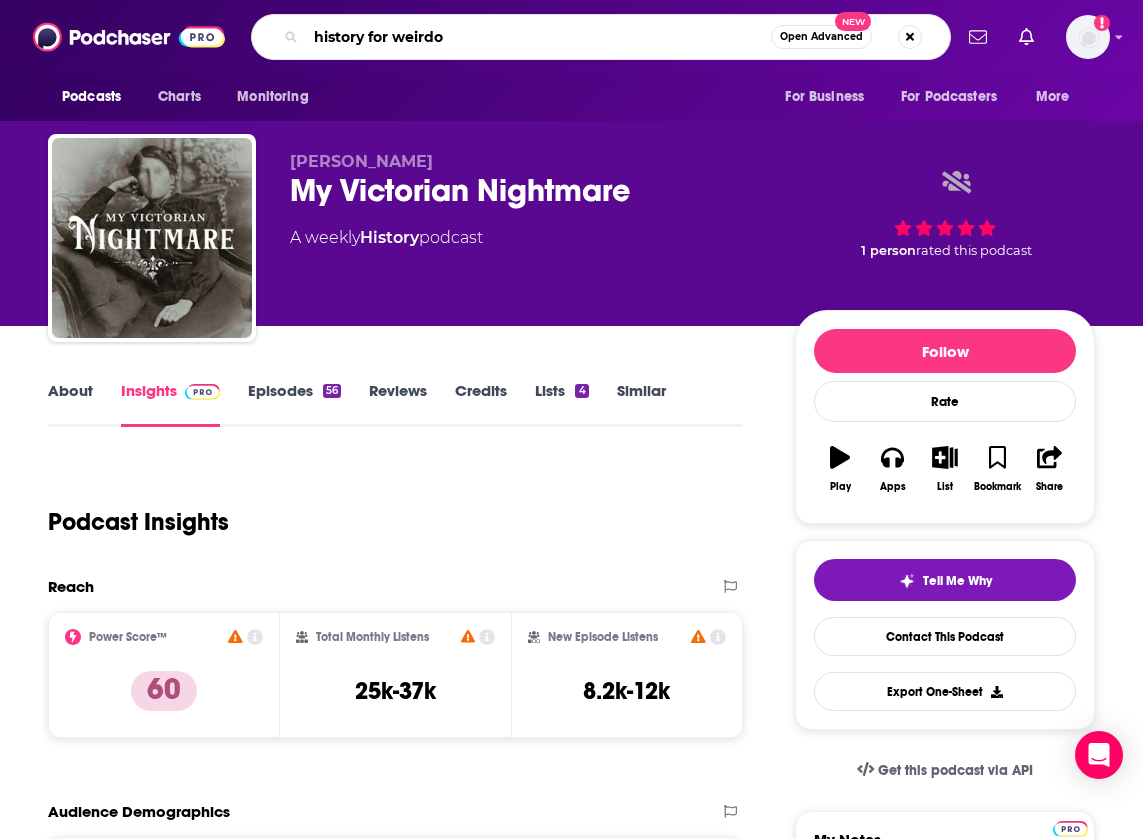 type on "history for weirdos" 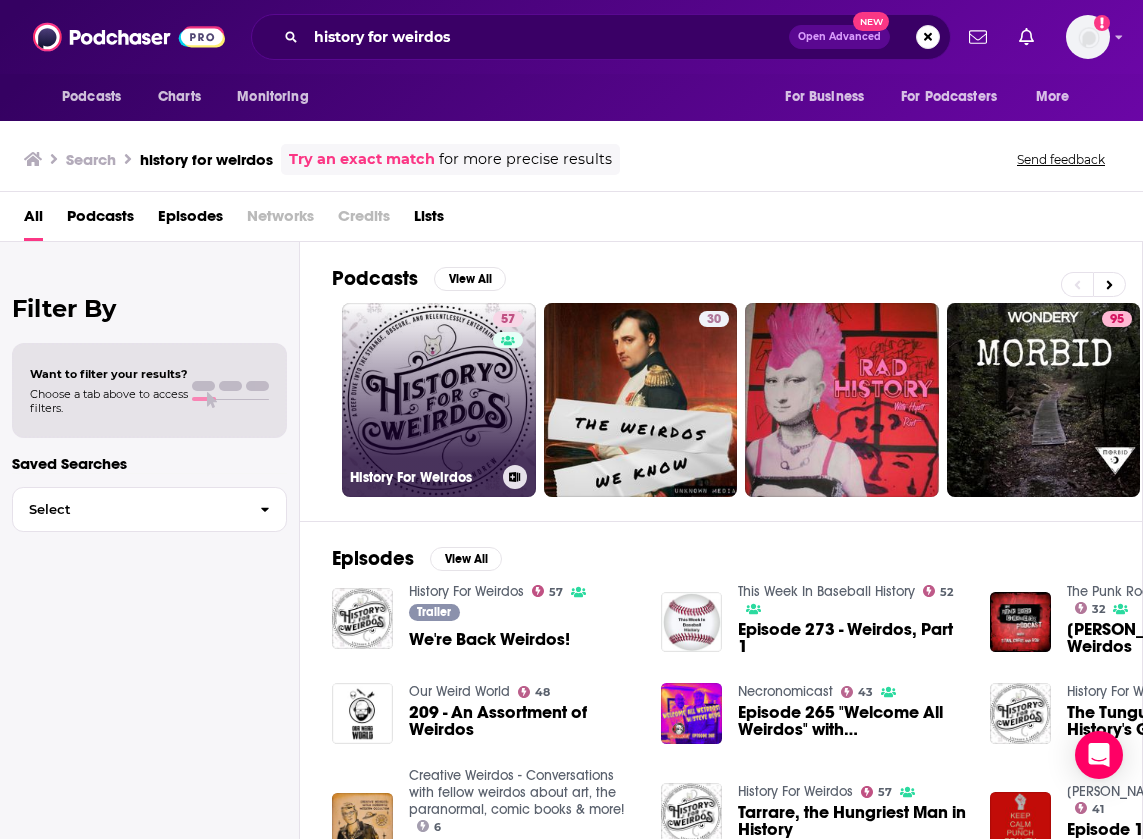 click on "57 History For Weirdos" at bounding box center (439, 400) 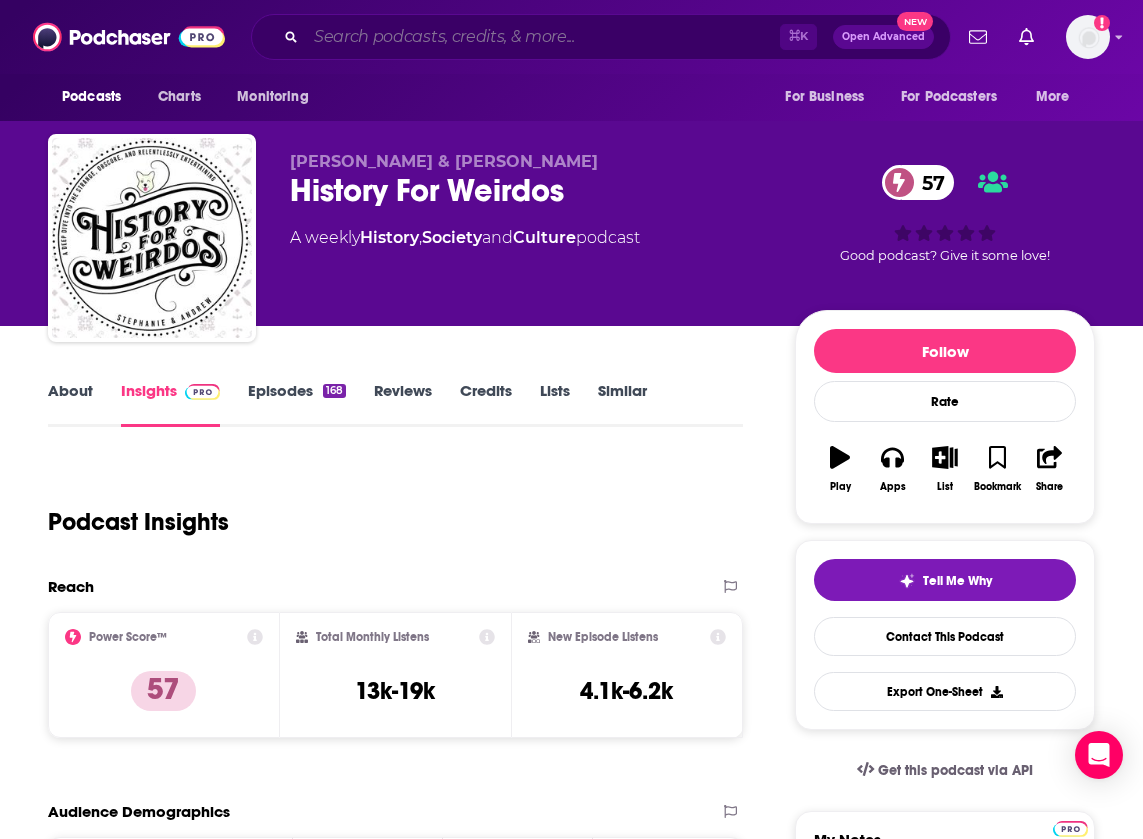 click at bounding box center [543, 37] 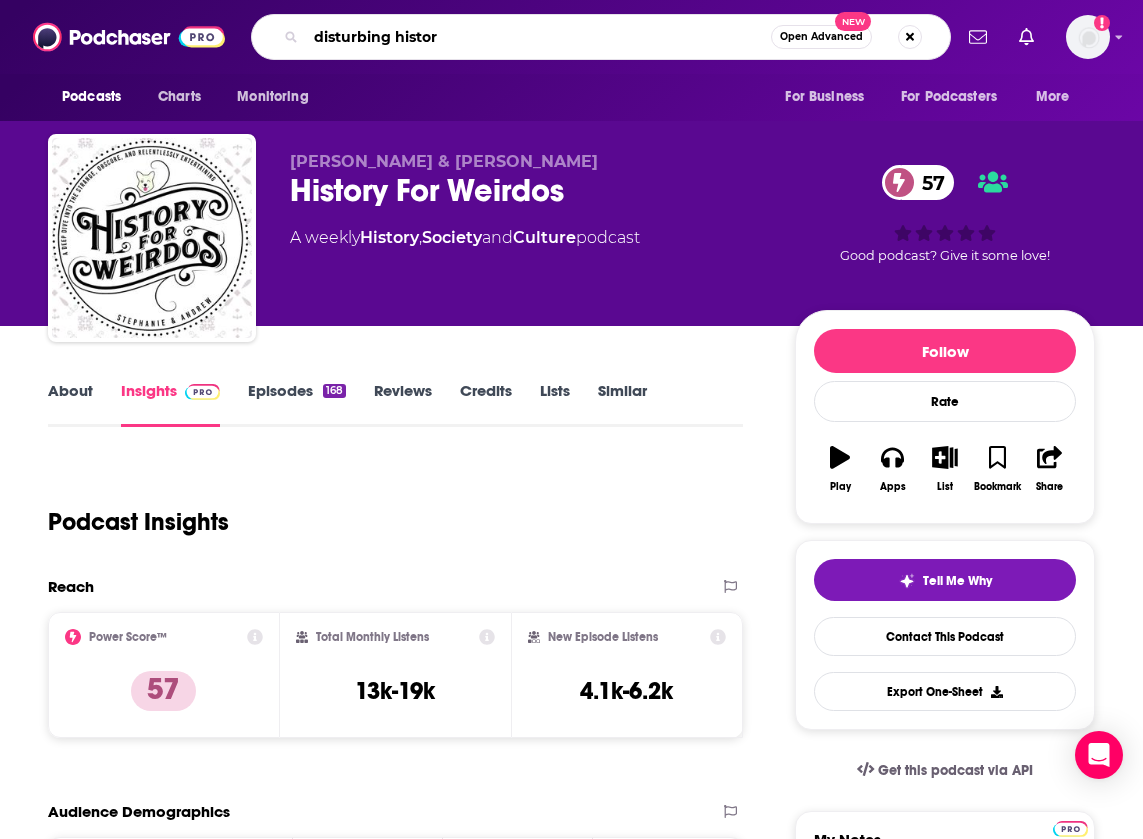 type on "disturbing history" 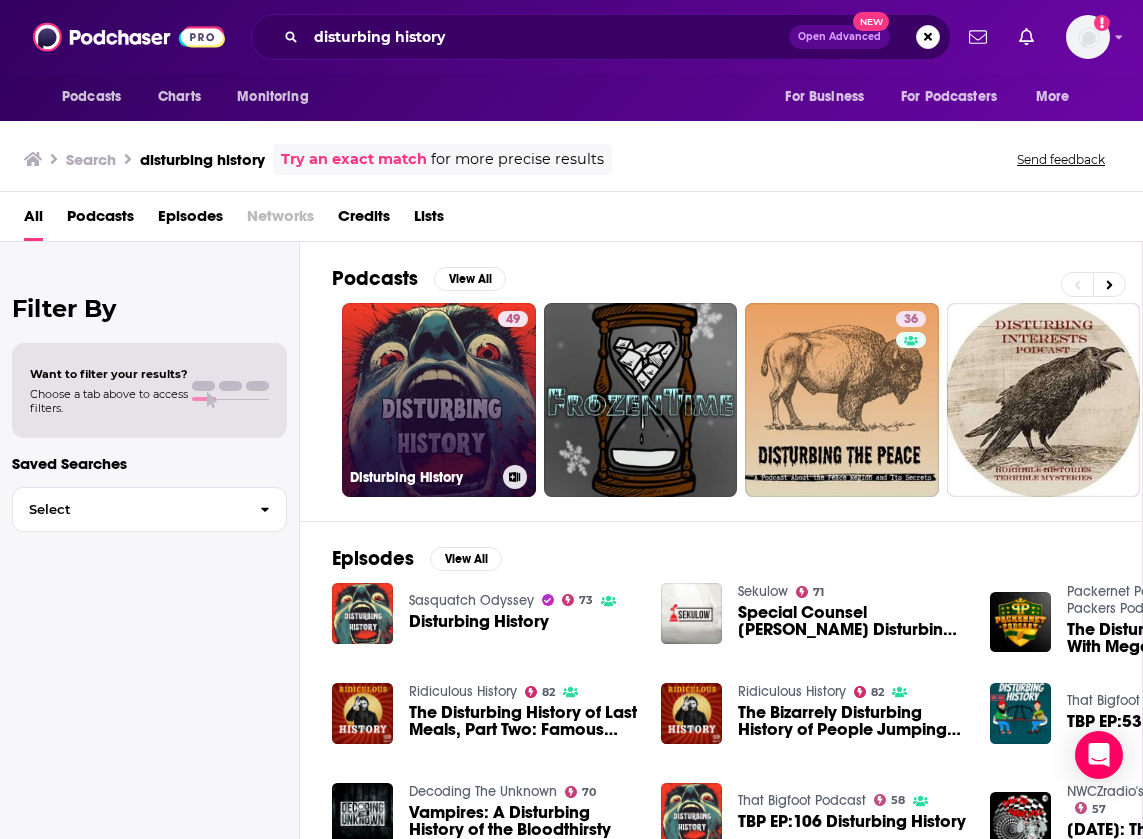 click on "49 Disturbing History" at bounding box center [439, 400] 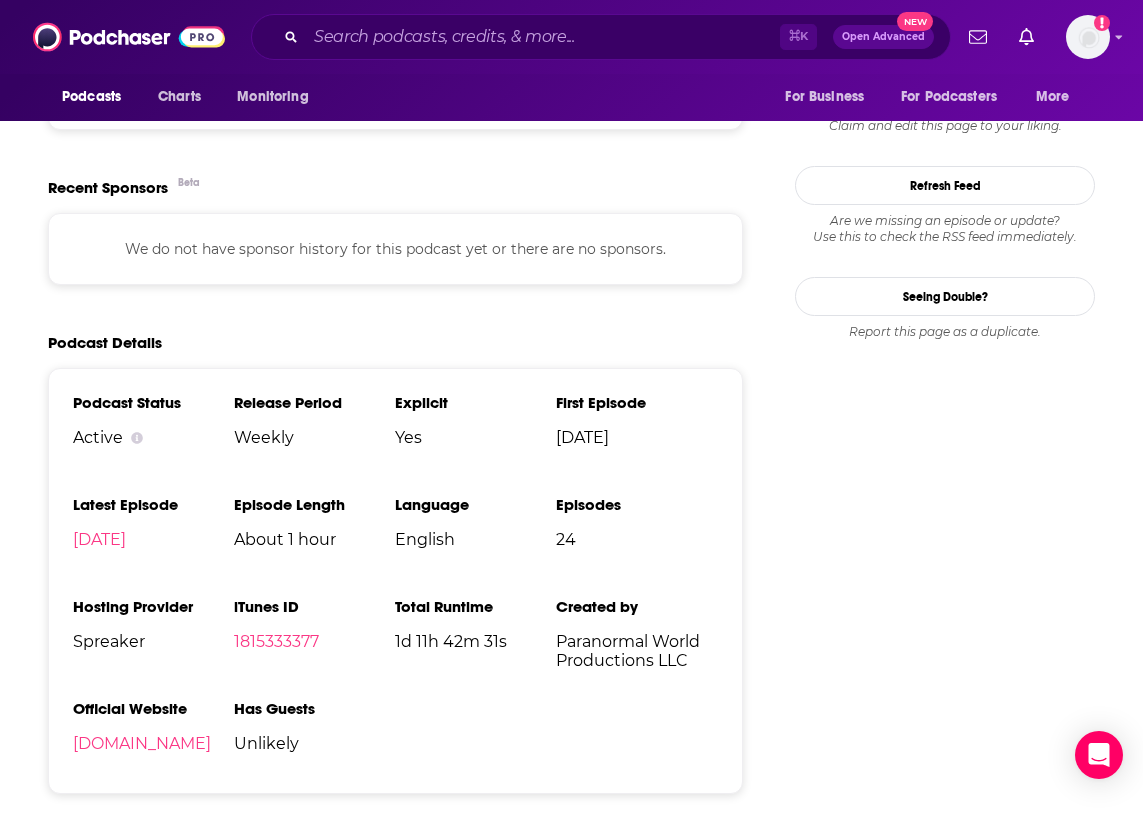 scroll, scrollTop: 1997, scrollLeft: 0, axis: vertical 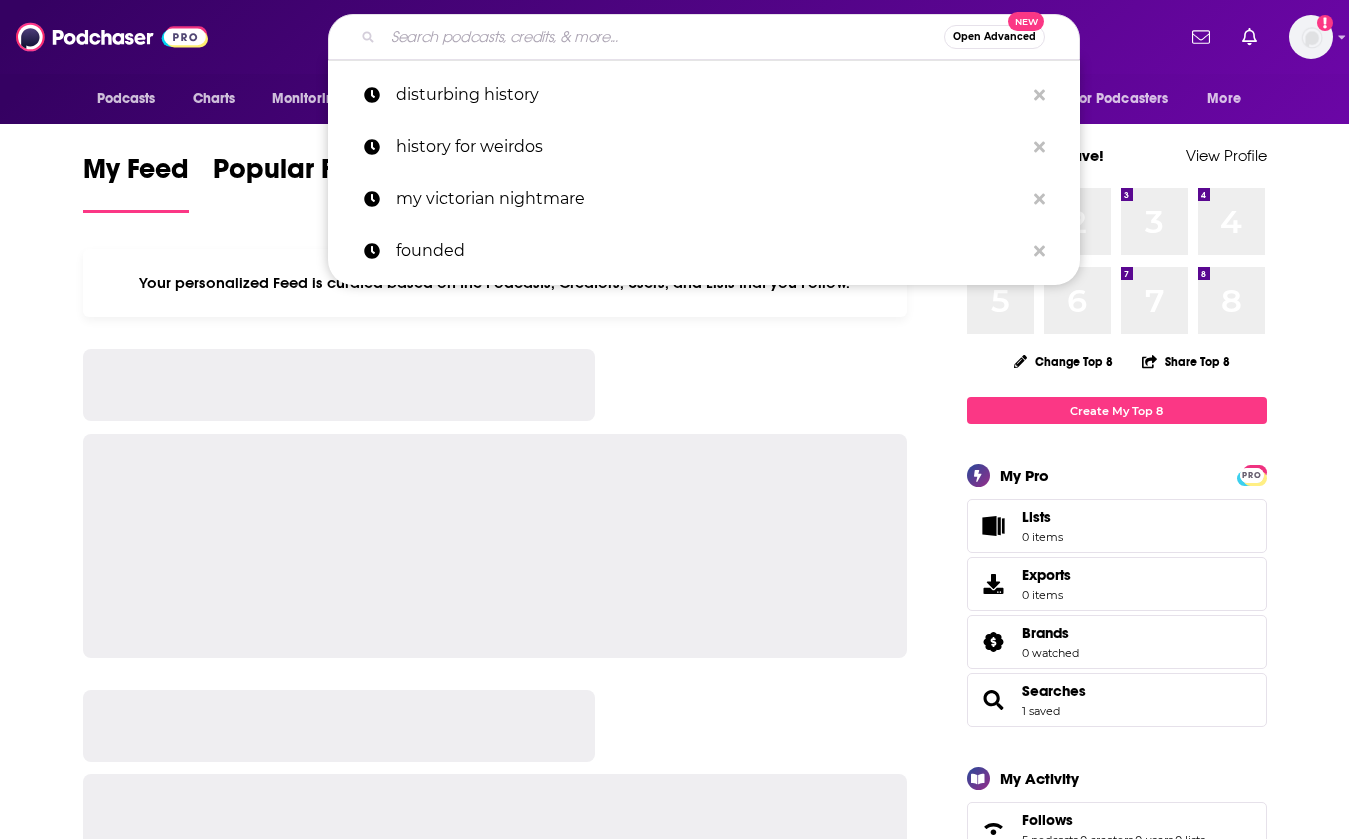 click at bounding box center (663, 37) 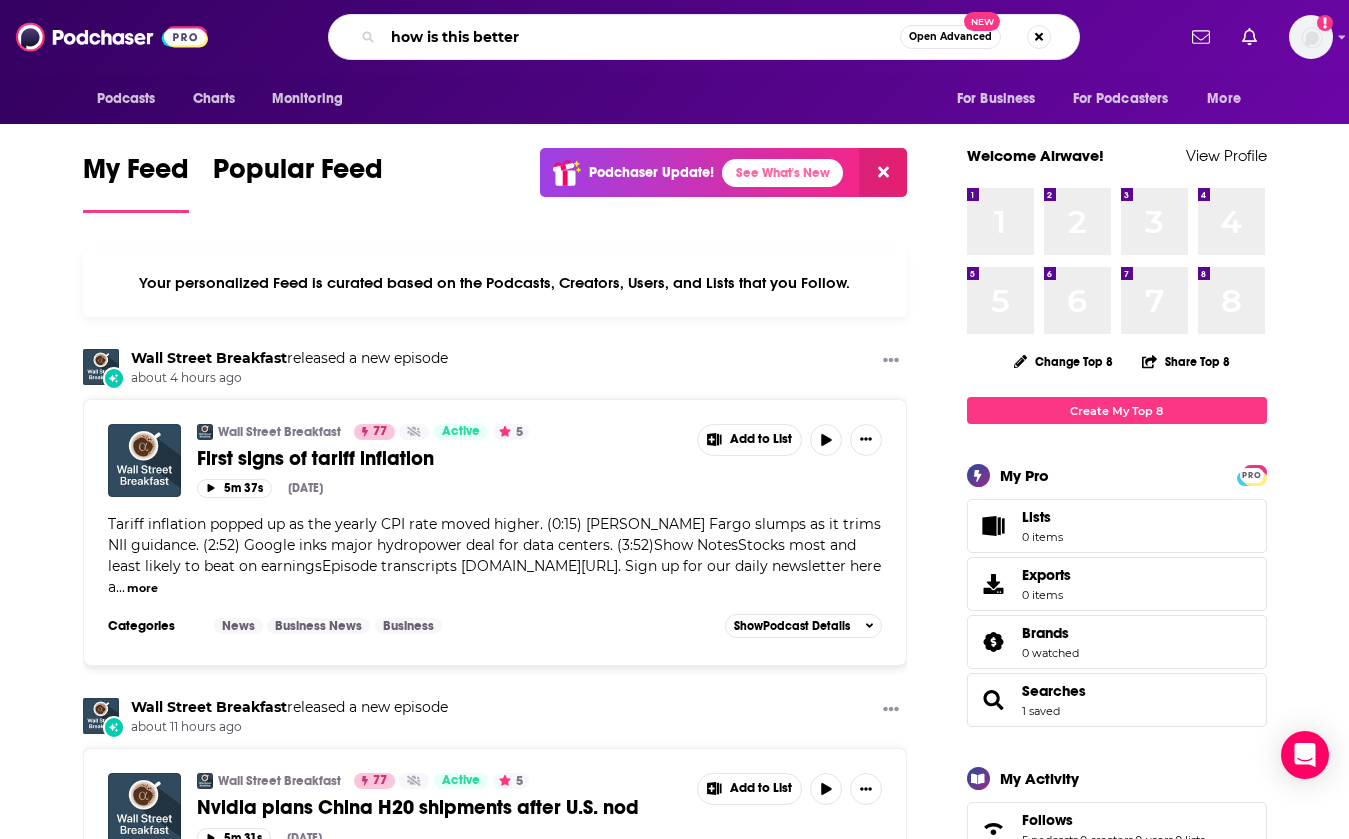 type on "how is this better" 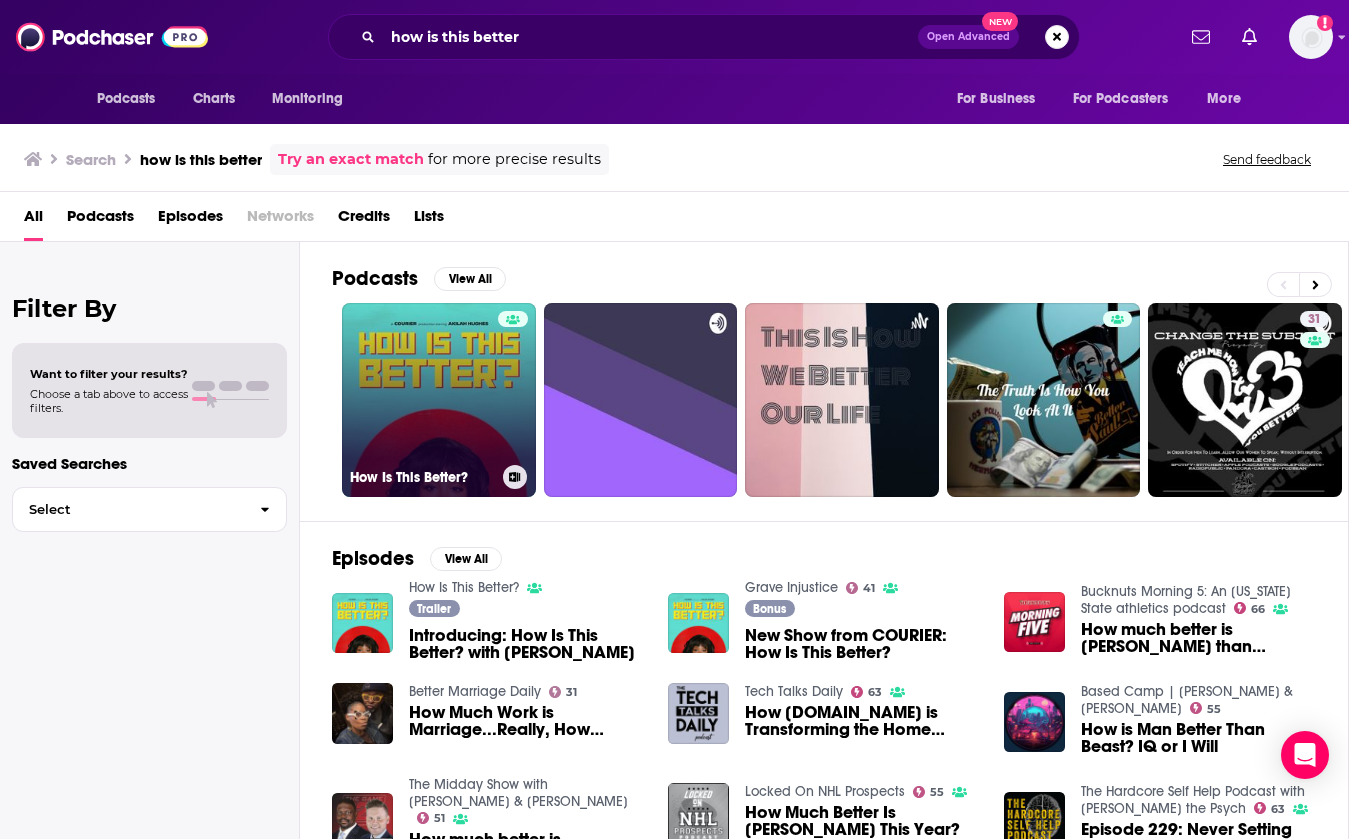 click on "How Is This Better?" at bounding box center (439, 400) 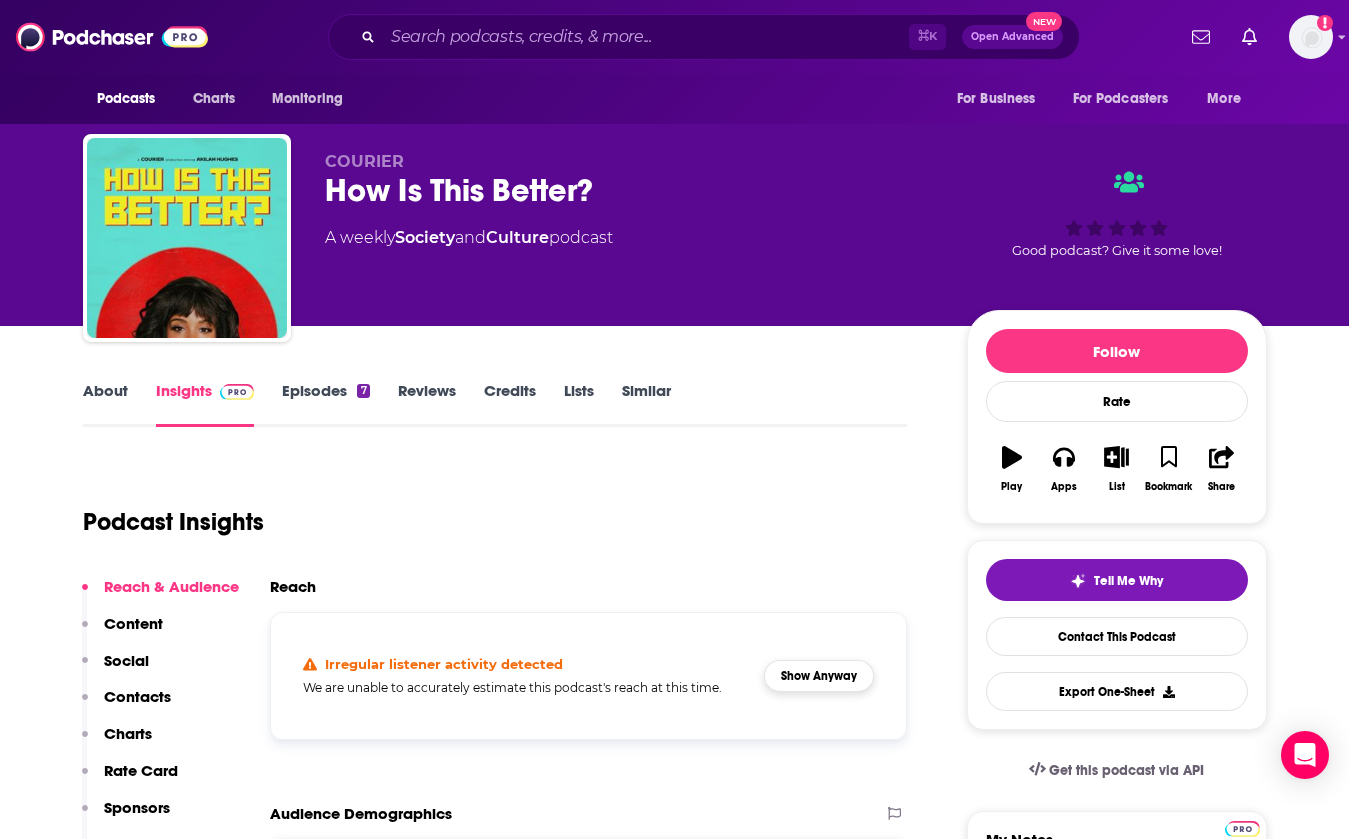 click on "Show Anyway" at bounding box center (819, 676) 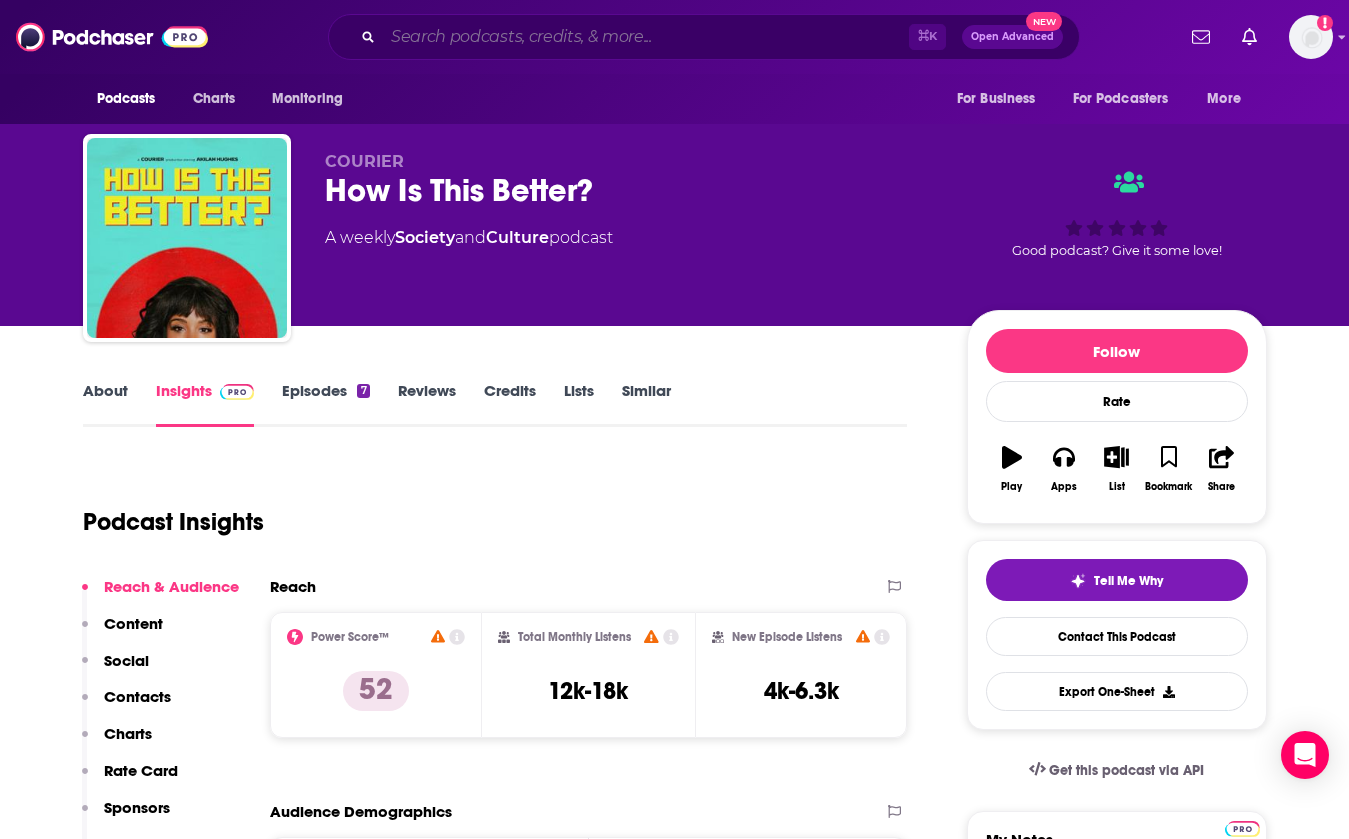click at bounding box center [646, 37] 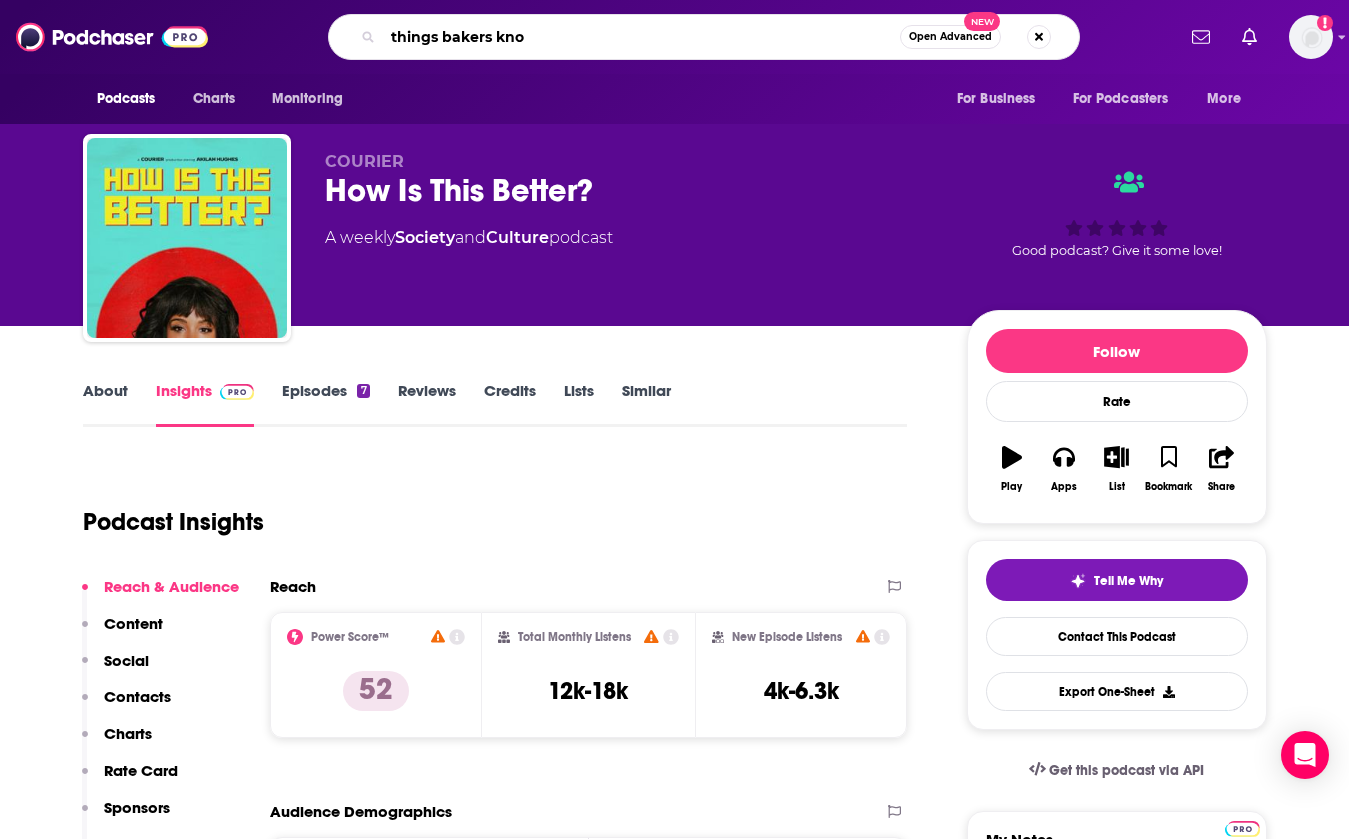 type on "things bakers know" 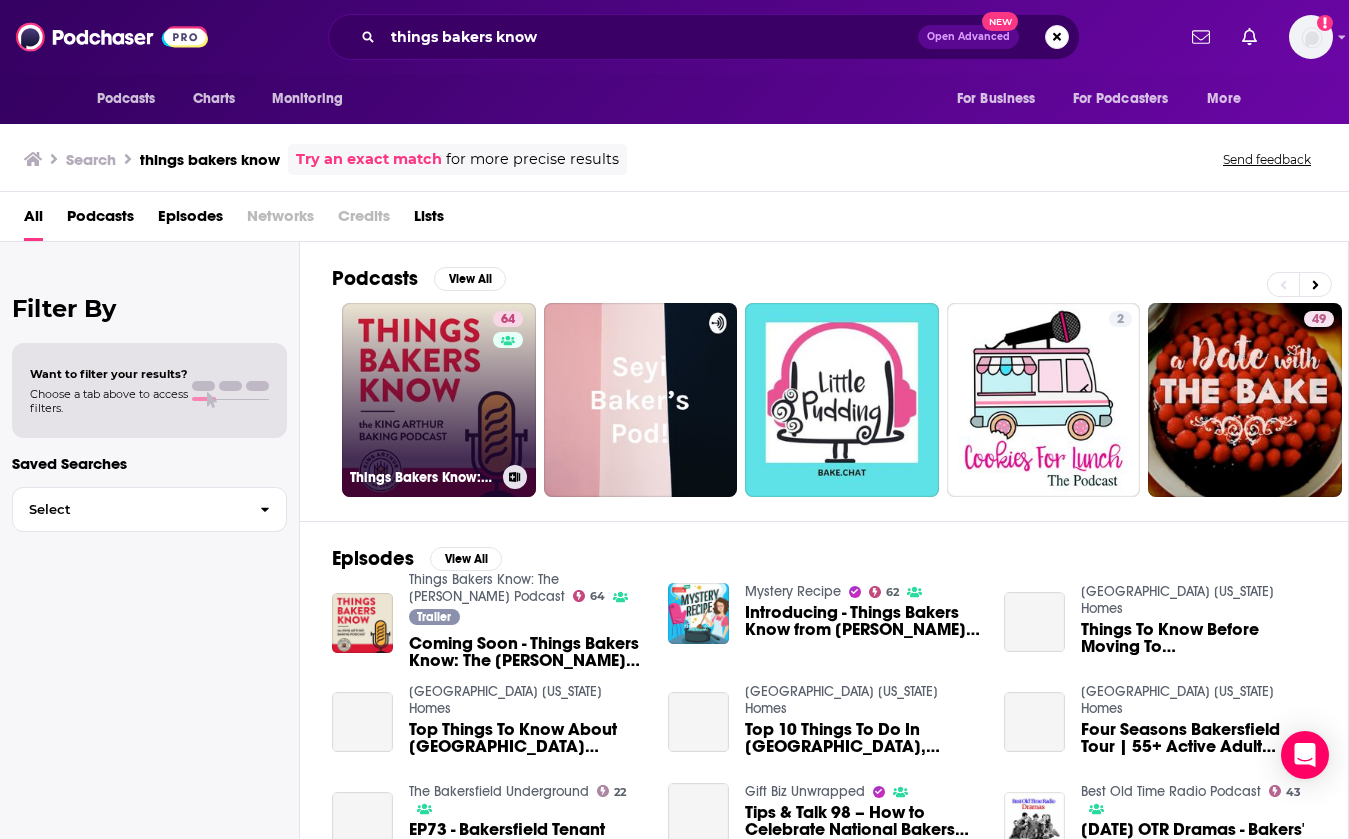 click on "64 Things Bakers Know: The King Arthur Baking Podcast" at bounding box center [439, 400] 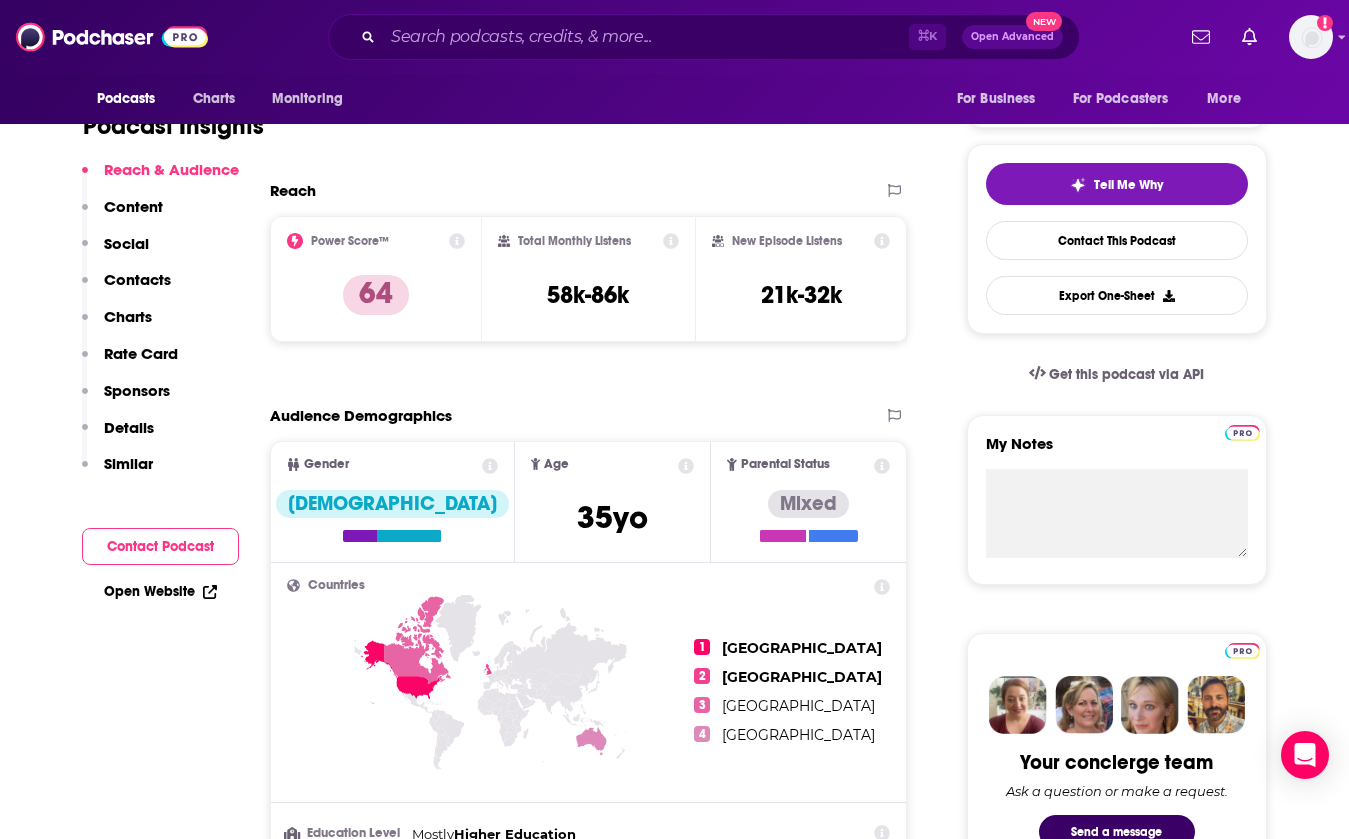 scroll, scrollTop: 363, scrollLeft: 0, axis: vertical 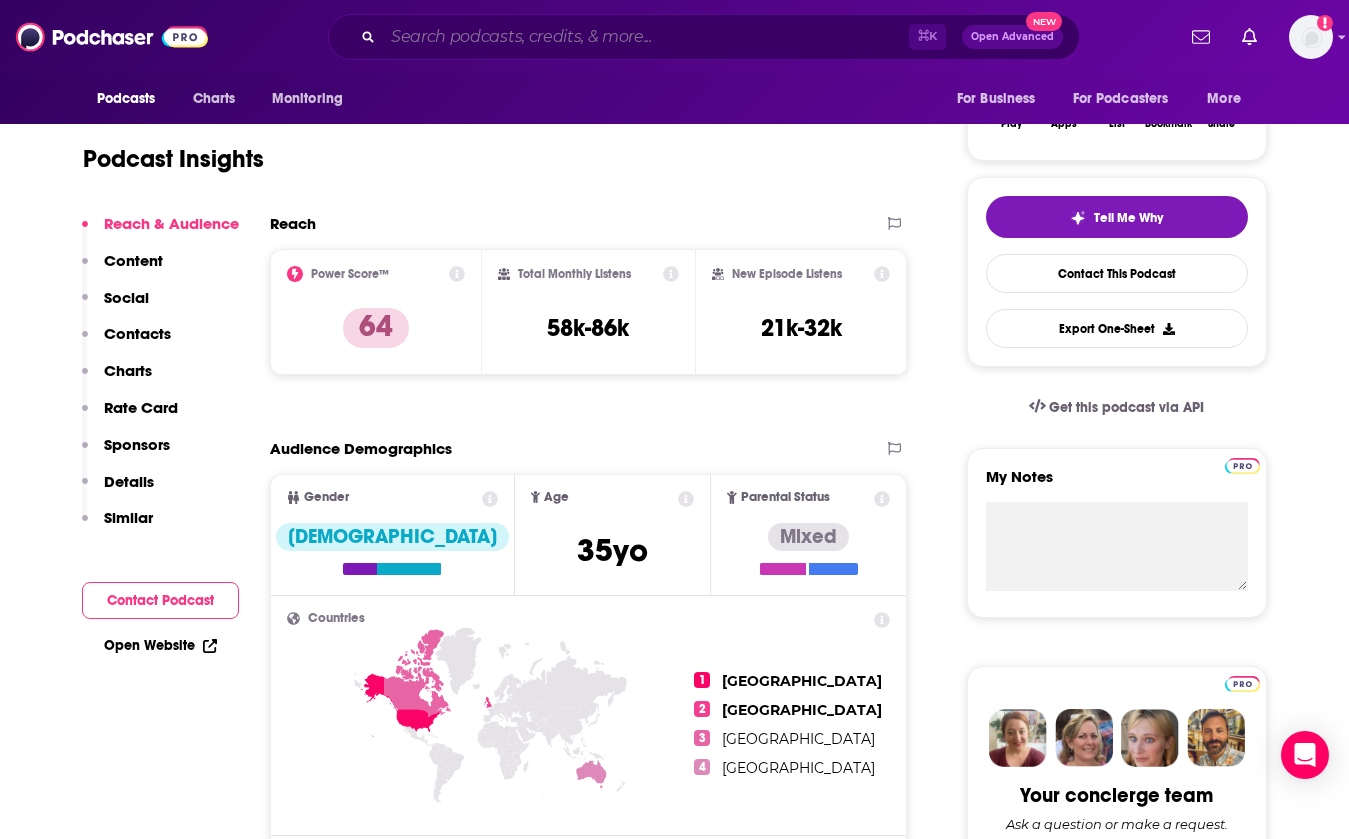 click at bounding box center (646, 37) 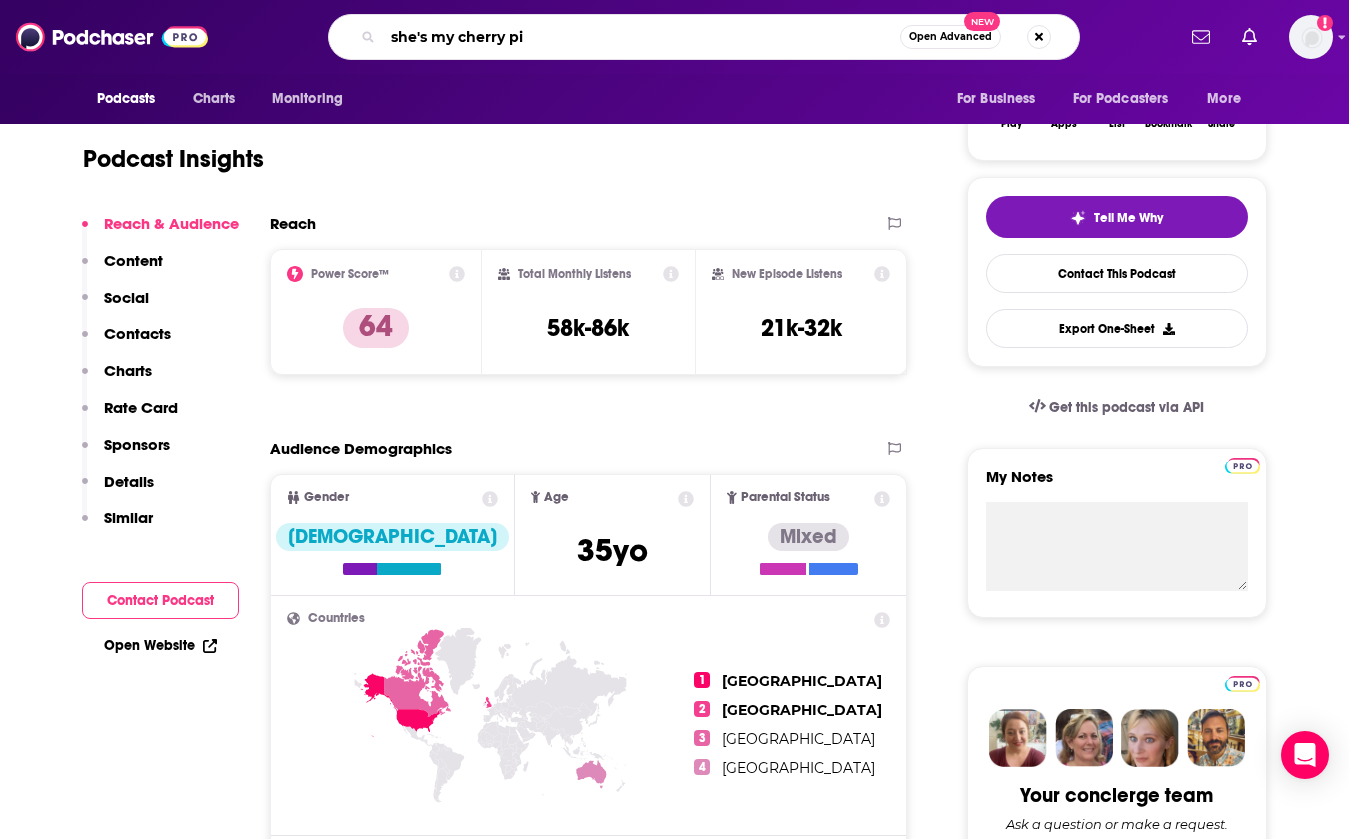 type on "she's my cherry pie" 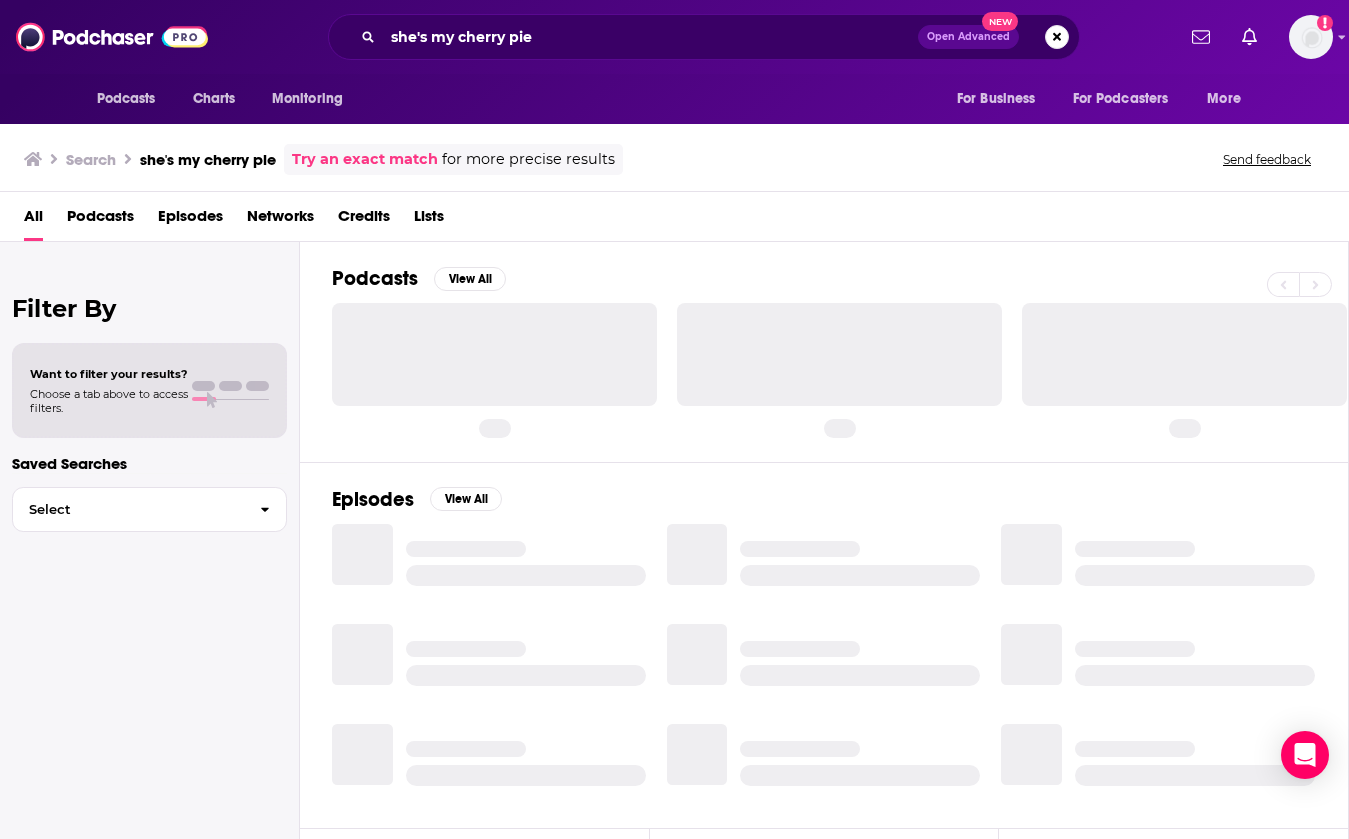 scroll, scrollTop: 0, scrollLeft: 0, axis: both 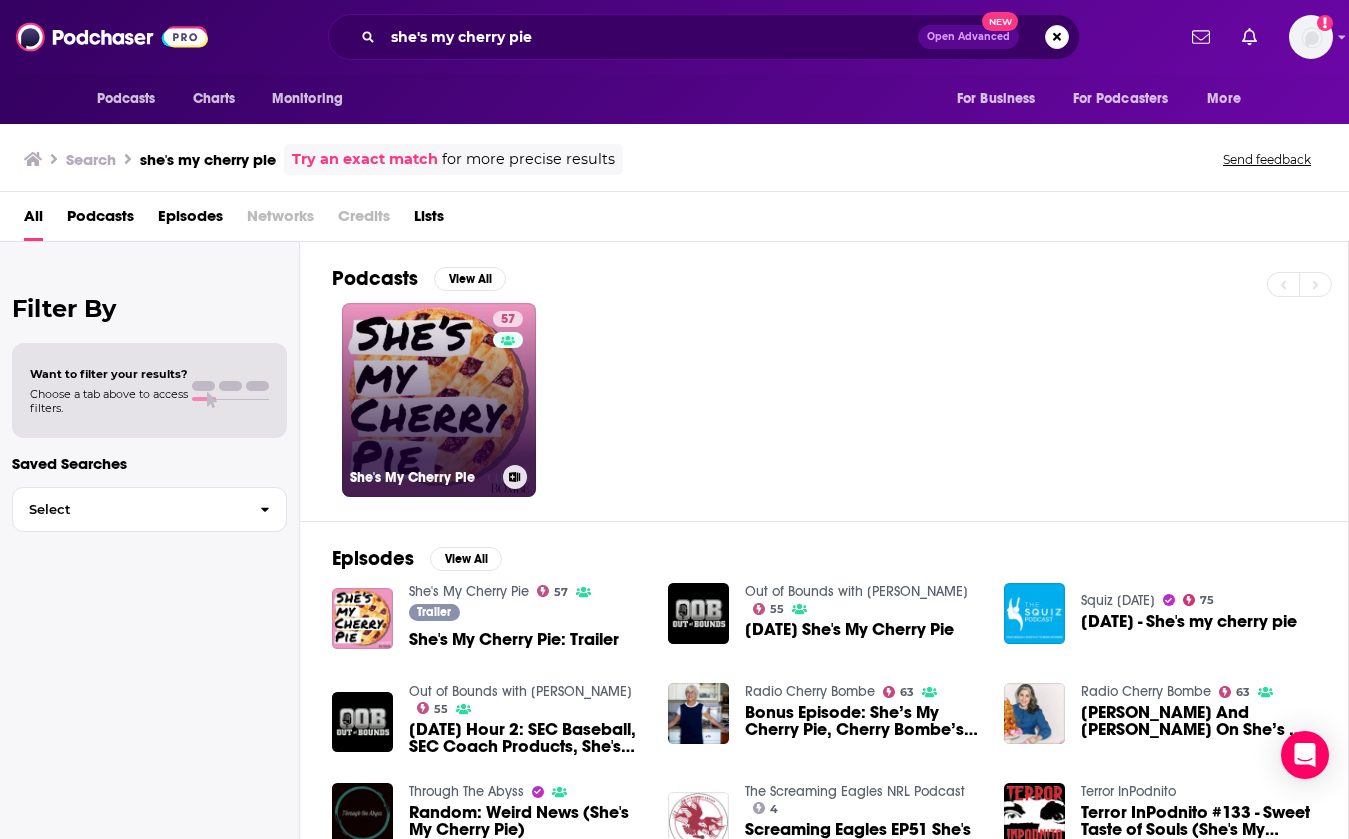 click on "57 She's My Cherry Pie" at bounding box center (439, 400) 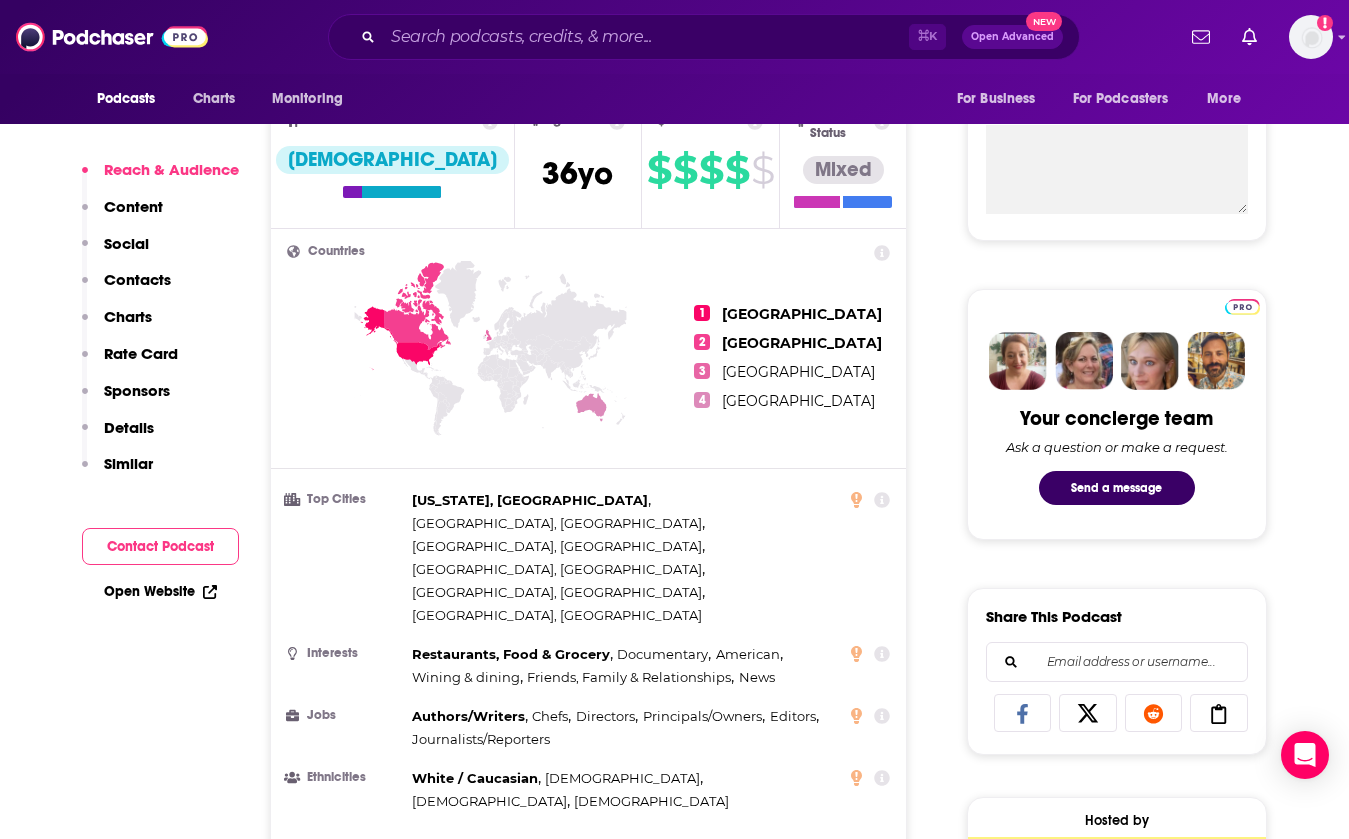 scroll, scrollTop: 799, scrollLeft: 0, axis: vertical 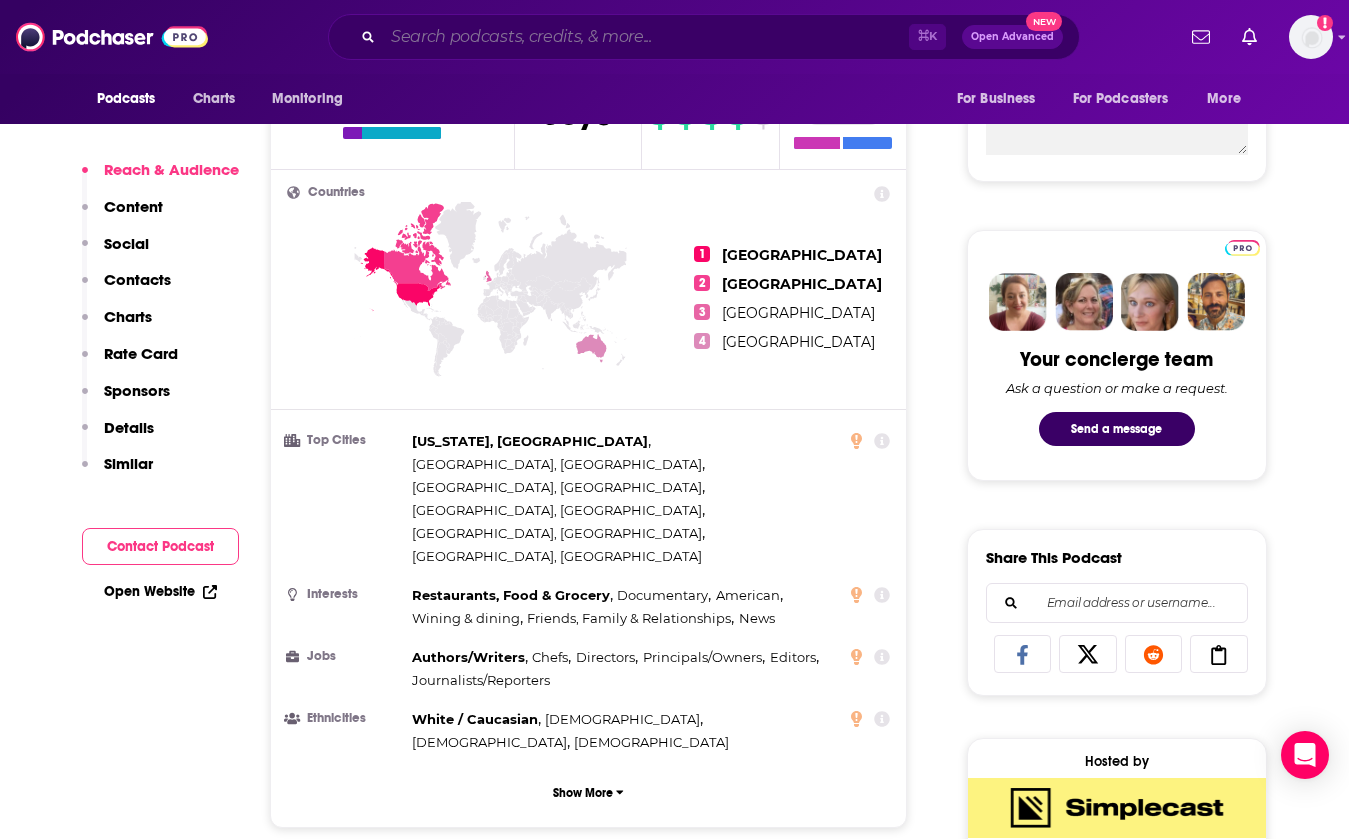 click at bounding box center [646, 37] 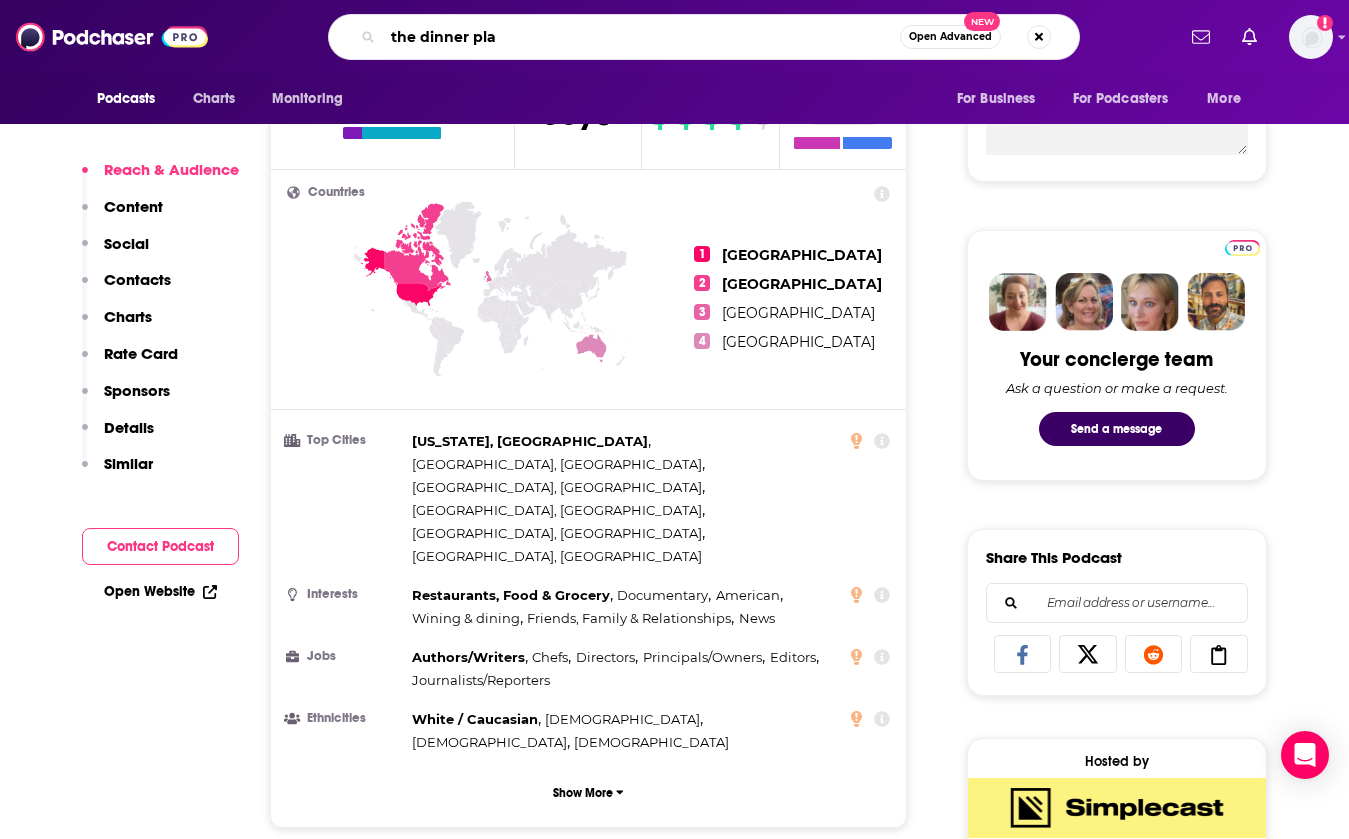 type on "the dinner plan" 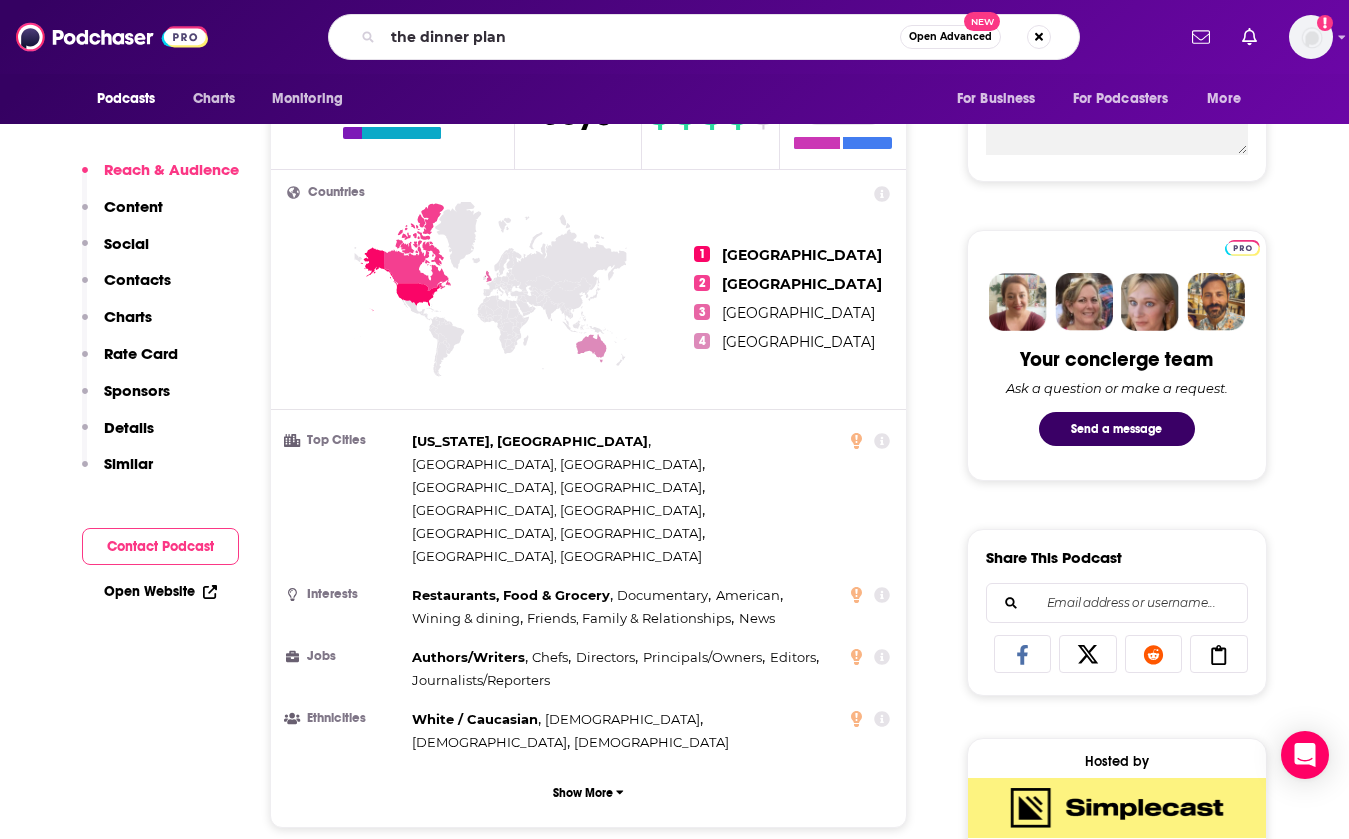 scroll, scrollTop: 0, scrollLeft: 0, axis: both 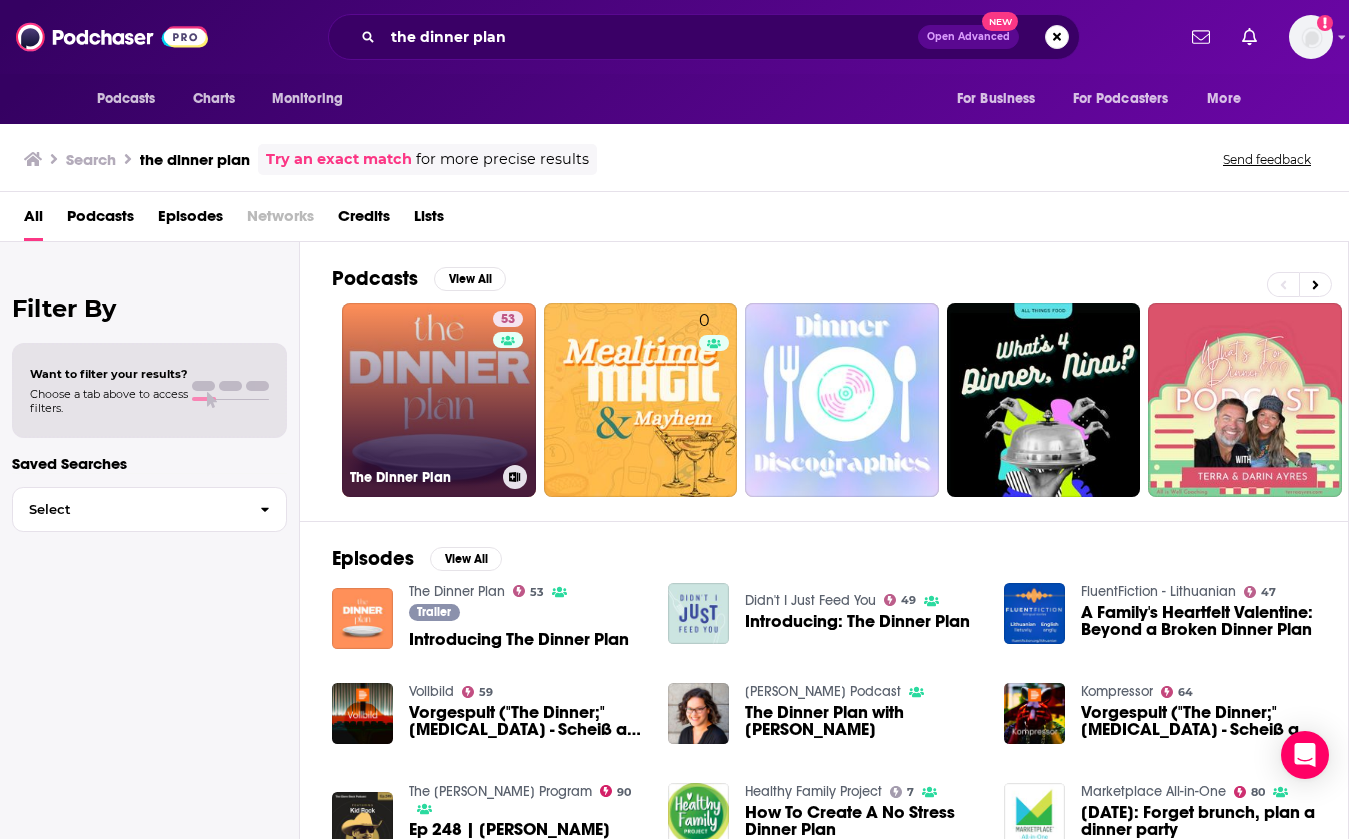 click on "53 The Dinner Plan" at bounding box center [439, 400] 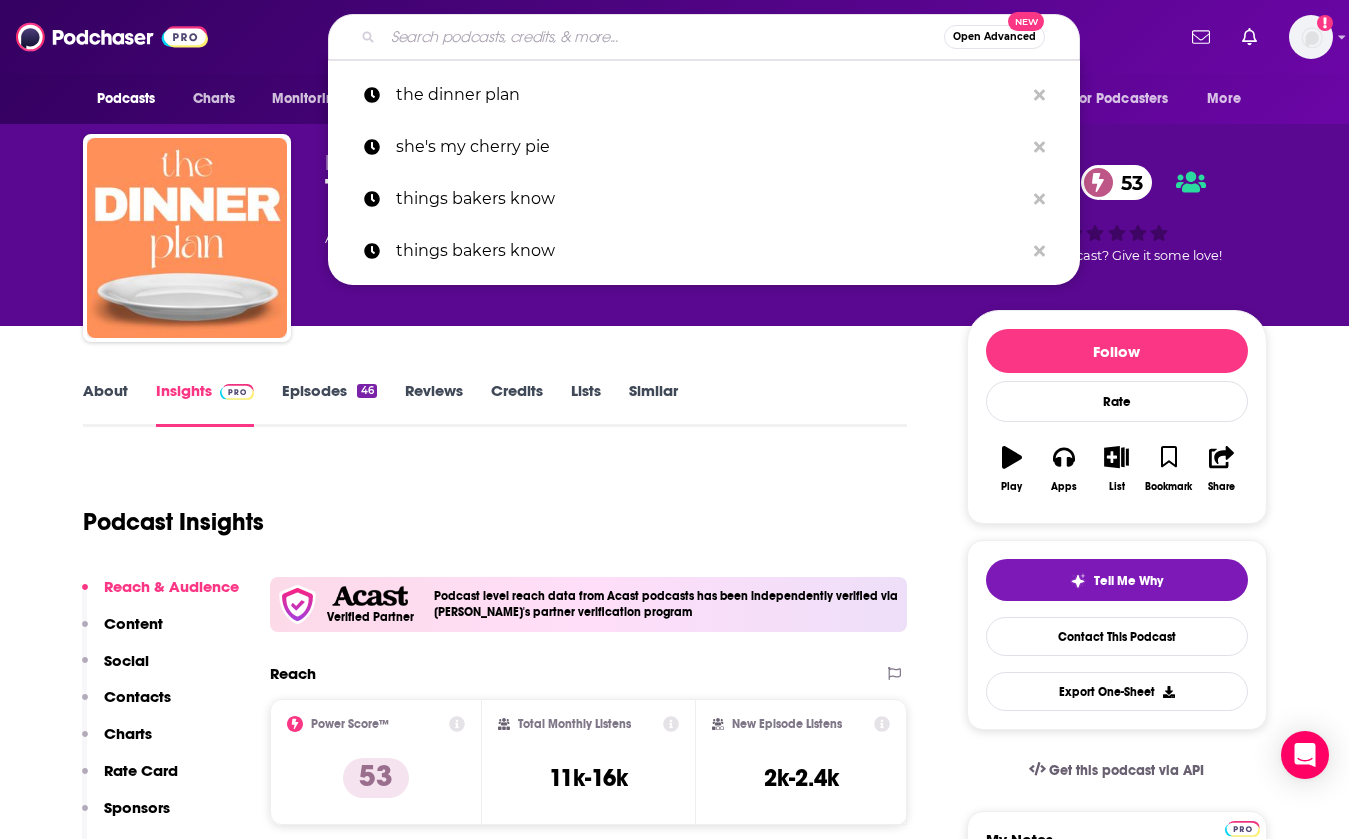 click at bounding box center [663, 37] 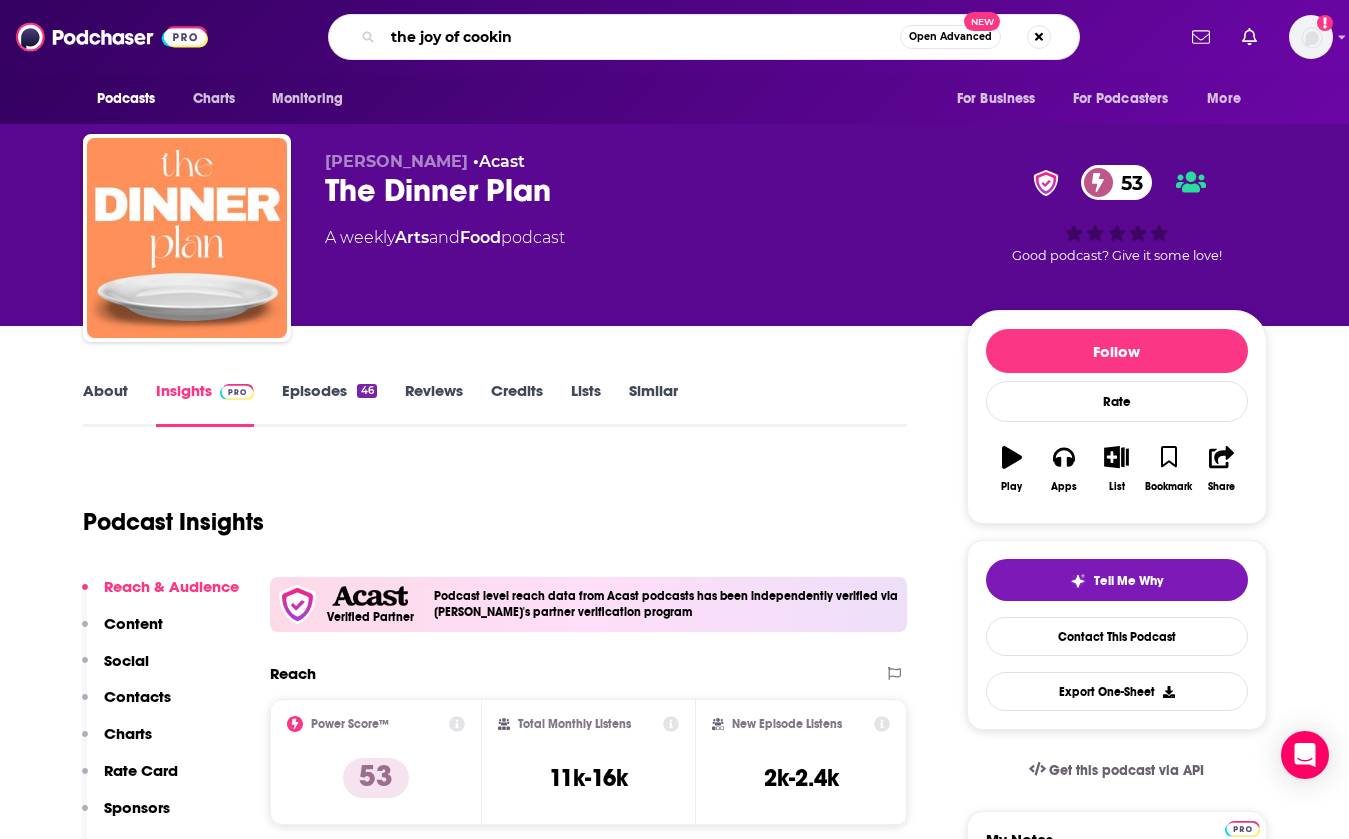 type on "the joy of cooking" 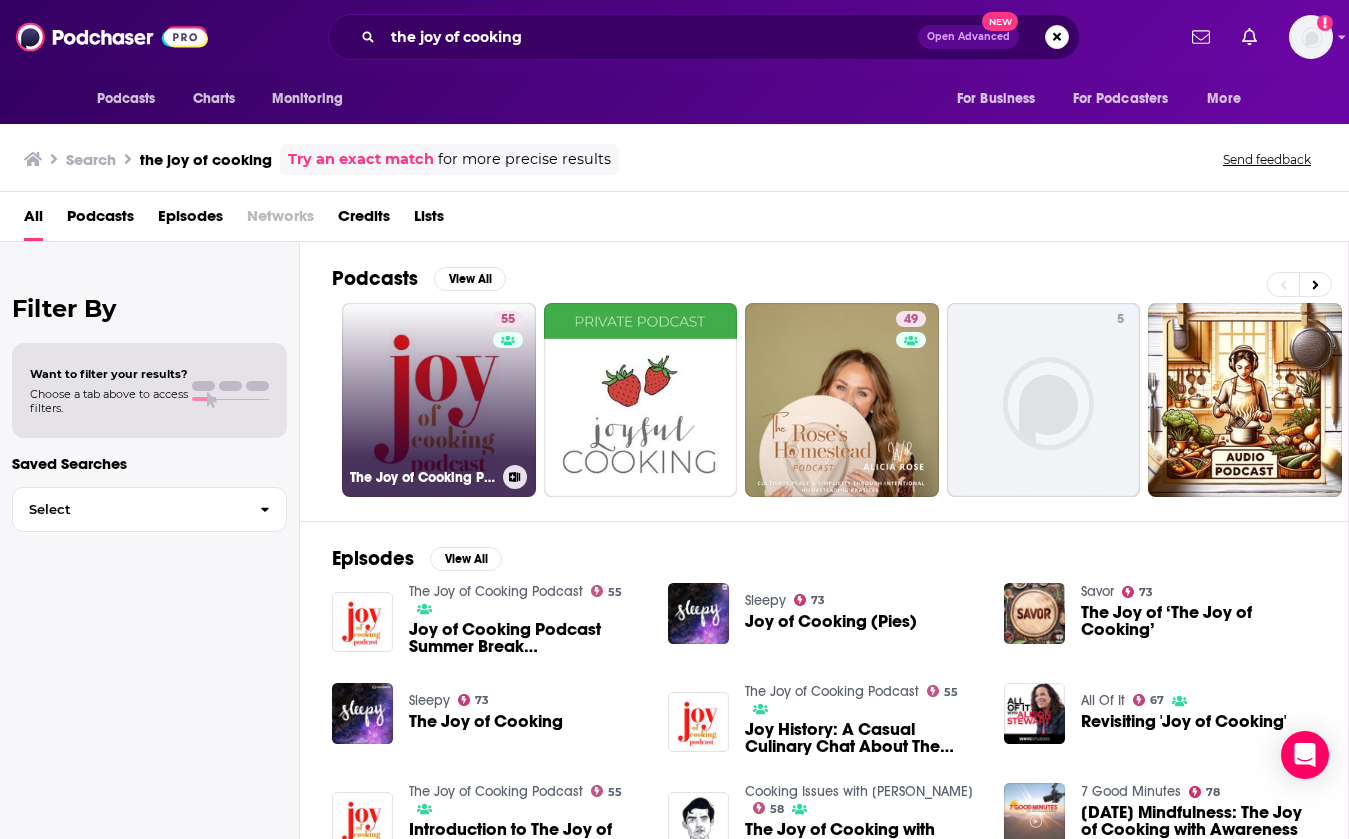 click on "55" at bounding box center (510, 388) 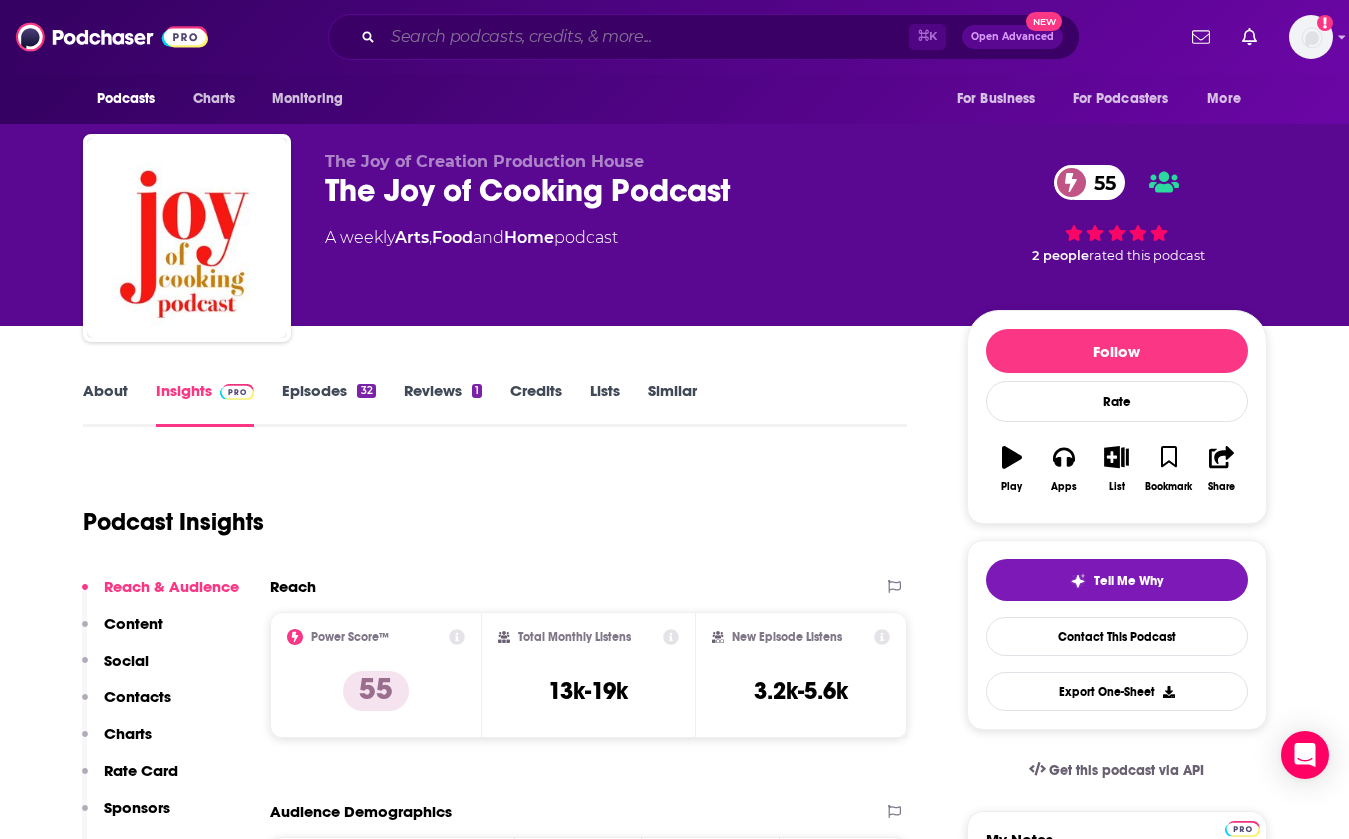 click at bounding box center (646, 37) 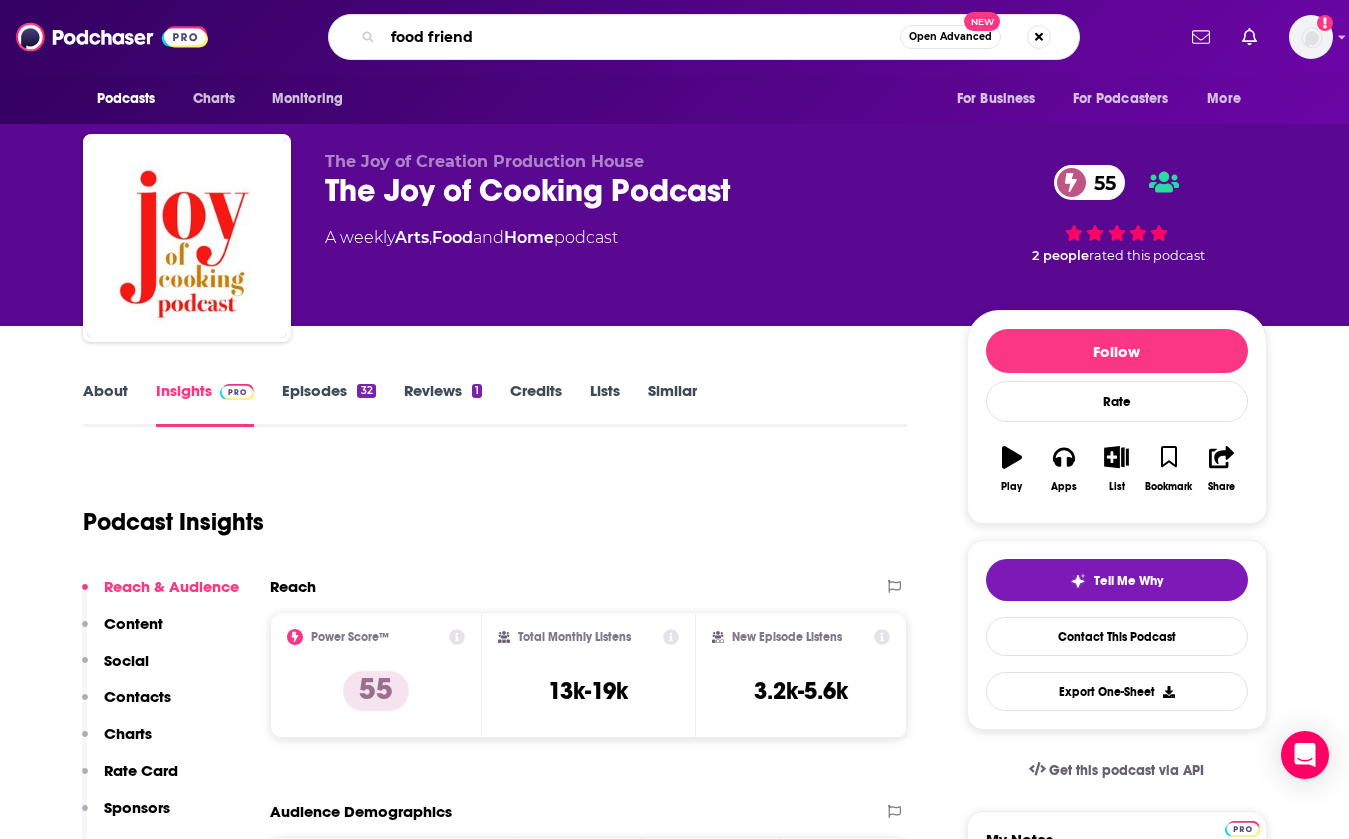 type on "food friends" 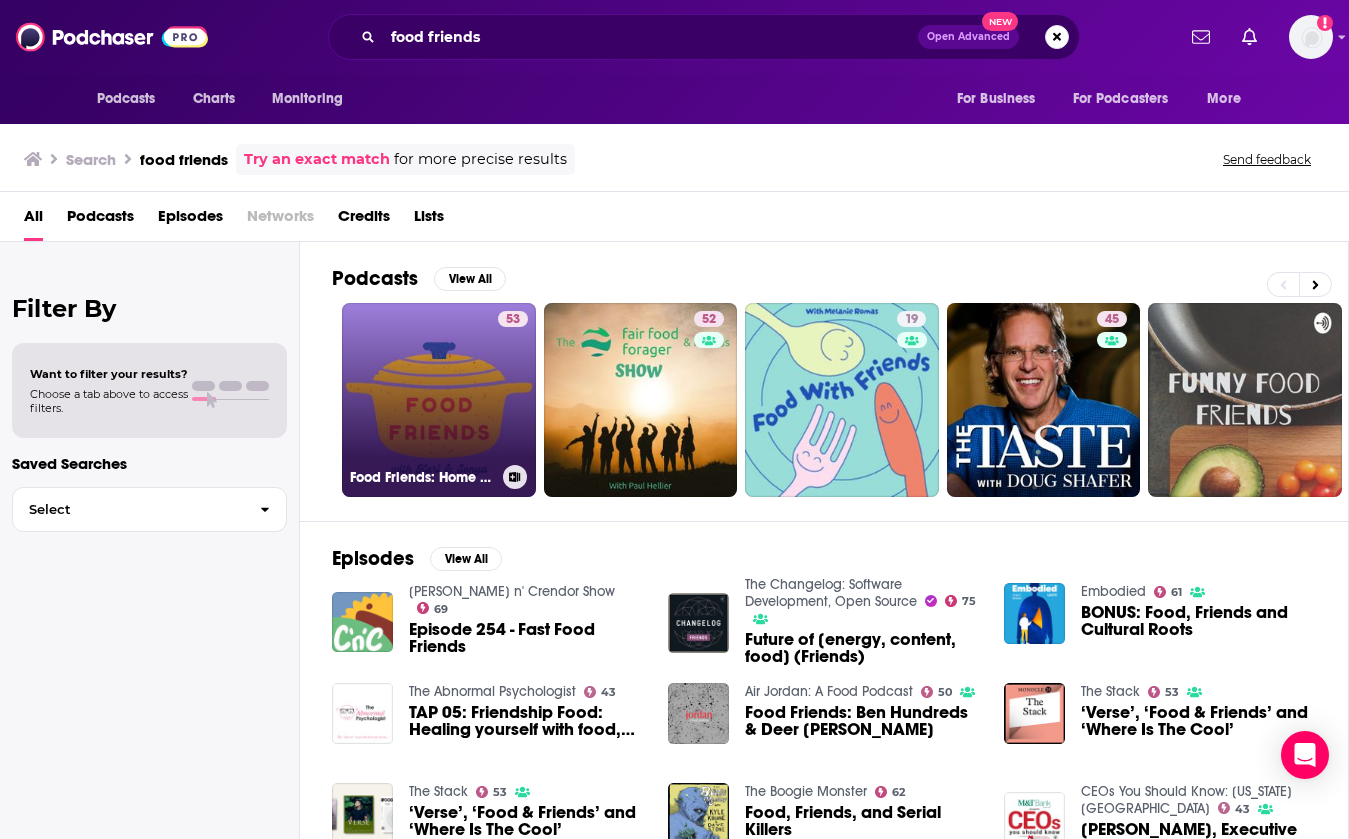 click on "53 Food Friends: Home Cooking Made Easy" at bounding box center [439, 400] 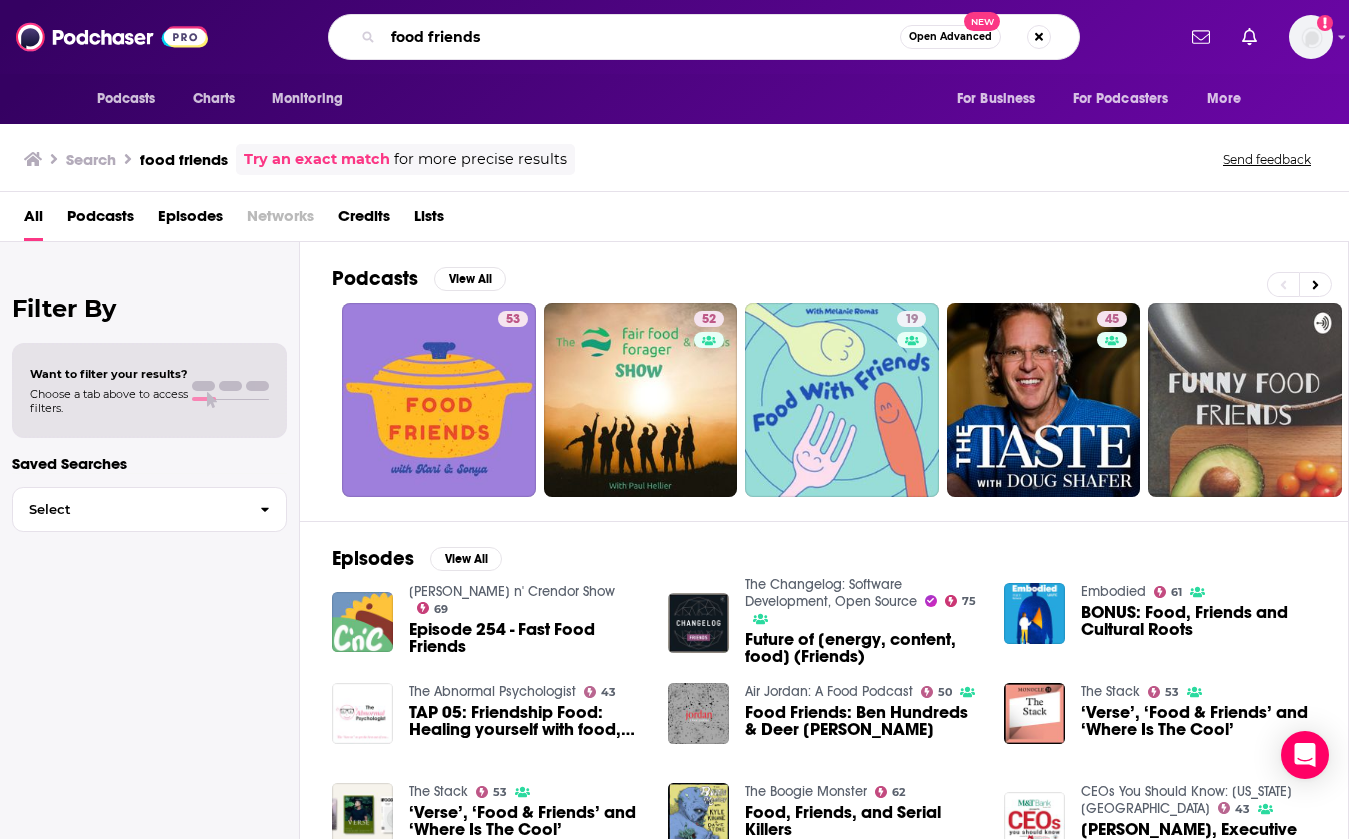 drag, startPoint x: 497, startPoint y: 36, endPoint x: 295, endPoint y: -50, distance: 219.54498 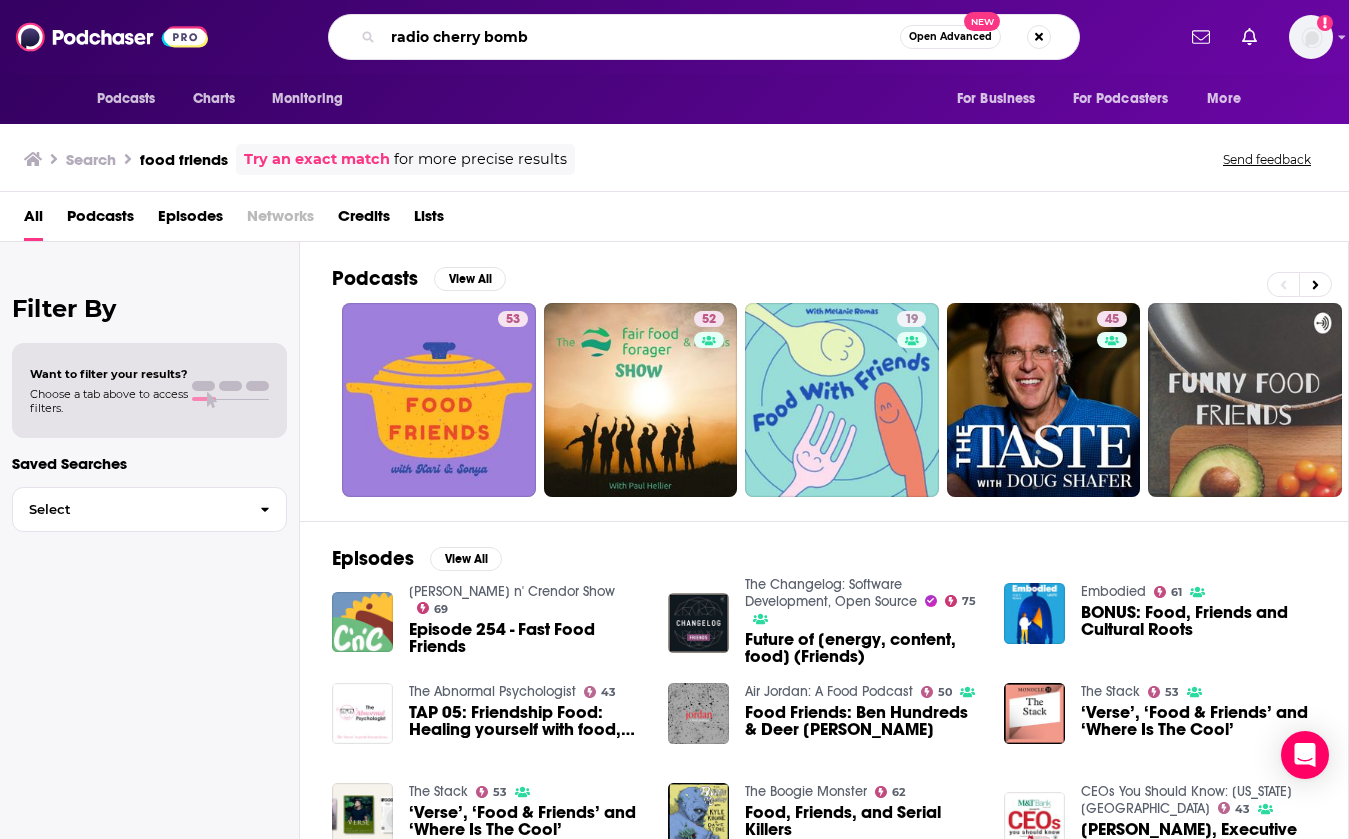 type on "radio cherry bomb" 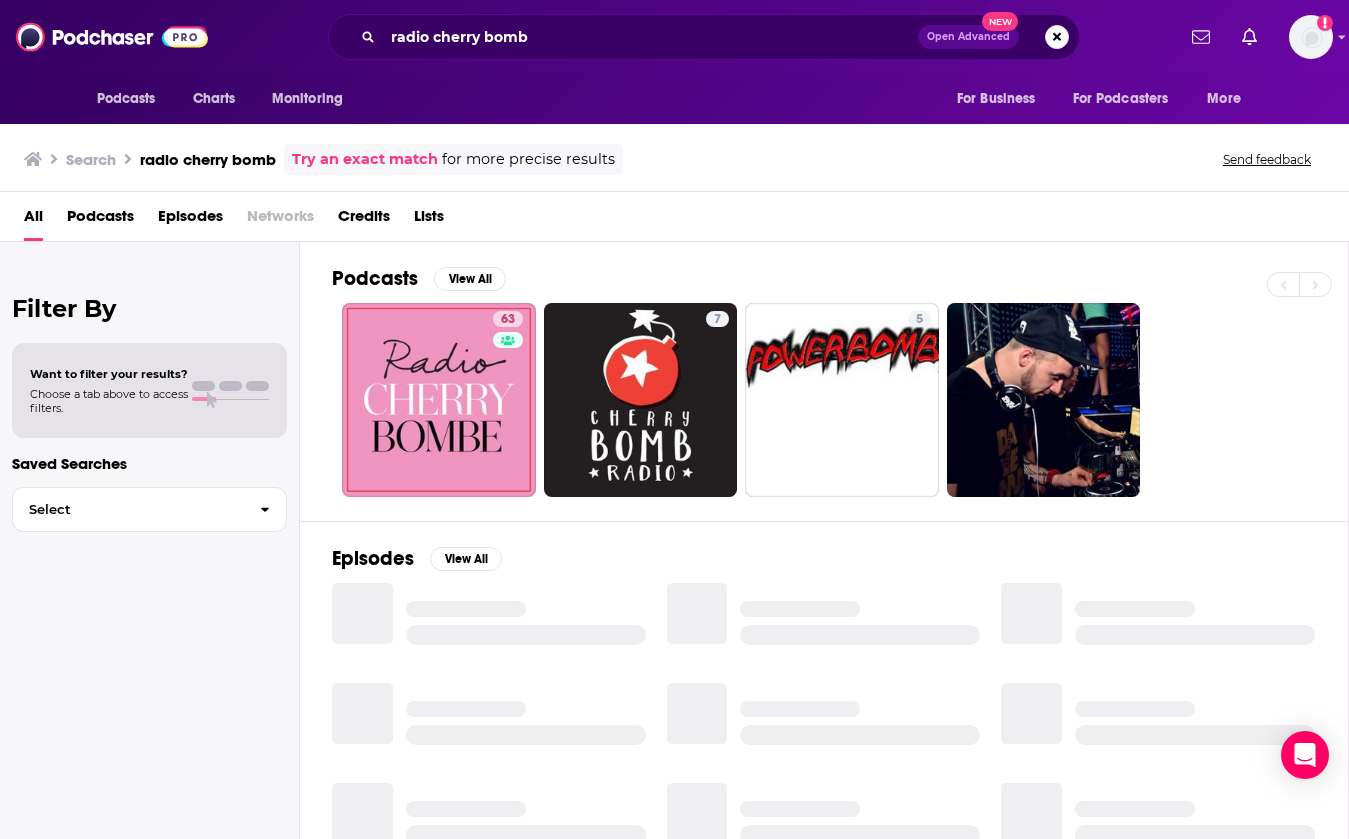 click on "63" at bounding box center (439, 400) 